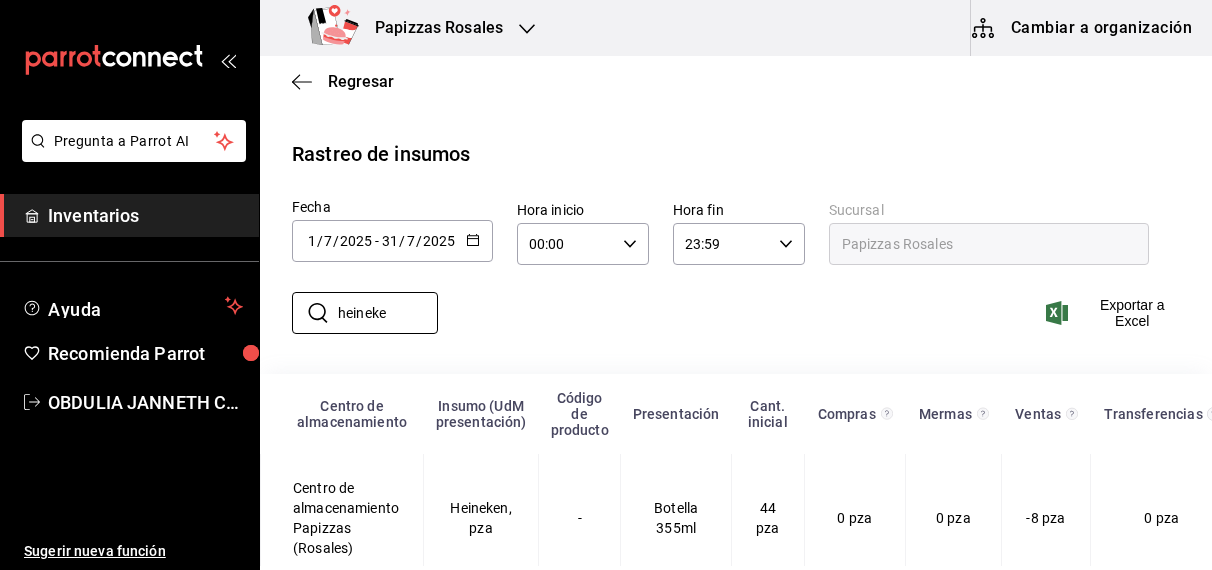 scroll, scrollTop: 0, scrollLeft: 0, axis: both 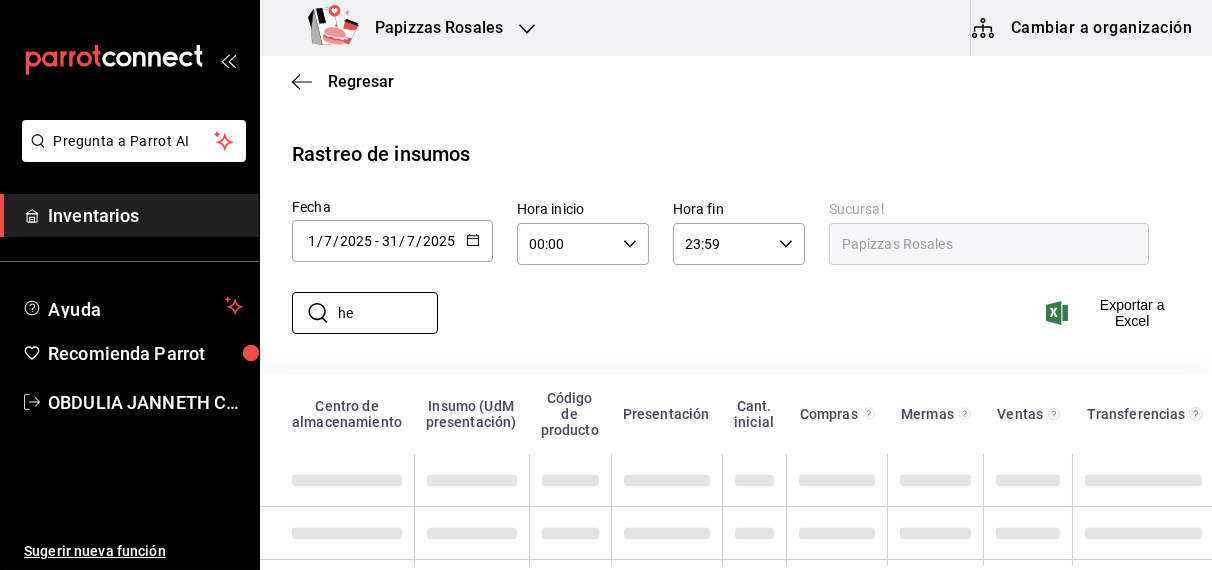 type on "h" 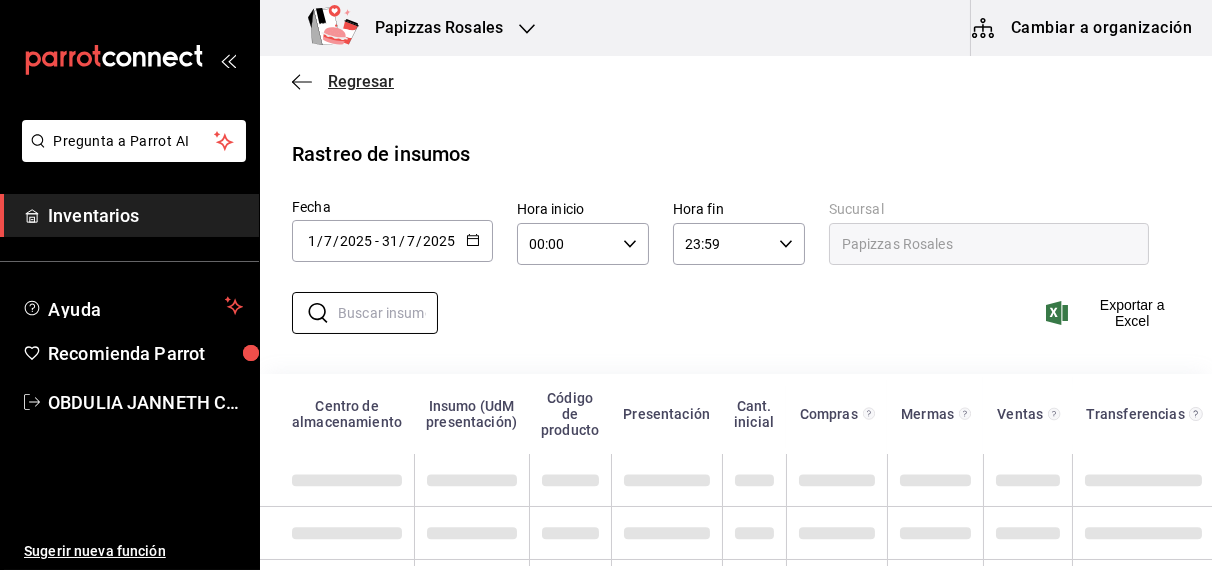 type 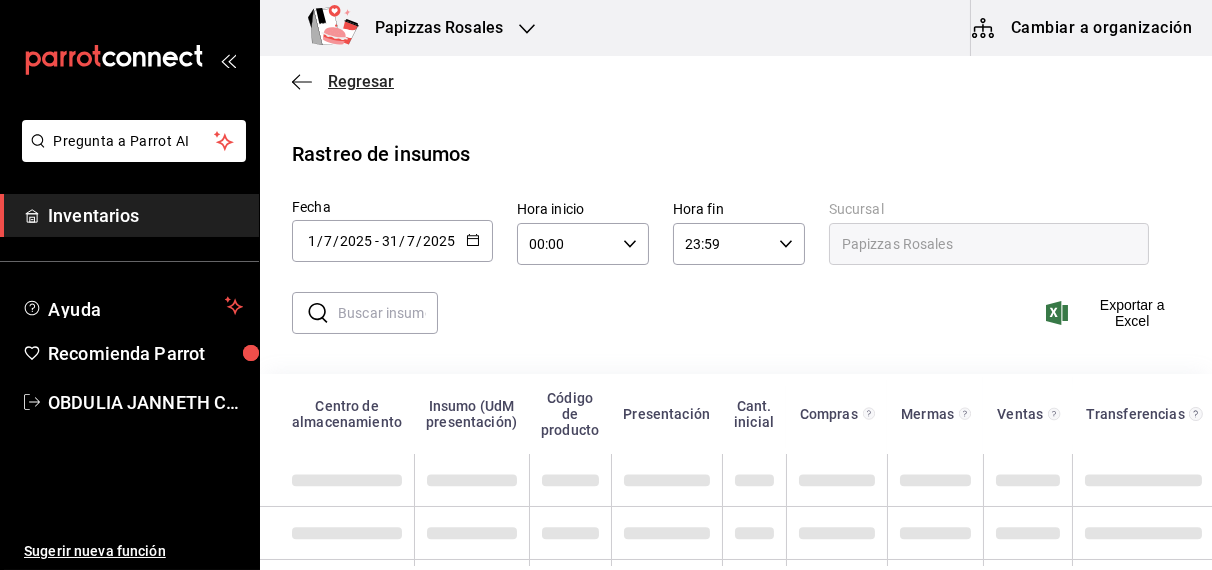 click on "Regresar" at bounding box center [361, 81] 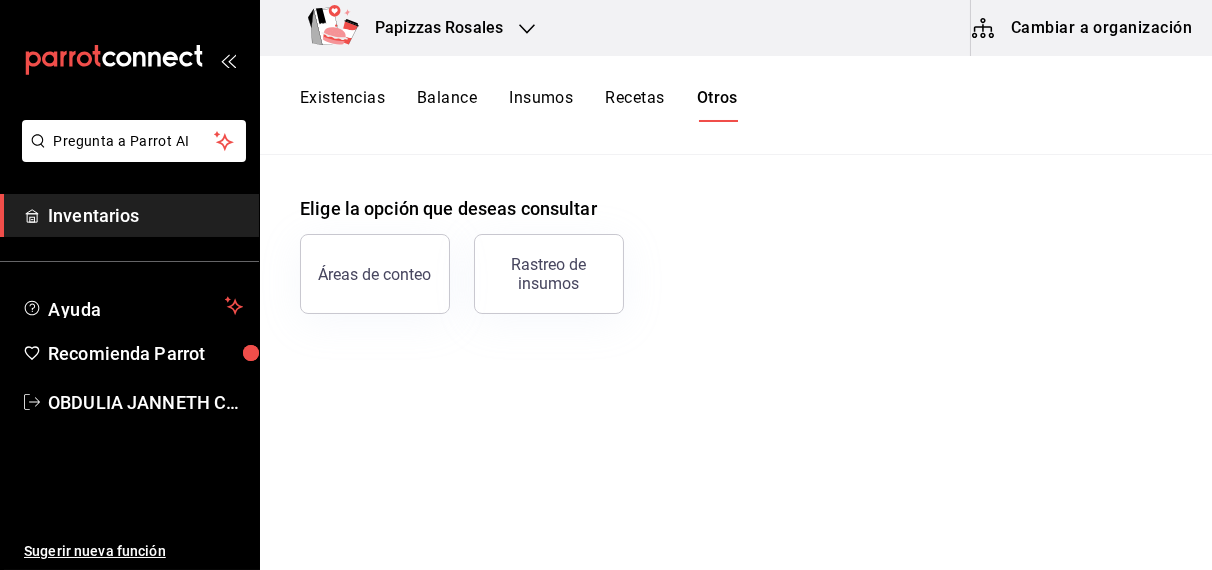 click on "Existencias" at bounding box center [342, 105] 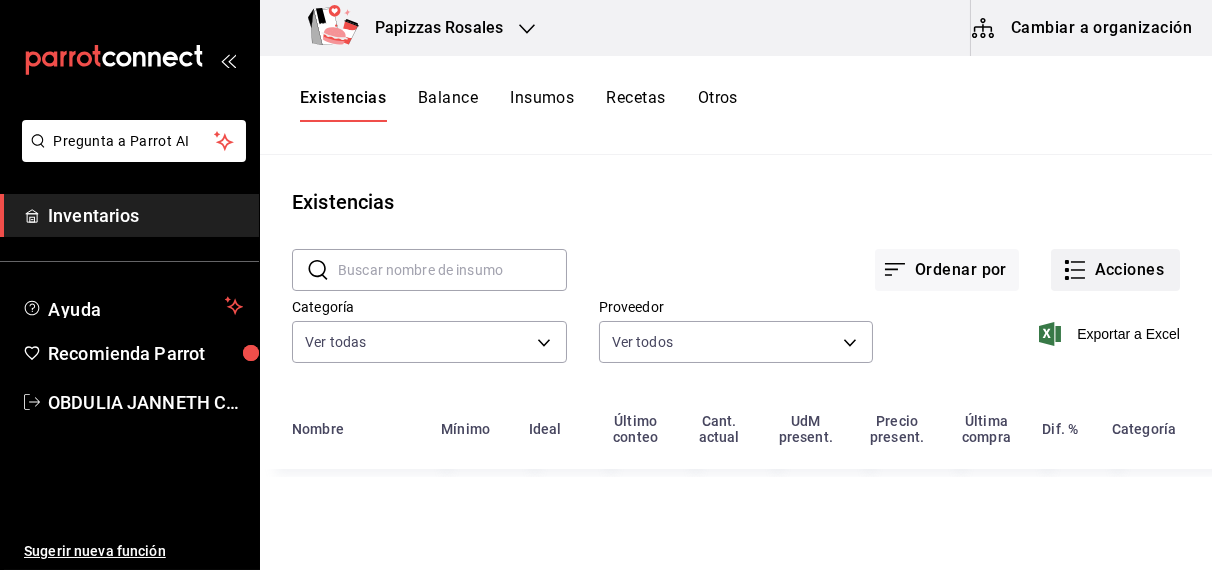 click on "Acciones" at bounding box center [1115, 270] 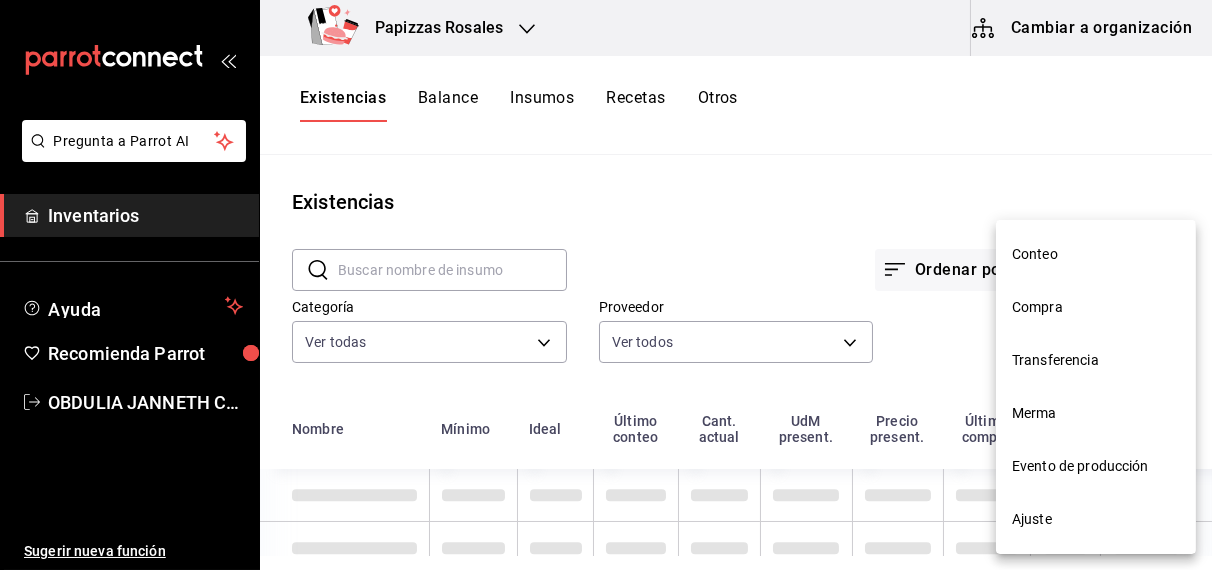 click on "Compra" at bounding box center (1096, 307) 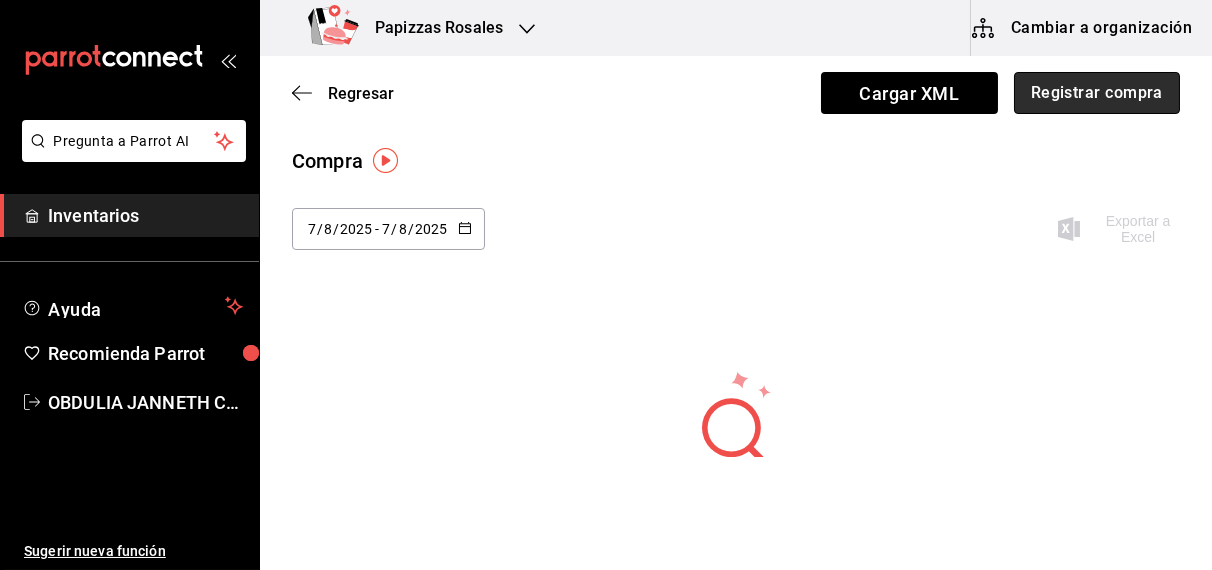 click on "Registrar compra" at bounding box center [1097, 93] 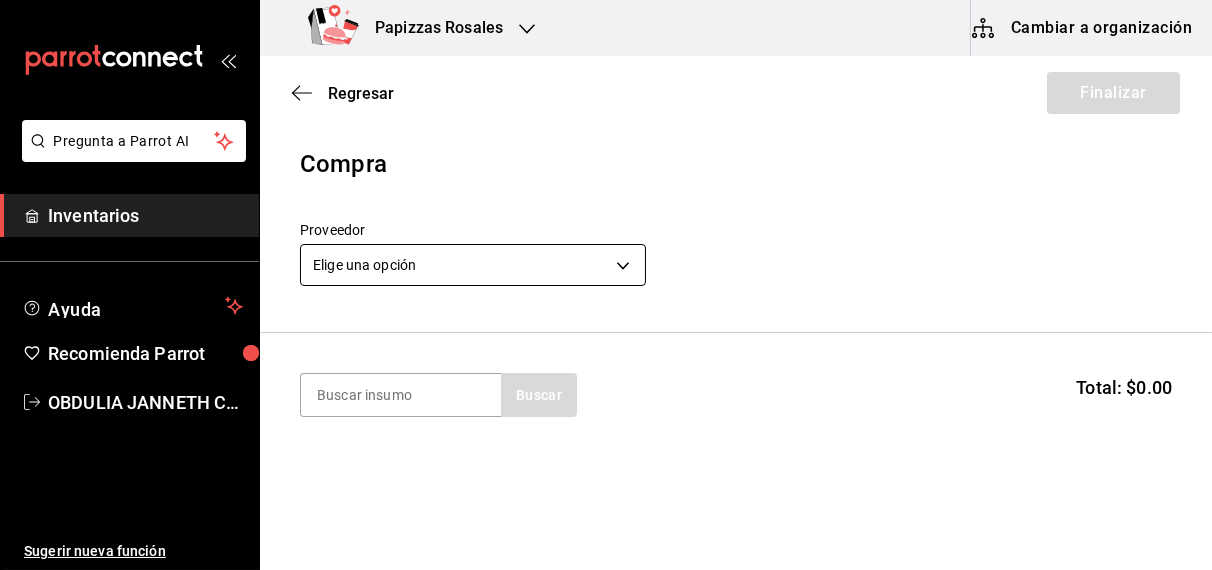 drag, startPoint x: 587, startPoint y: 252, endPoint x: 574, endPoint y: 254, distance: 13.152946 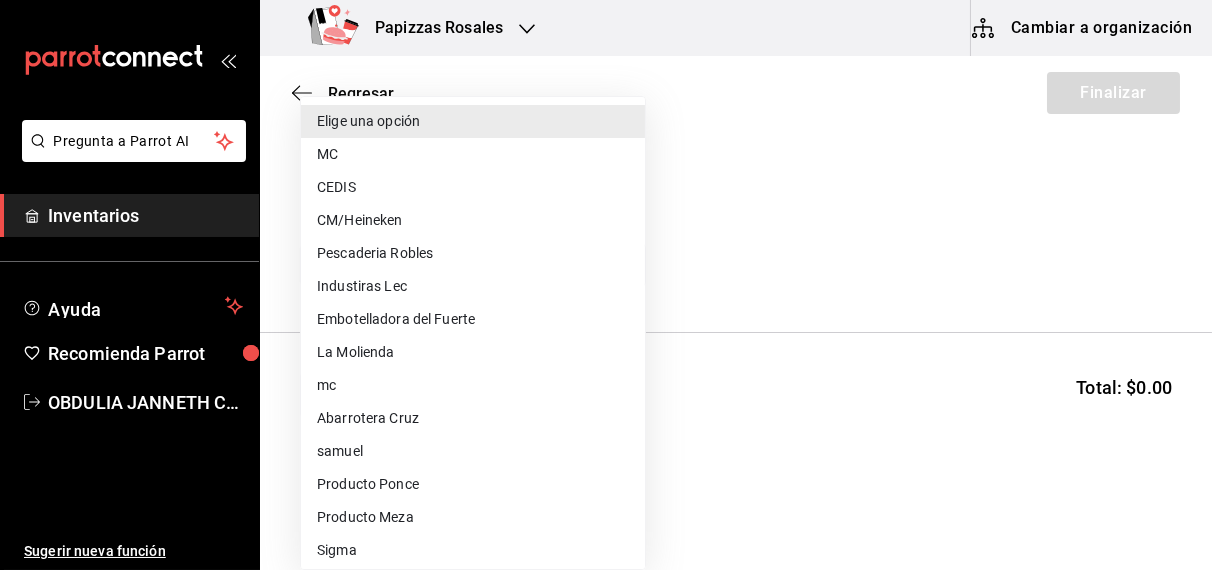 click on "CEDIS" at bounding box center [473, 187] 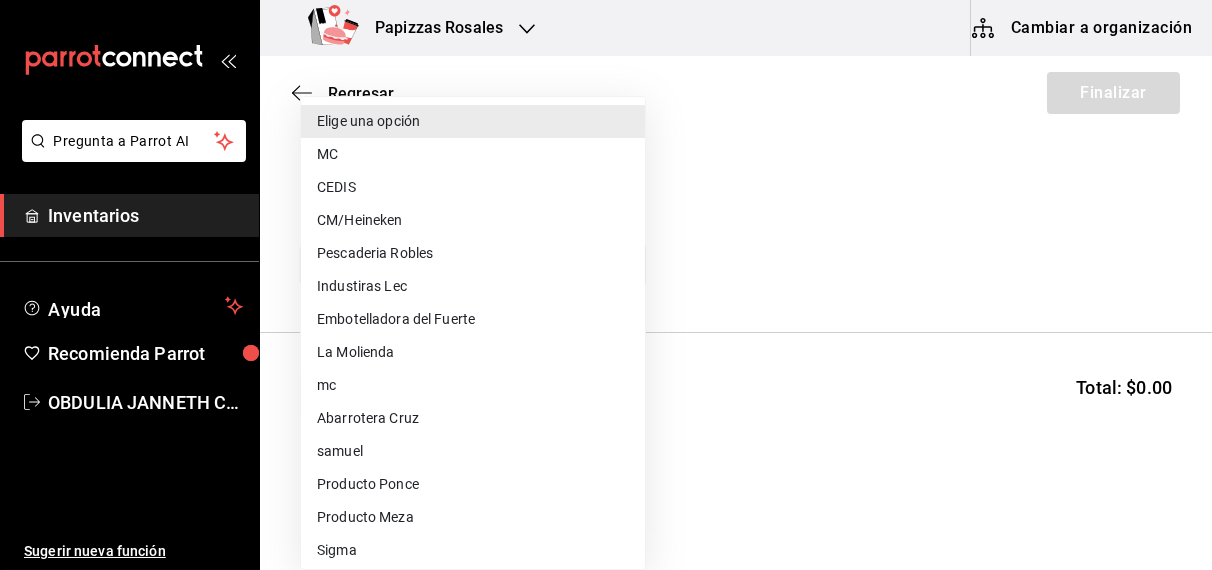 type on "fd93c39f-859b-4130-830c-b038fbd442a0" 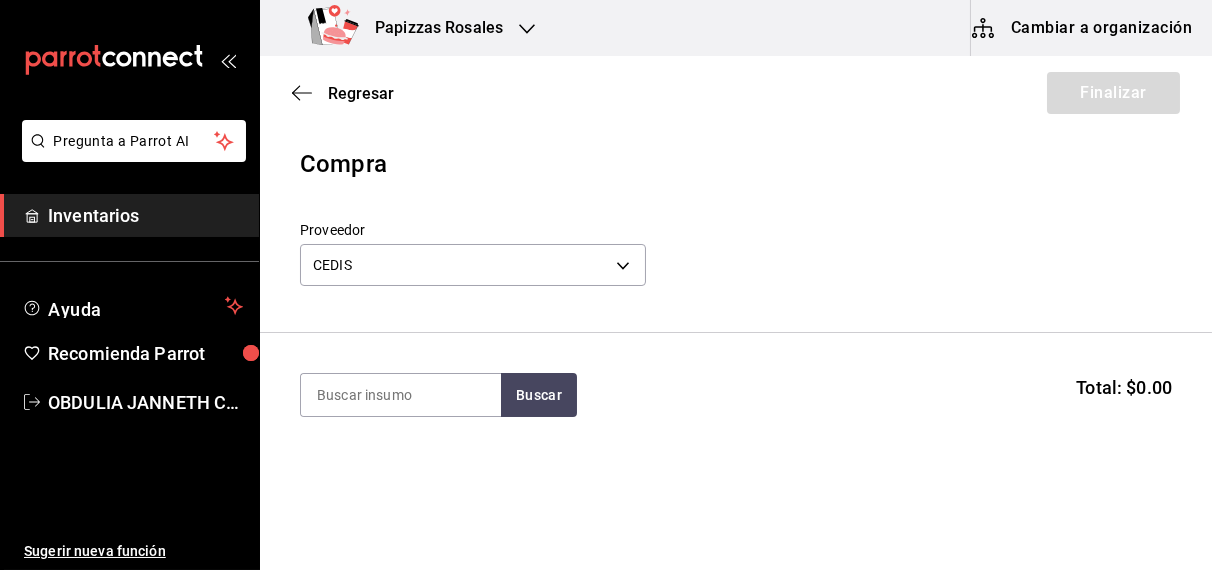 click on "Buscar Total: $0.00" at bounding box center [736, 395] 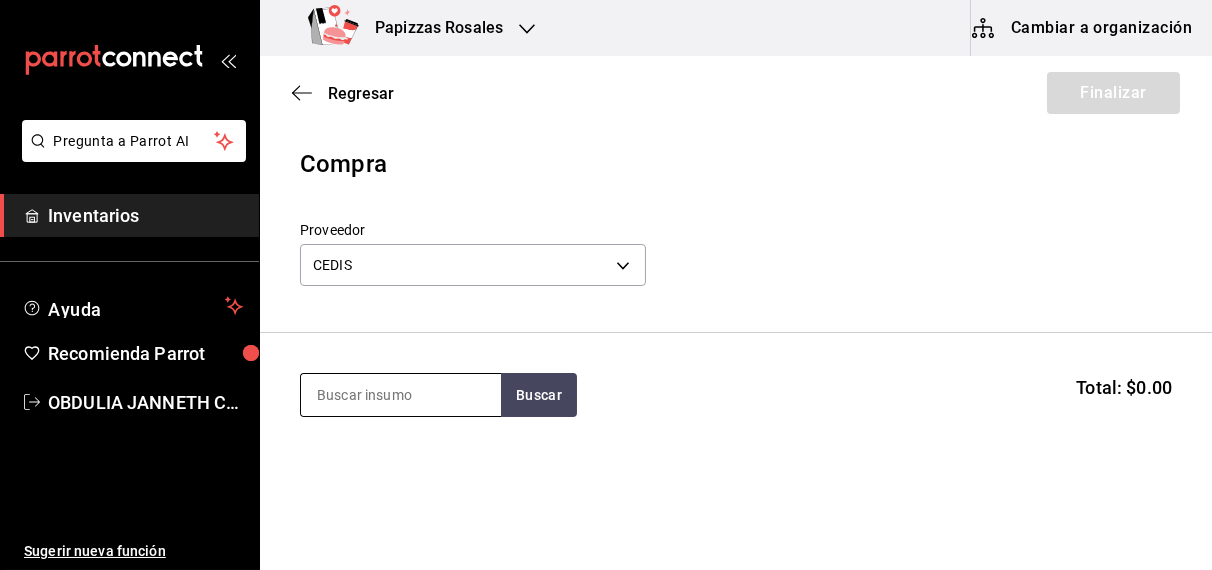 click at bounding box center [401, 395] 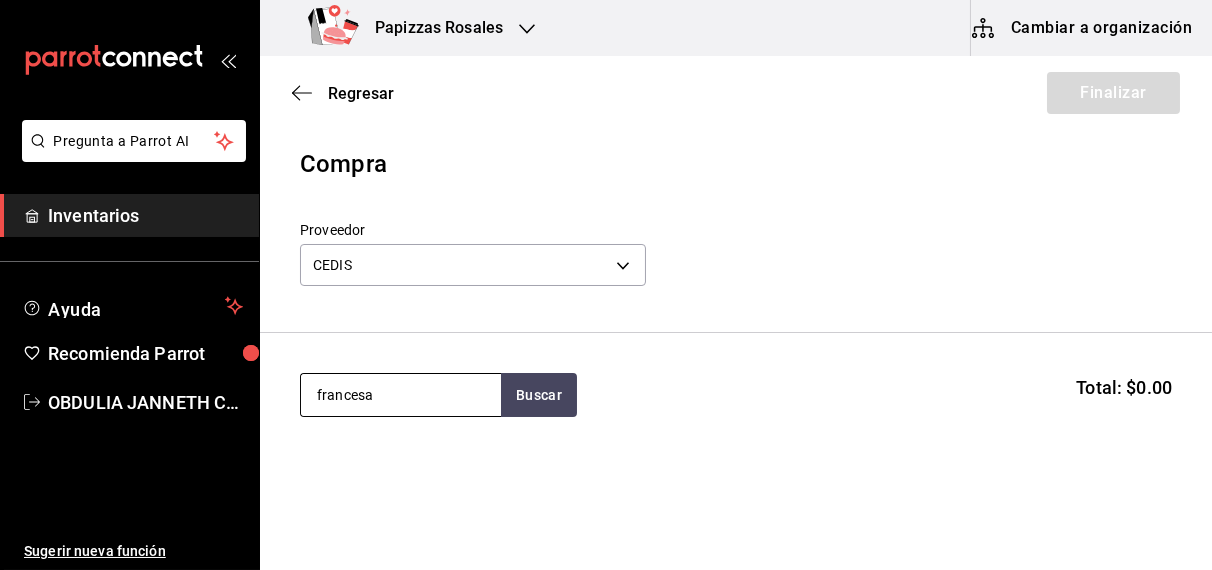 type on "francesa" 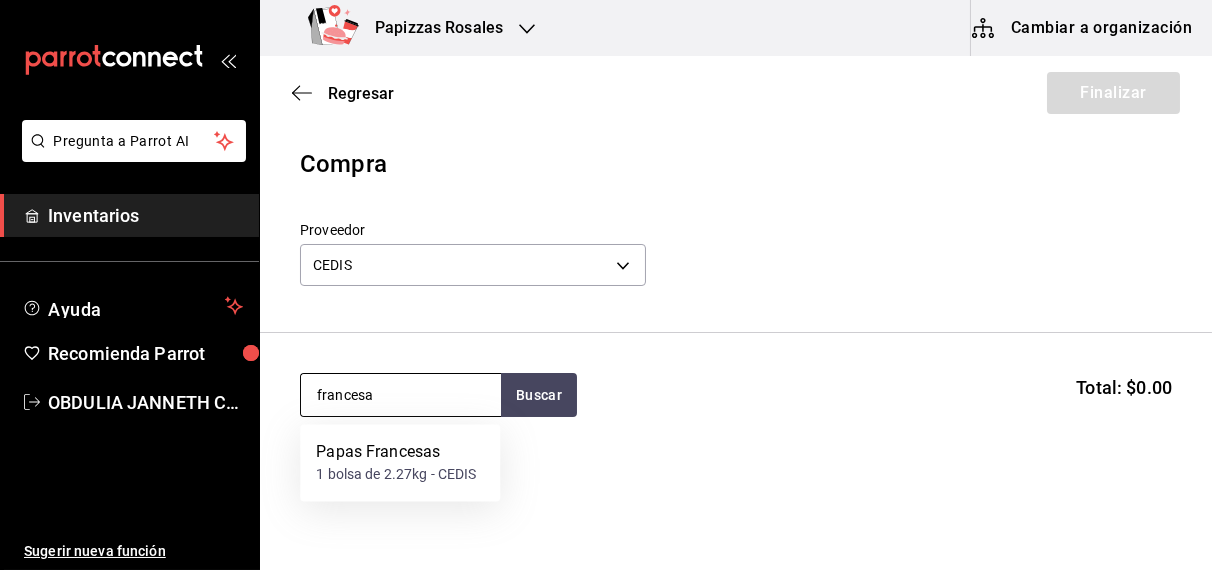 click on "Papas Francesas" at bounding box center (396, 453) 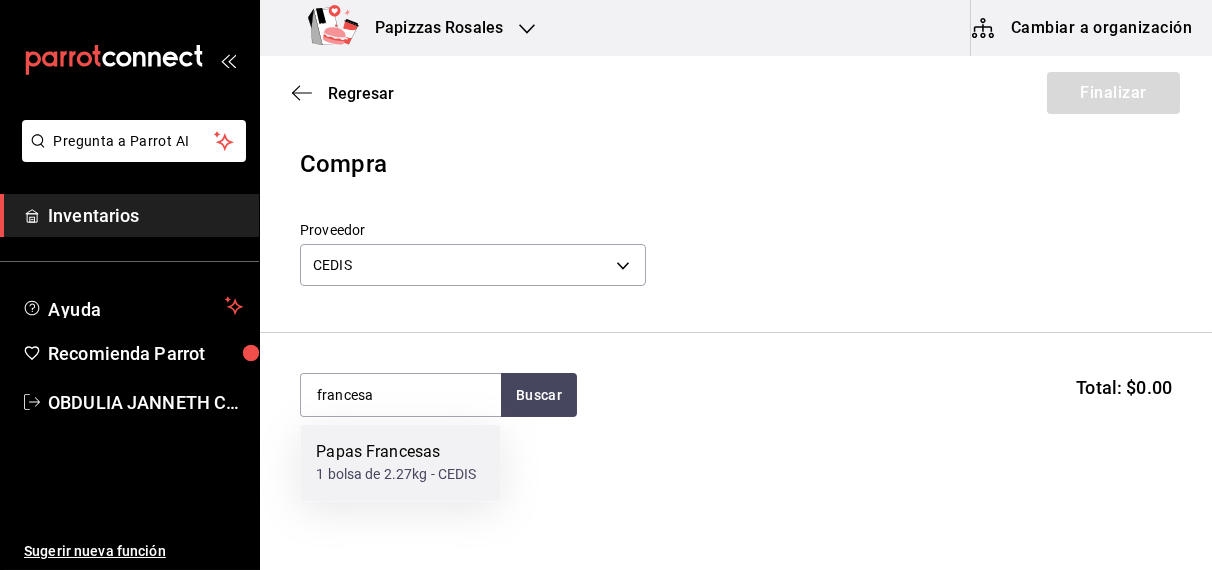 type 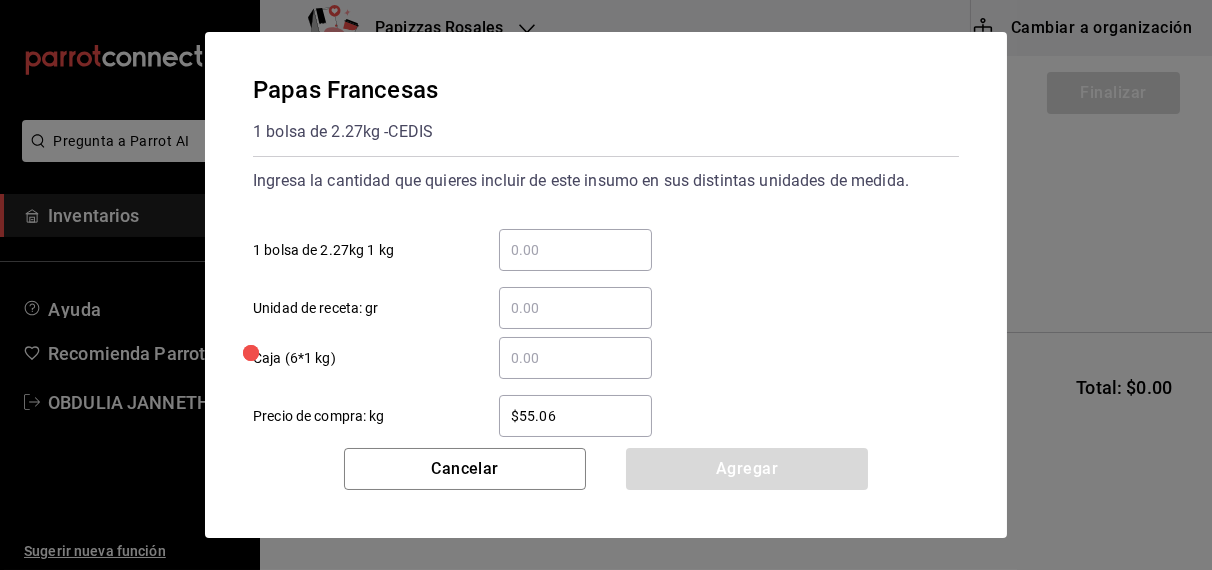 click on "​ 1 bolsa de 2.27kg 1 kg" at bounding box center (575, 250) 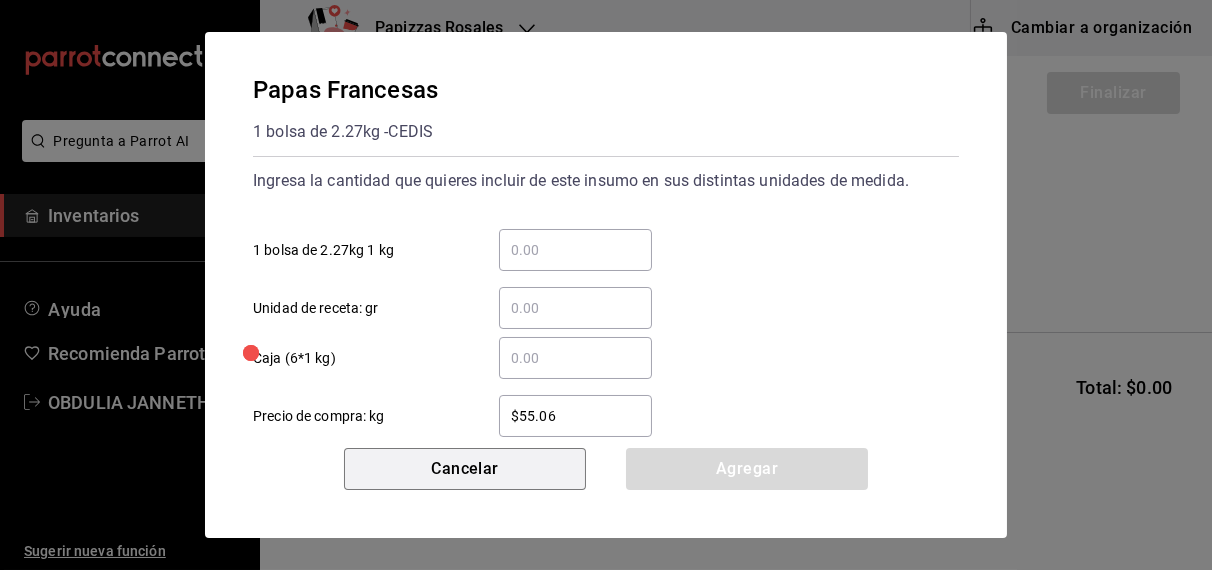 type 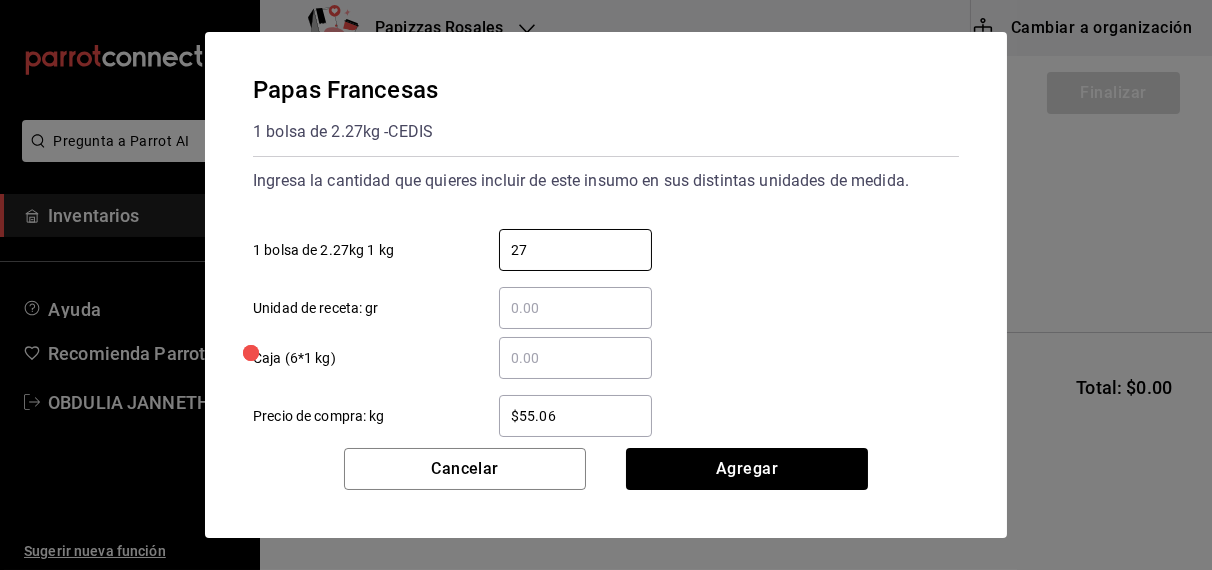 type on "27.24" 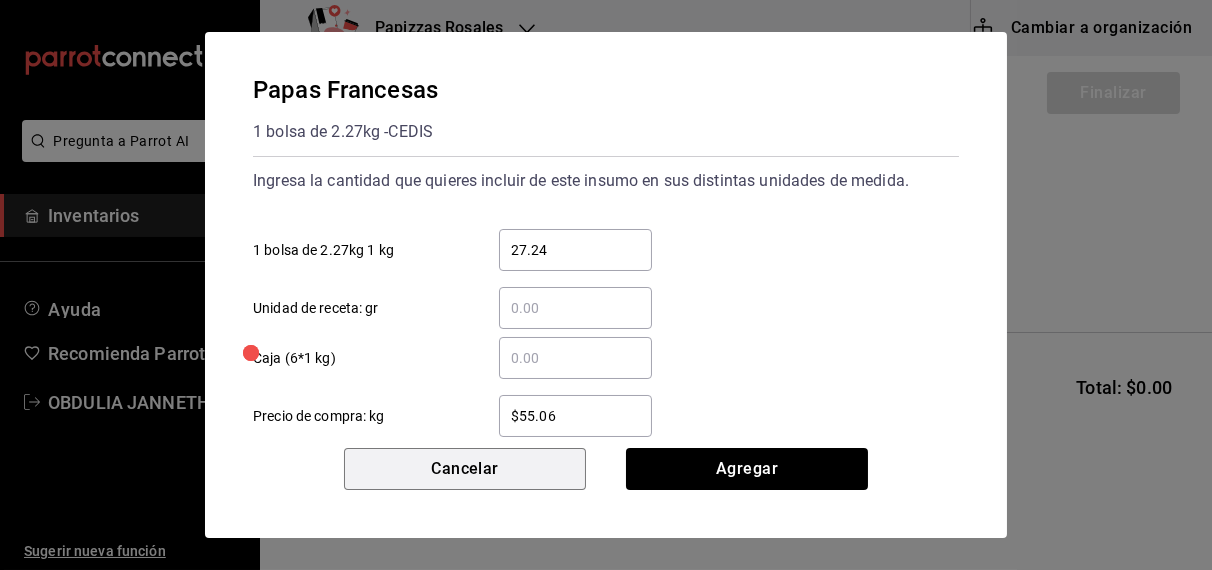click on "Cancelar" at bounding box center (465, 469) 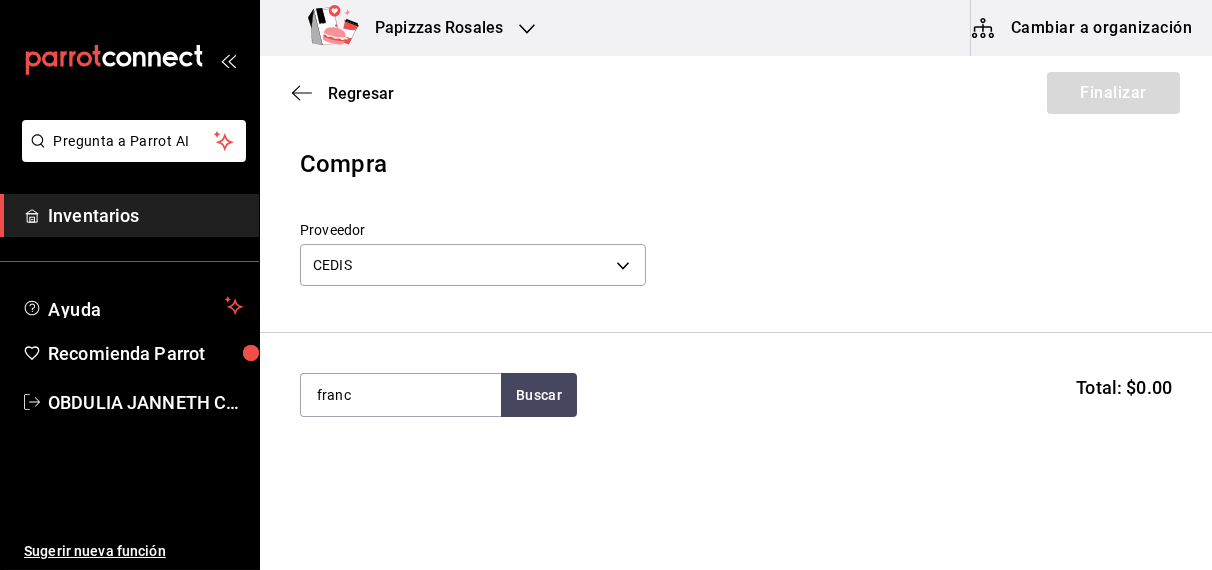 type on "franc" 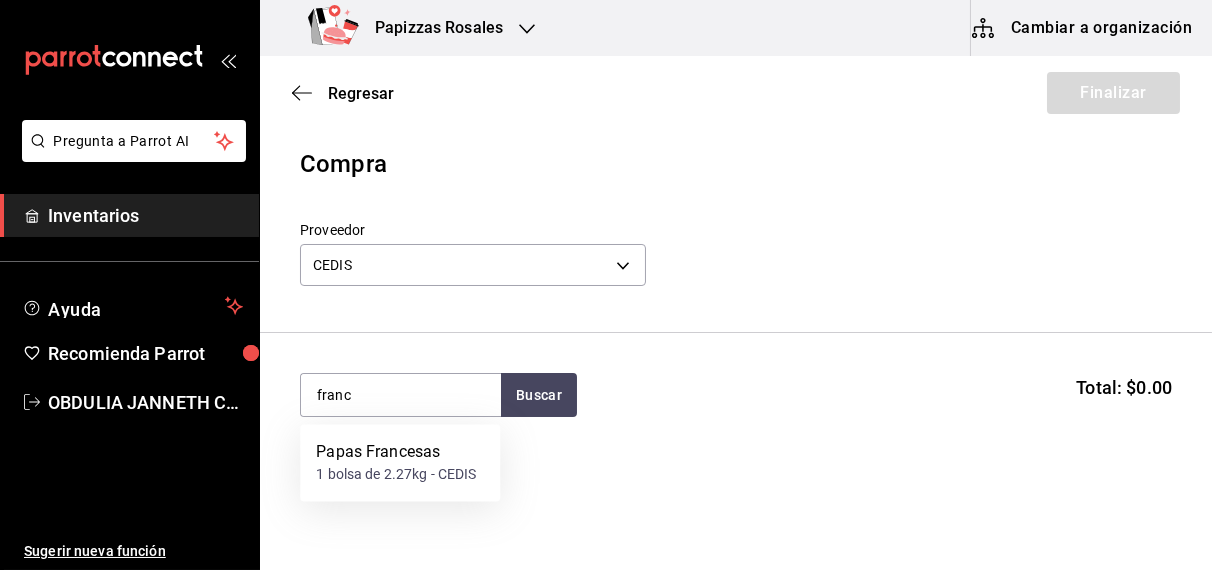 click on "Papas Francesas 1 bolsa de 2.27kg - CEDIS" at bounding box center [400, 463] 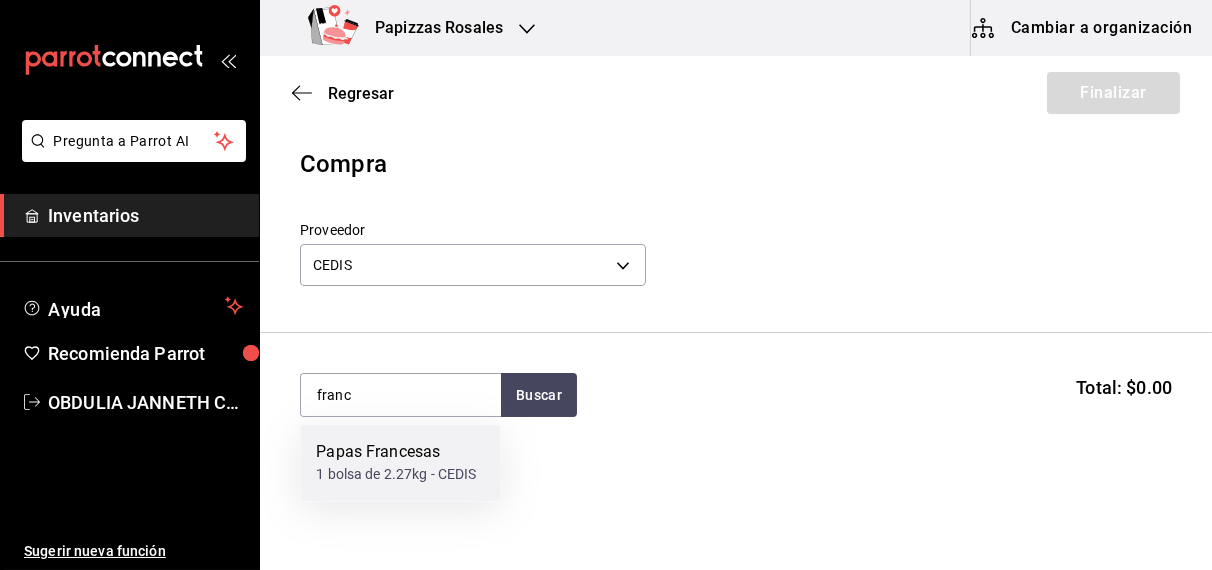type 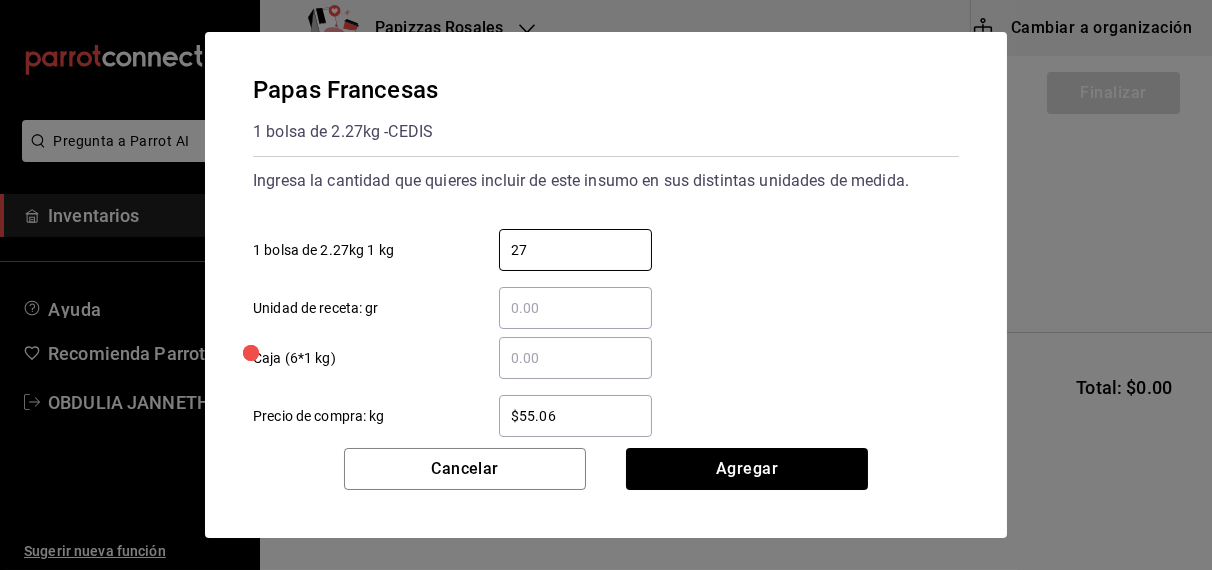 type on "27.24" 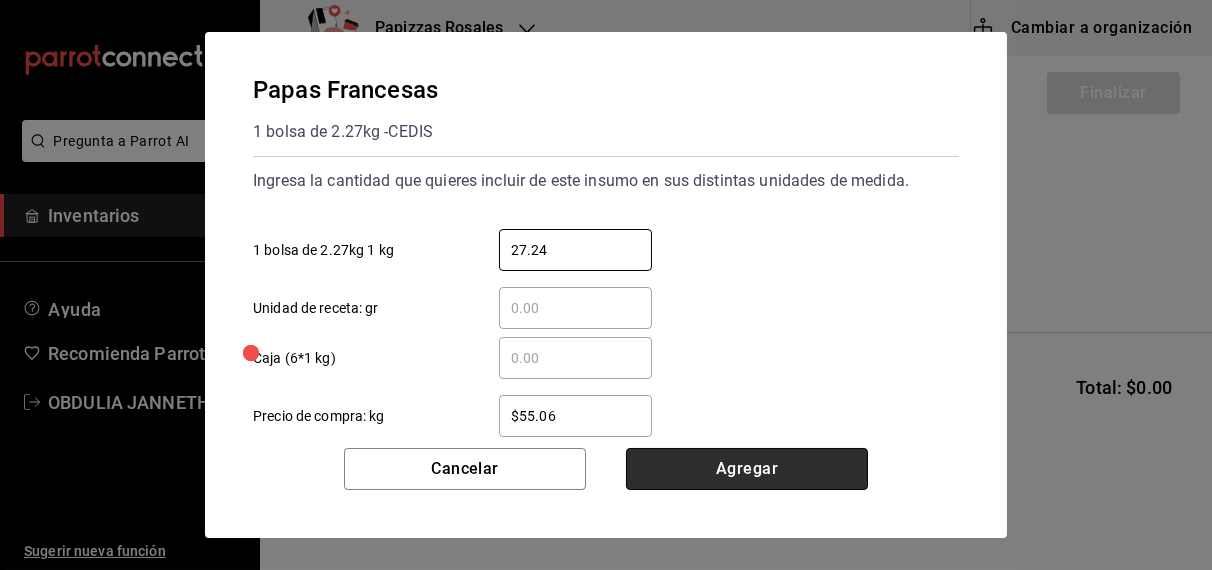 click on "Agregar" at bounding box center (747, 469) 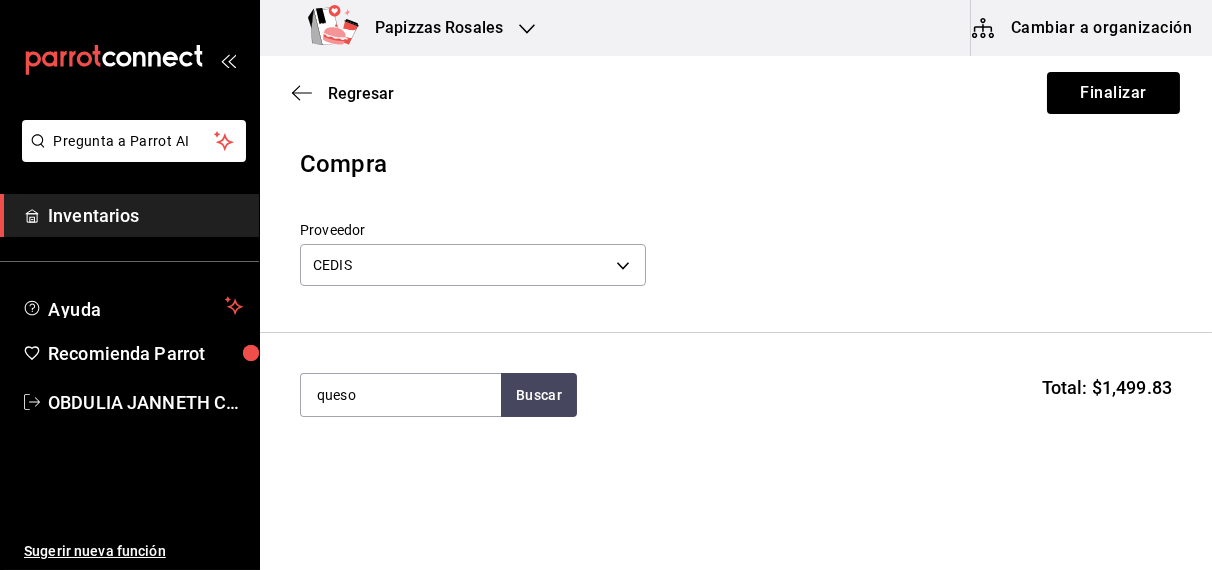 type on "queso" 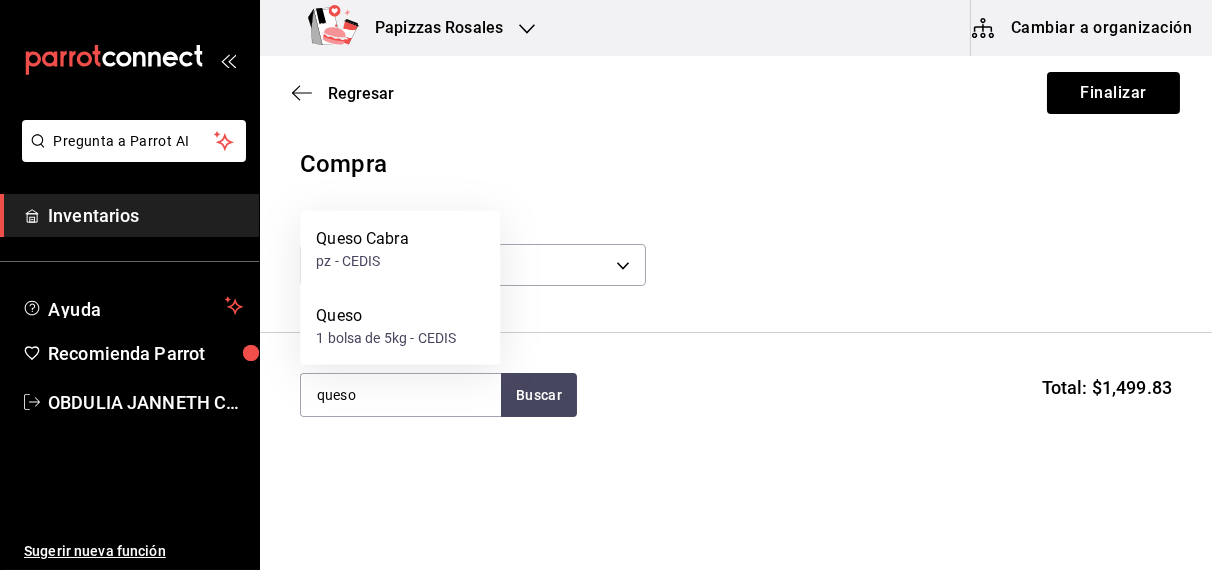 click on "1 bolsa de 5kg - CEDIS" at bounding box center [386, 338] 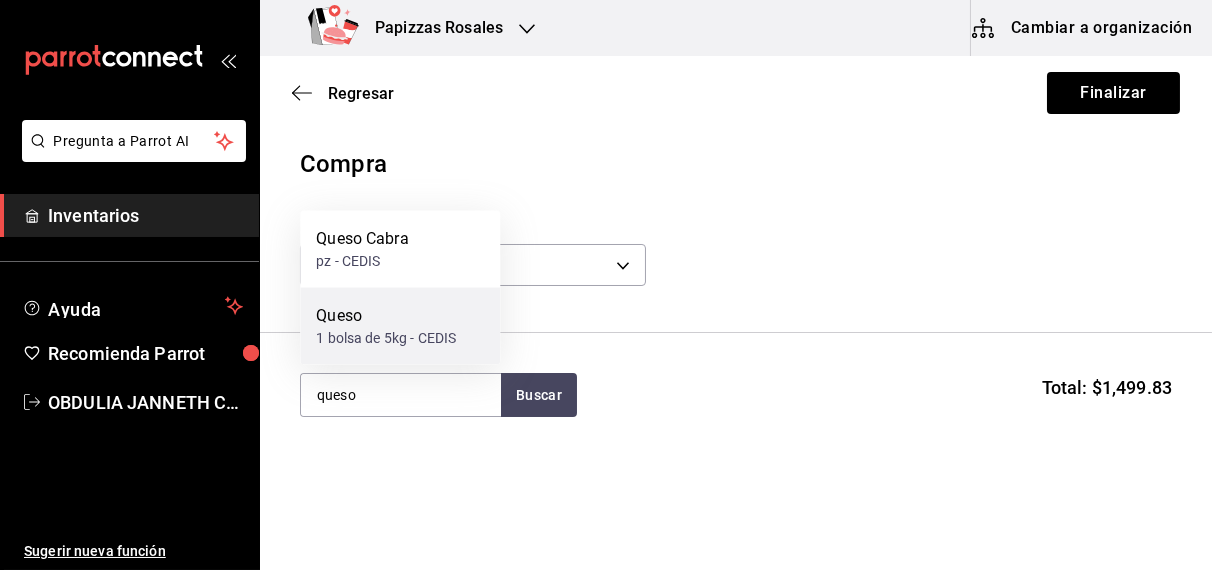 type 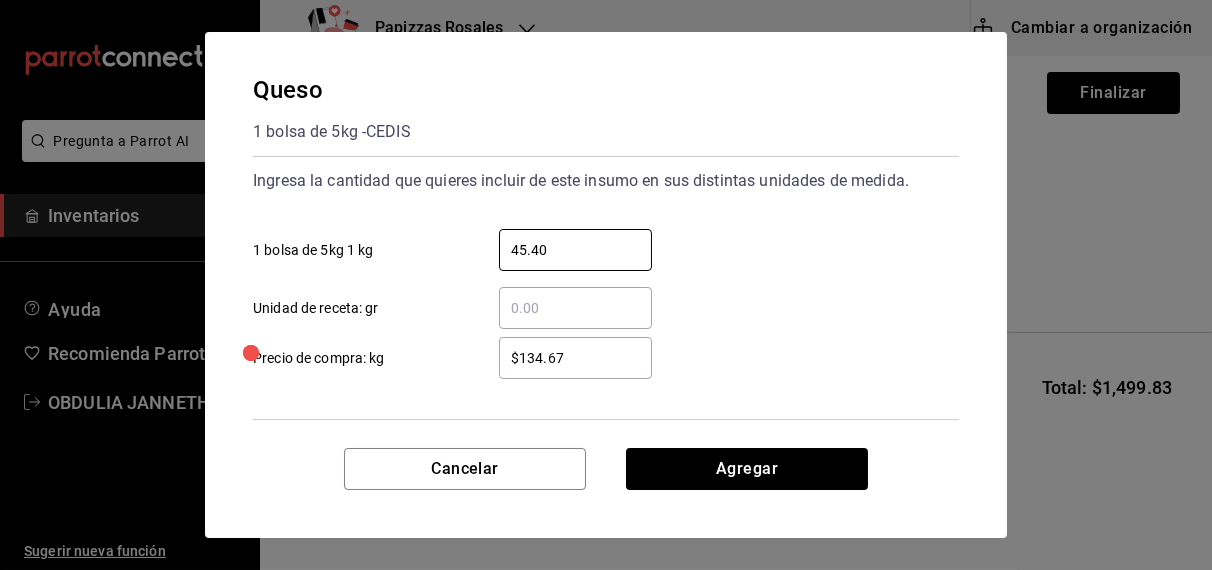 type on "45.40" 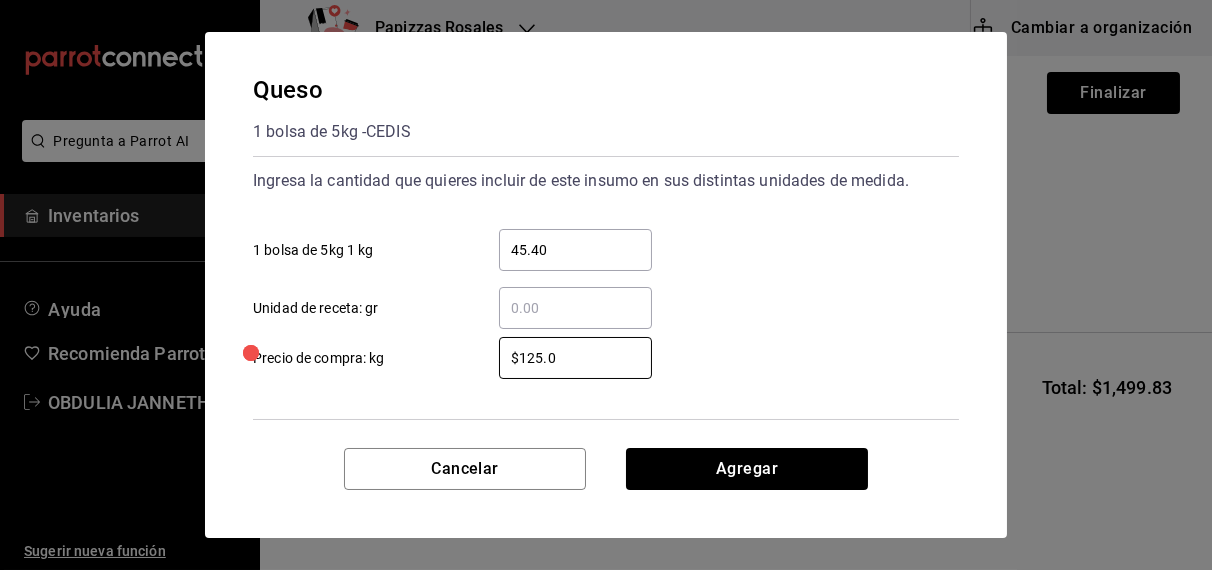 type on "$125.0" 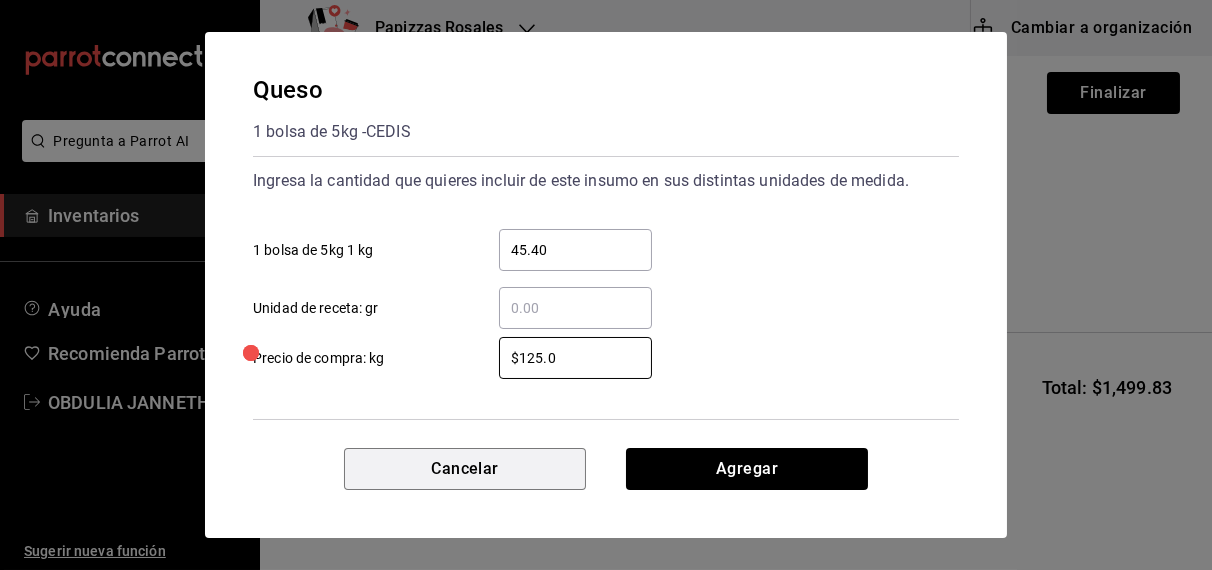 type 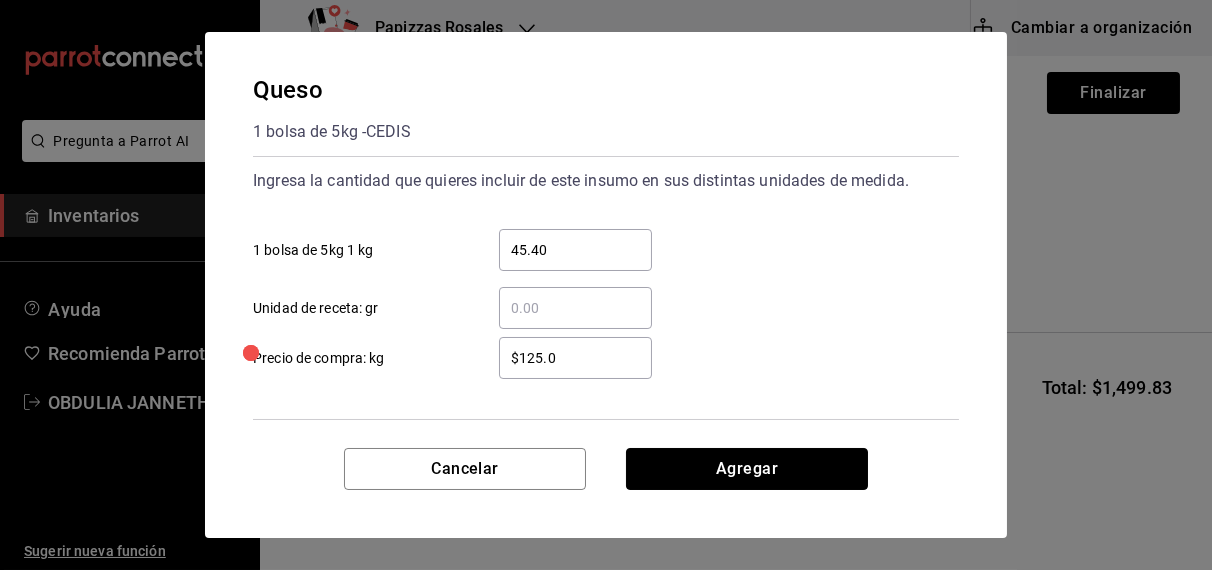type 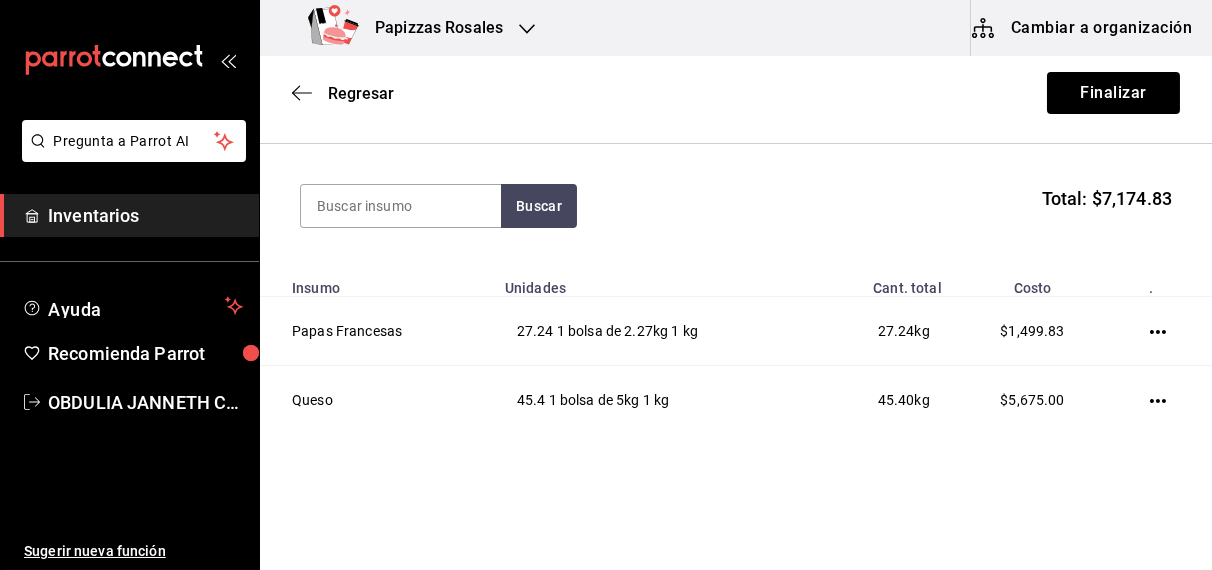 scroll, scrollTop: 186, scrollLeft: 0, axis: vertical 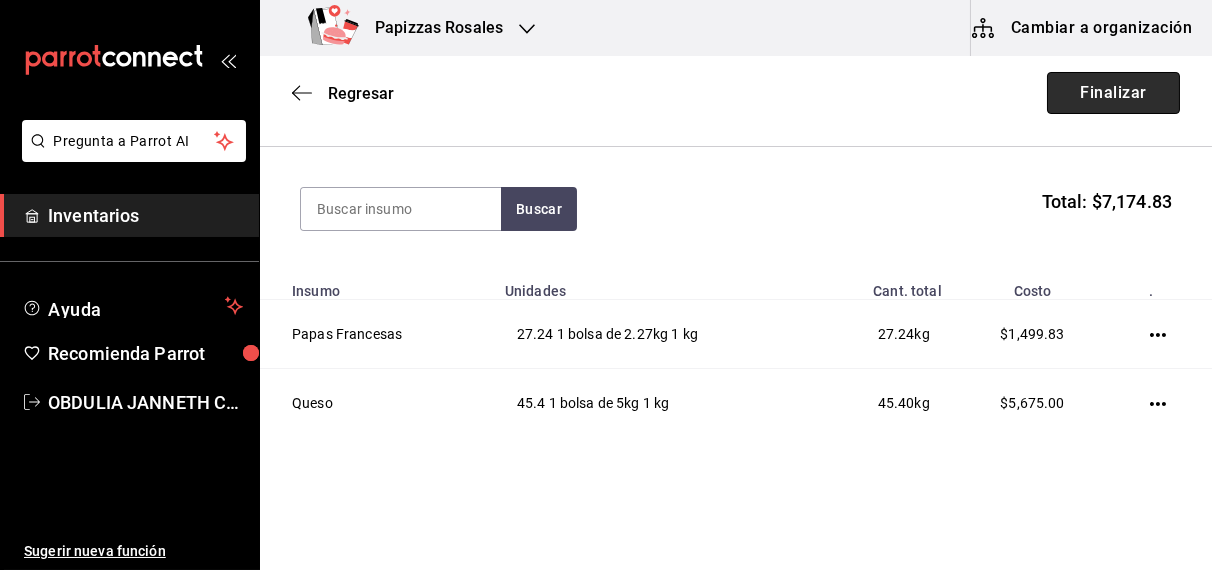 click on "Finalizar" at bounding box center [1113, 93] 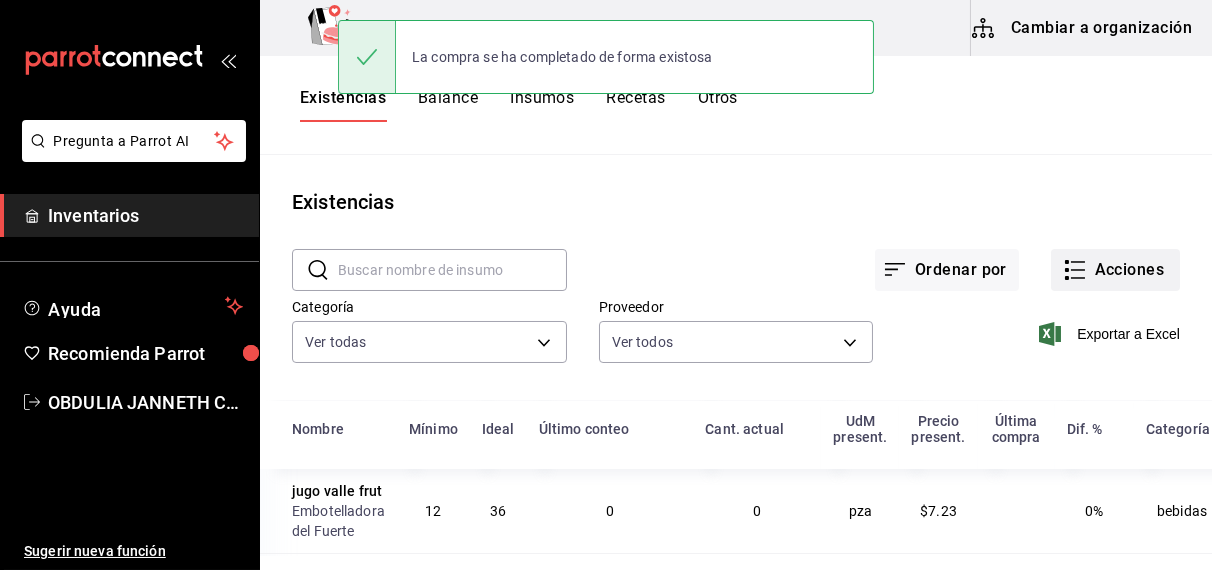click on "Acciones" at bounding box center (1115, 270) 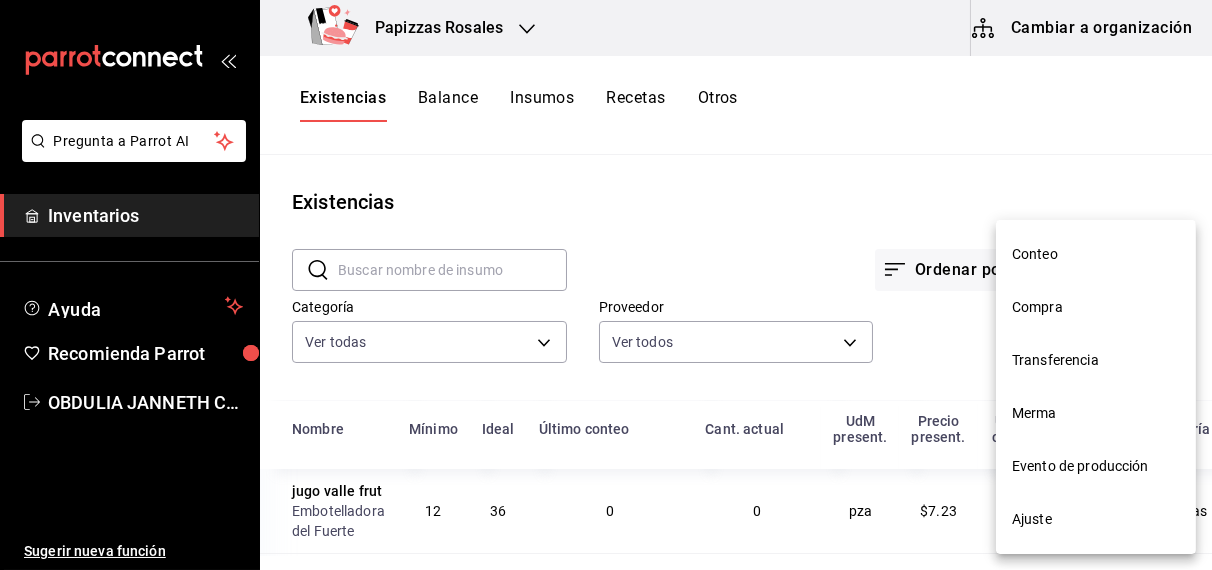 click on "Compra" at bounding box center [1096, 307] 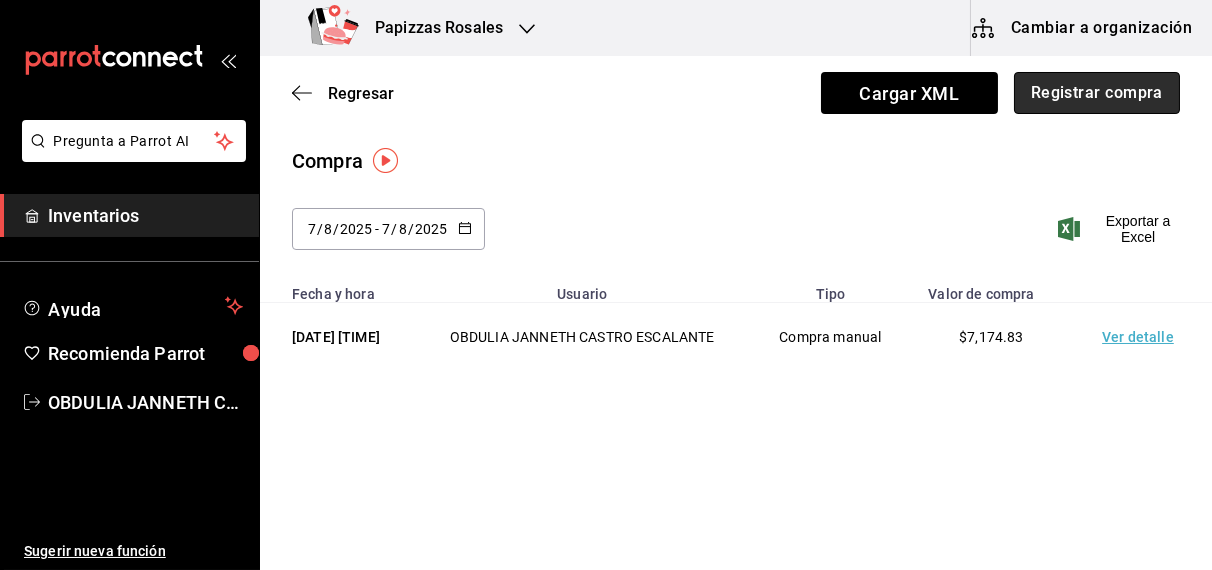 click on "Registrar compra" at bounding box center [1097, 93] 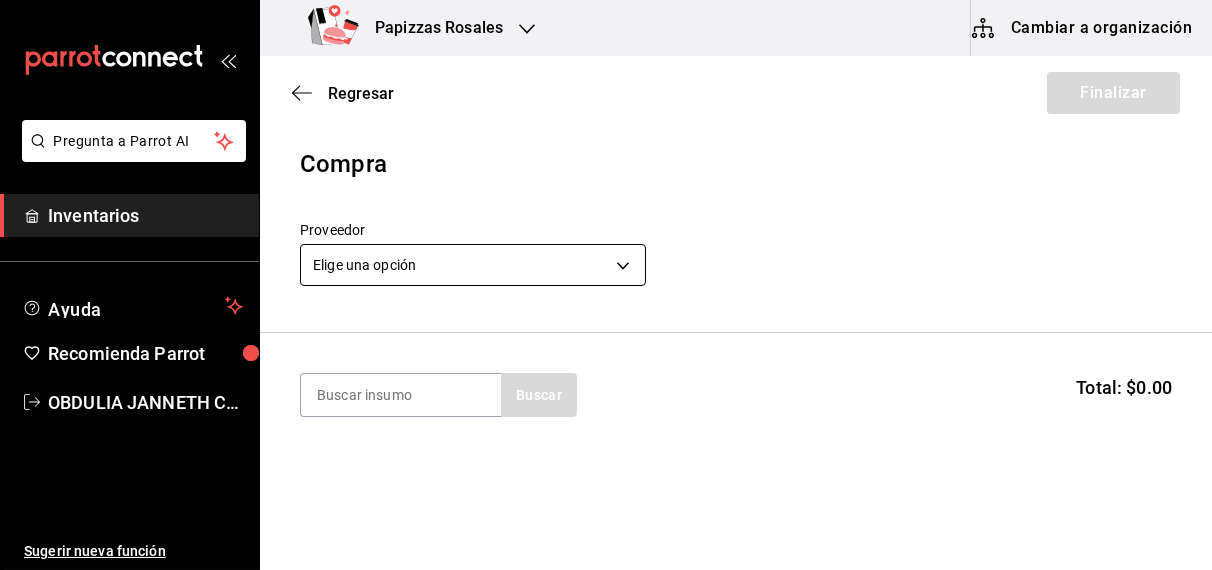 click on "Pregunta a Parrot AI Inventarios   Ayuda Recomienda Parrot   [FIRST] [LAST]   Sugerir nueva función   Papizzas Rosales Cambiar a organización Regresar Finalizar Compra Proveedor Elige una opción default Buscar Total: $0.00 No hay insumos a mostrar. Busca un insumo para agregarlo a la lista Pregunta a Parrot AI Inventarios   Ayuda Recomienda Parrot   [FIRST] [LAST]   Sugerir nueva función   GANA 1 MES GRATIS EN TU SUSCRIPCIÓN AQUÍ ¿Recuerdas cómo empezó tu restaurante?
Hoy puedes ayudar a un colega a tener el mismo cambio que tú viviste.
Recomienda Parrot directamente desde tu Portal Administrador.
Es fácil y rápido.
🎁 Por cada restaurante que se una, ganas 1 mes gratis. Ver video tutorial Ir a video Editar Eliminar Visitar centro de ayuda (XX) XXXX XXXX support@example.com Visitar centro de ayuda (XX) XXXX XXXX support@example.com" at bounding box center [606, 228] 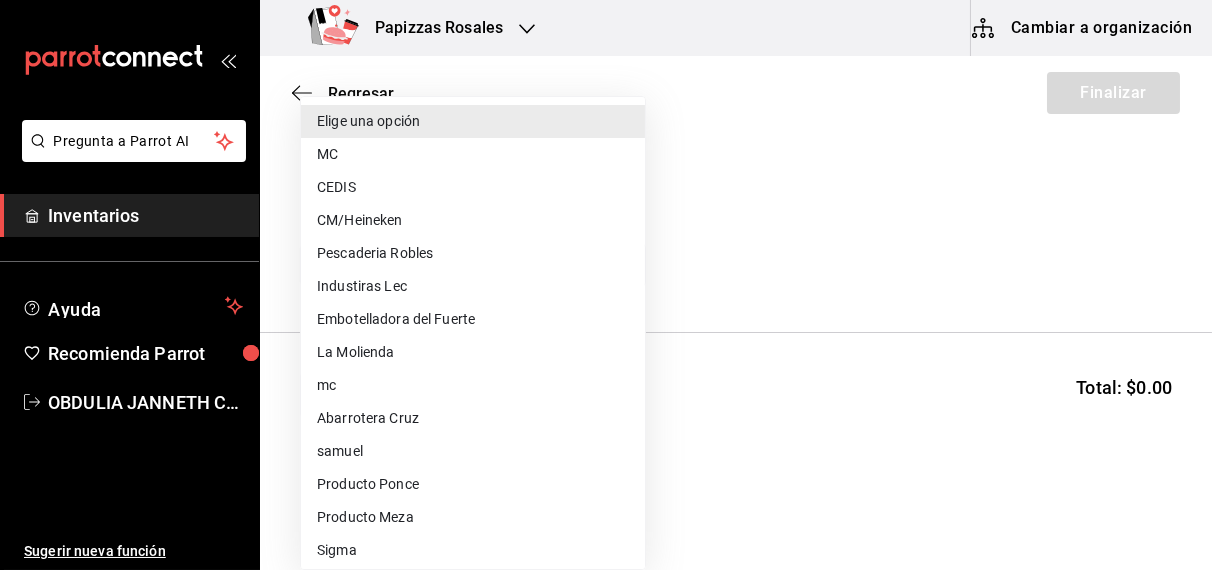 click on "MC" at bounding box center [473, 154] 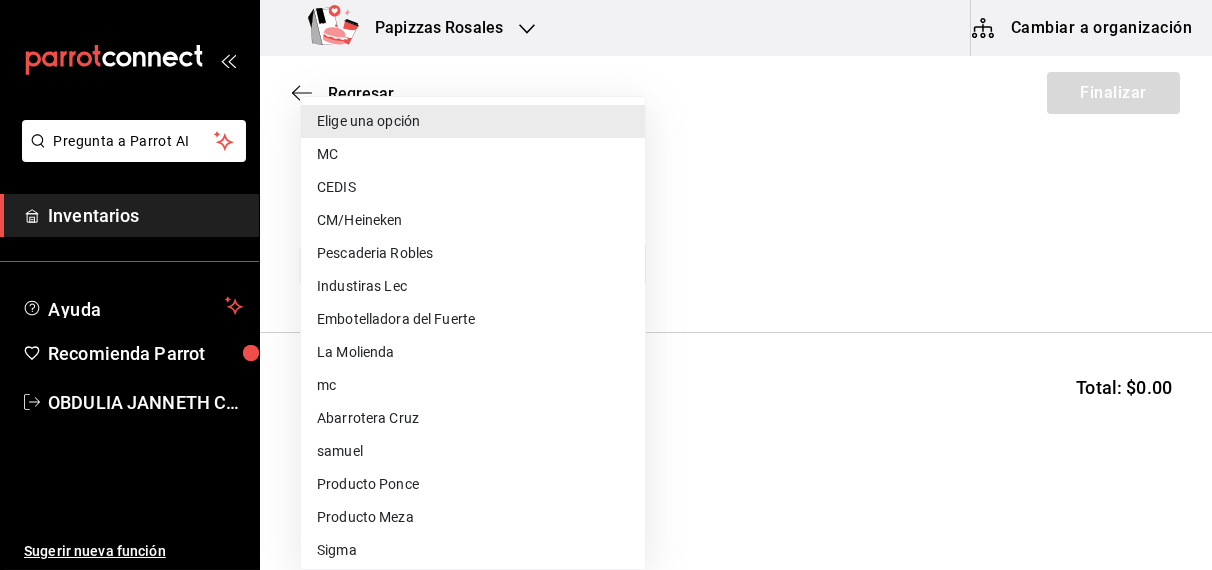 type on "59259b25-7b15-4529-a17f-fa8ef7e7484a" 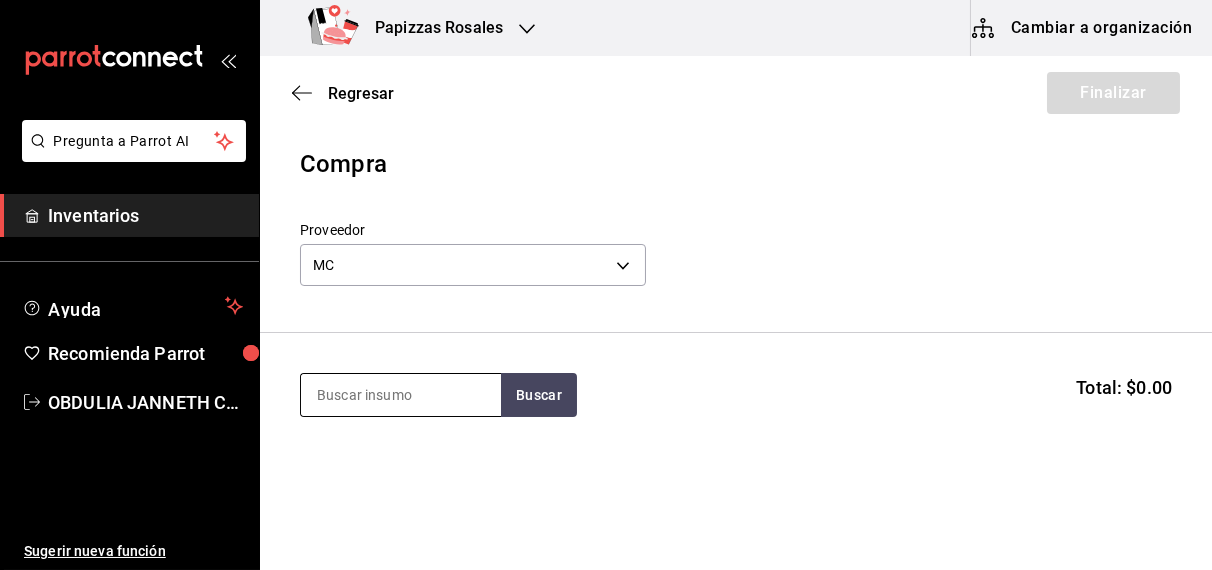 click at bounding box center (401, 395) 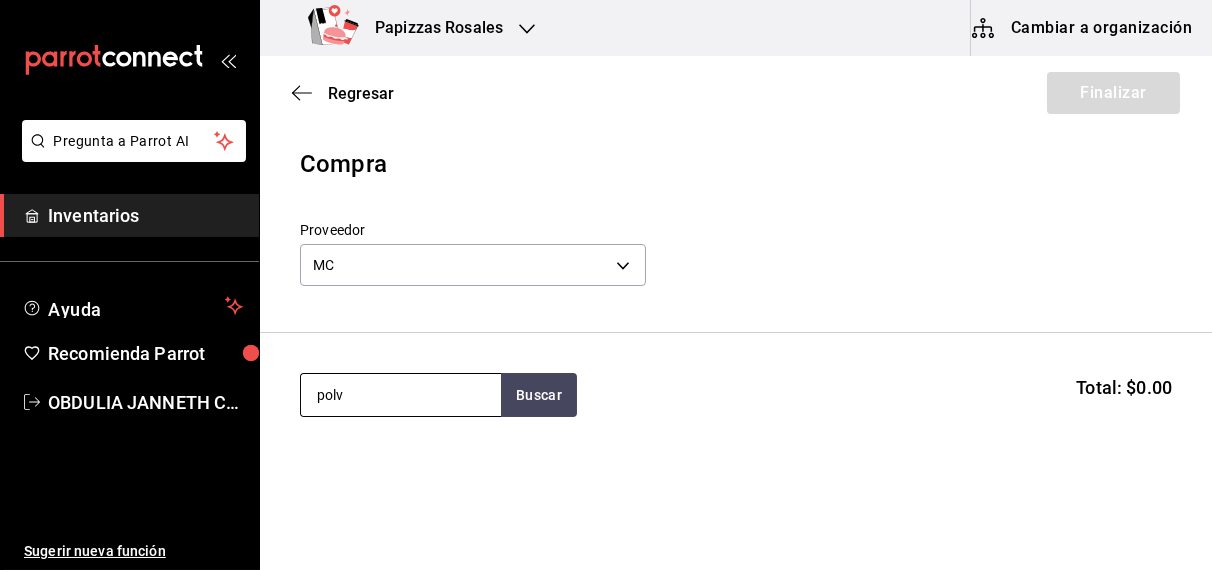 type on "polv" 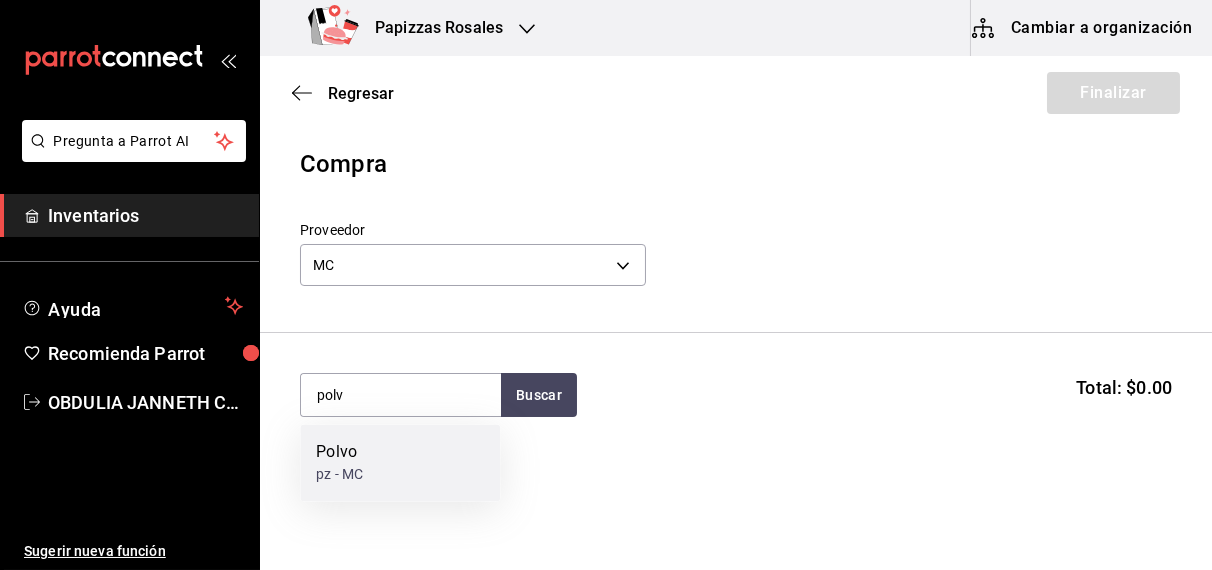 click on "Polvo pz - MC" at bounding box center (400, 463) 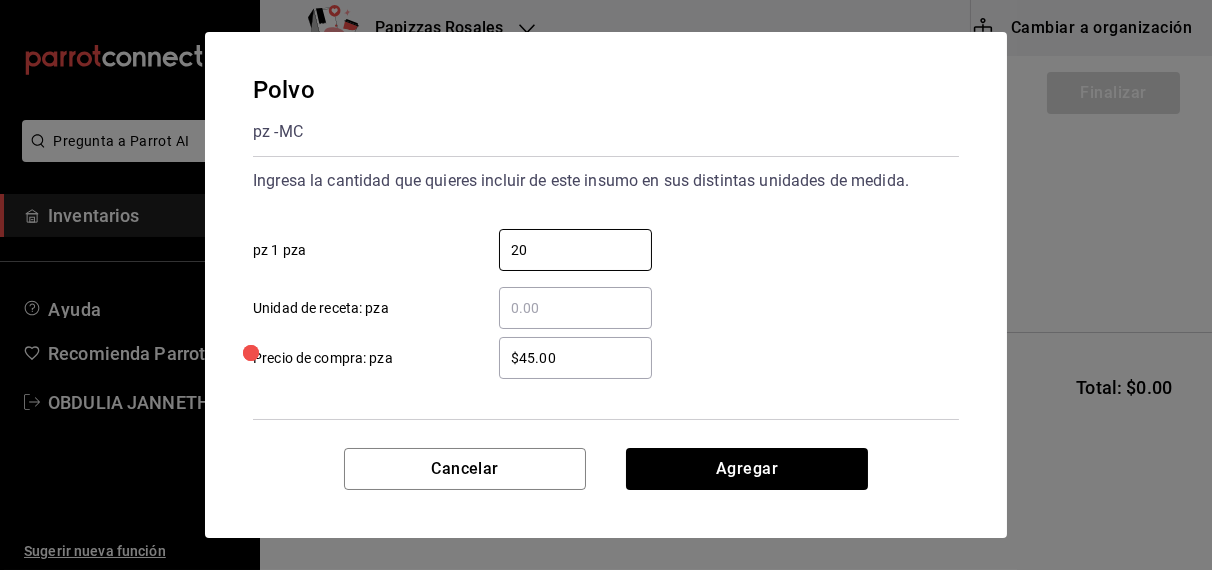type on "20" 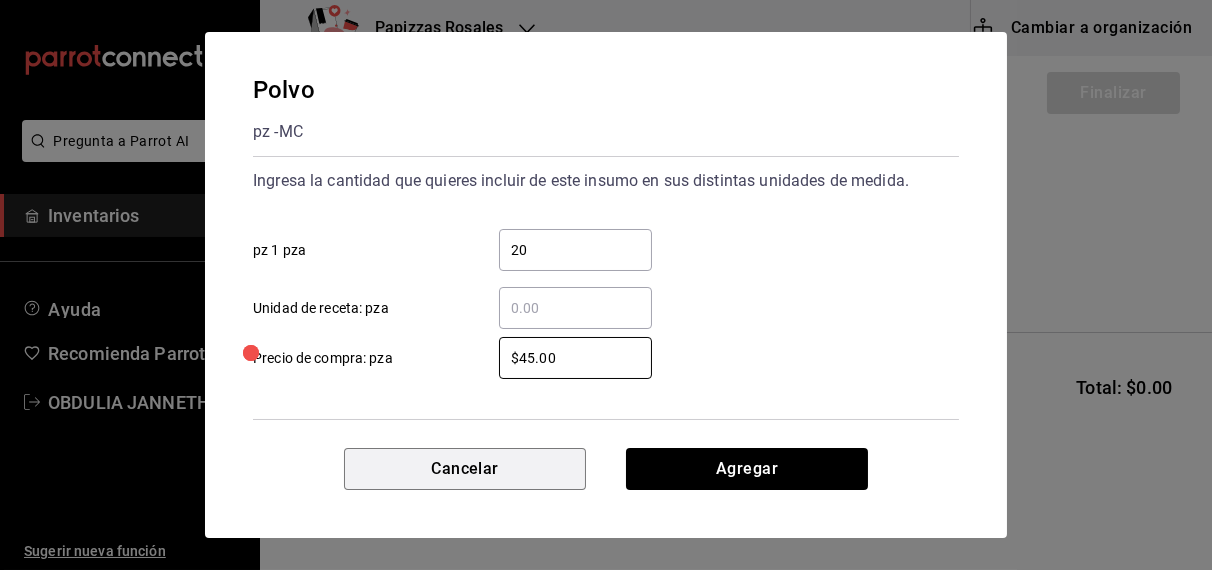 type 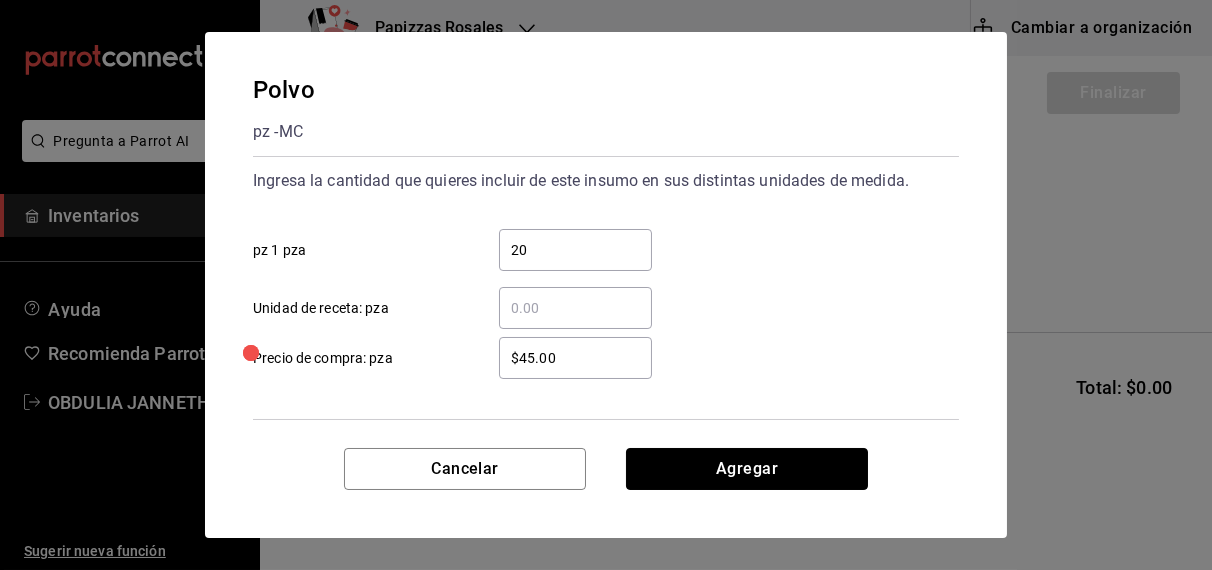 type 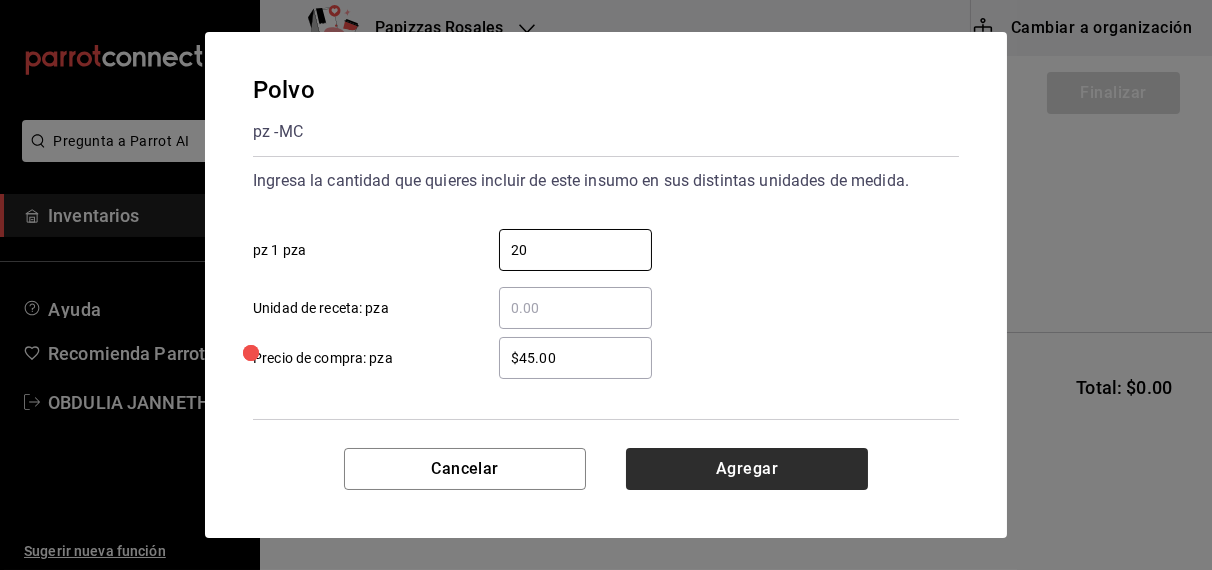 click on "Agregar" at bounding box center [747, 469] 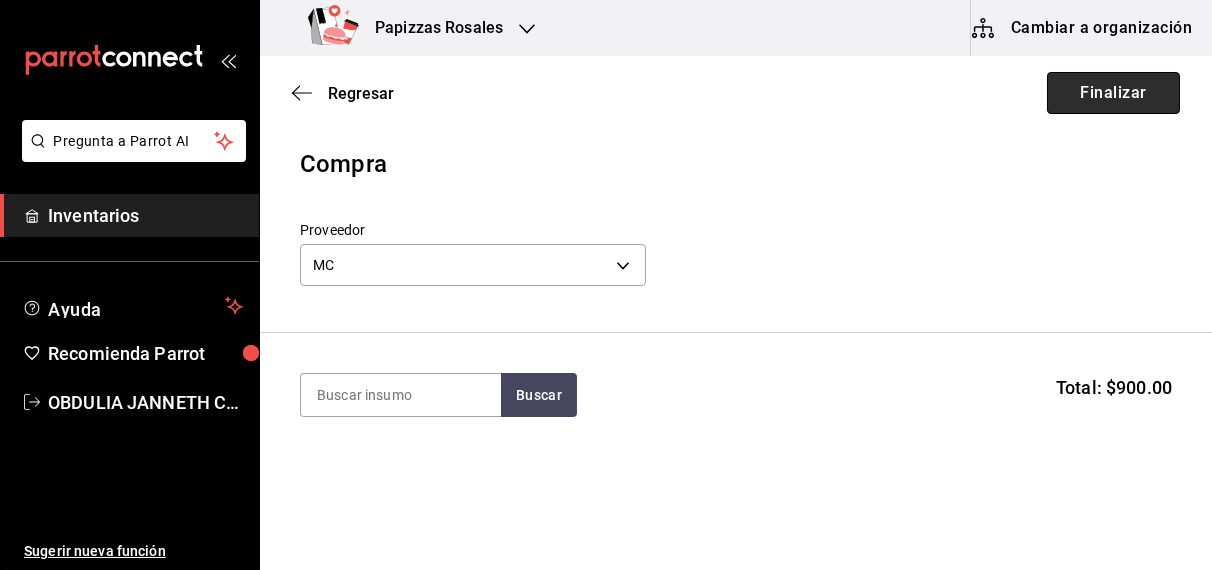 click on "Finalizar" at bounding box center (1113, 93) 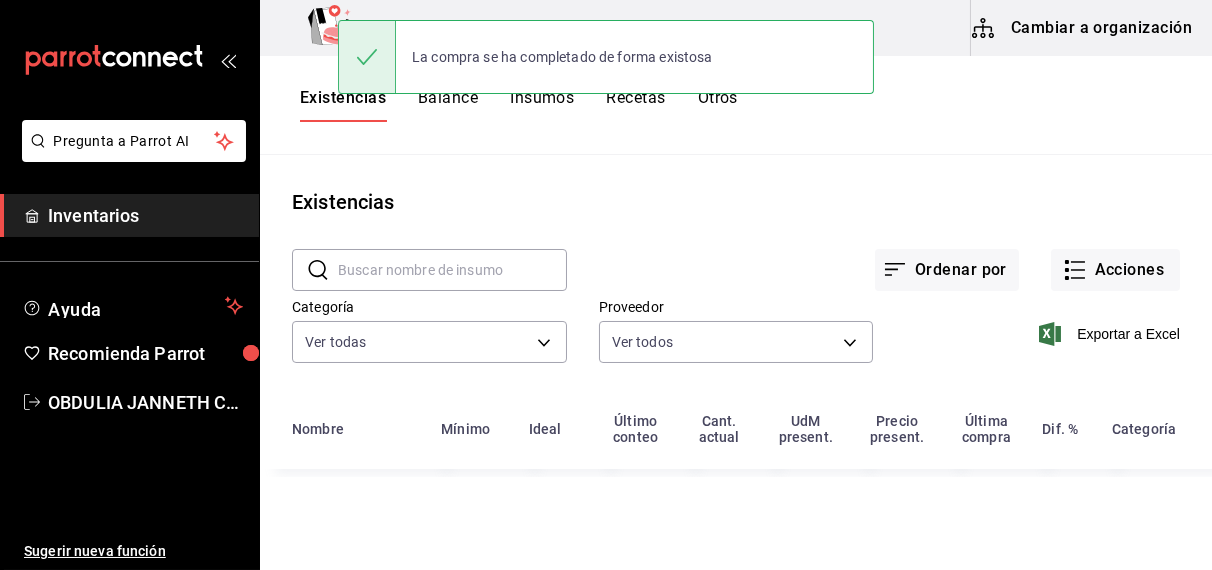 click on "Acciones" at bounding box center (1115, 270) 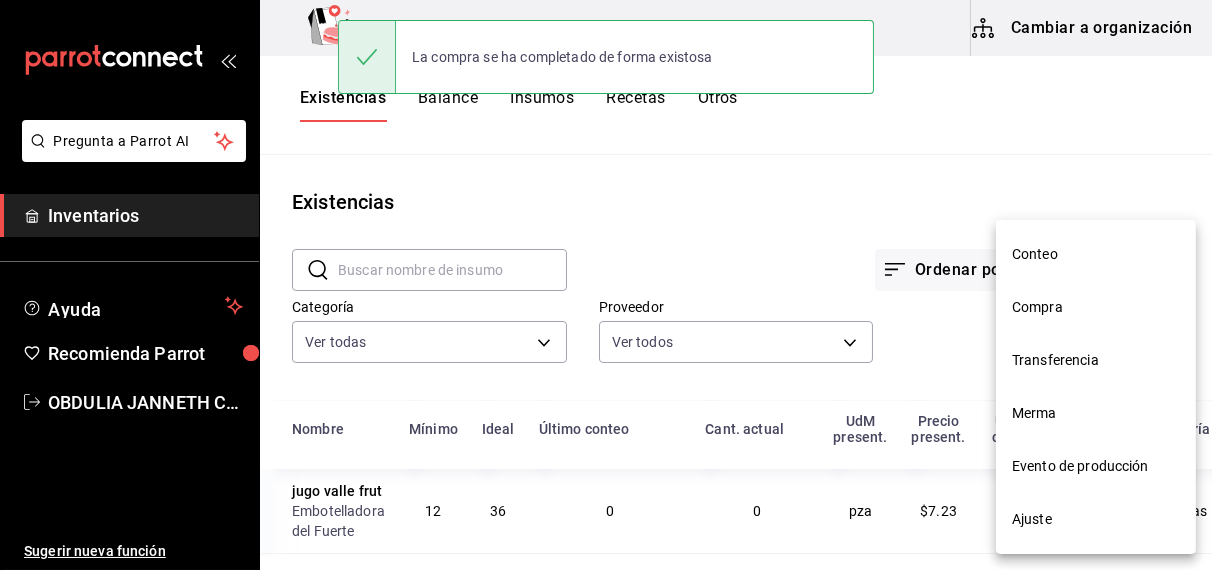 click on "Compra" at bounding box center [1096, 307] 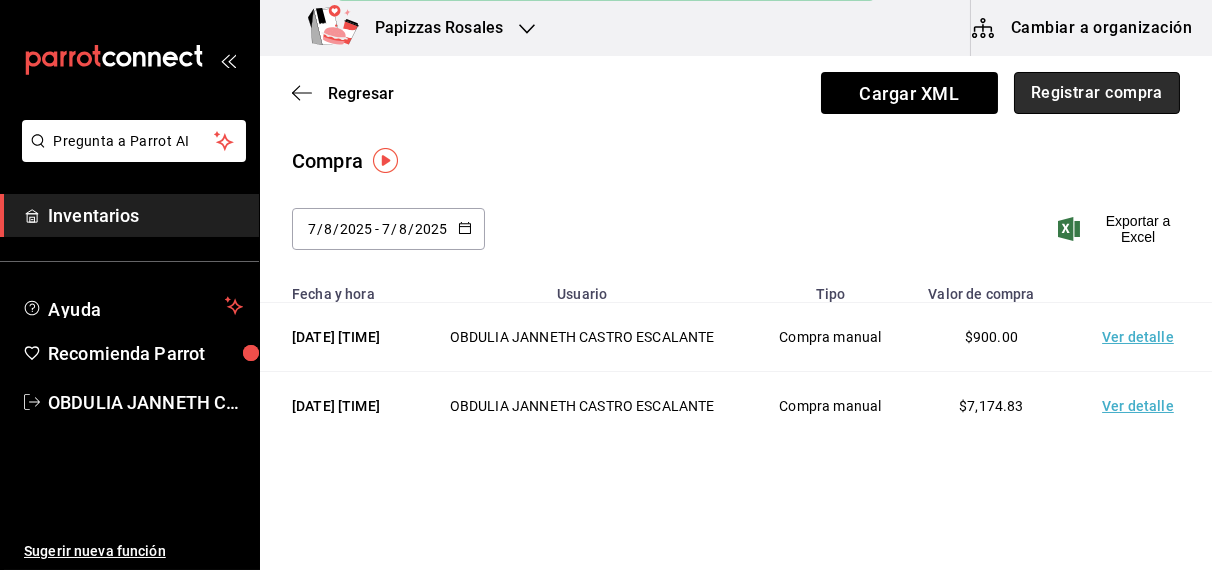 click on "Registrar compra" at bounding box center [1097, 93] 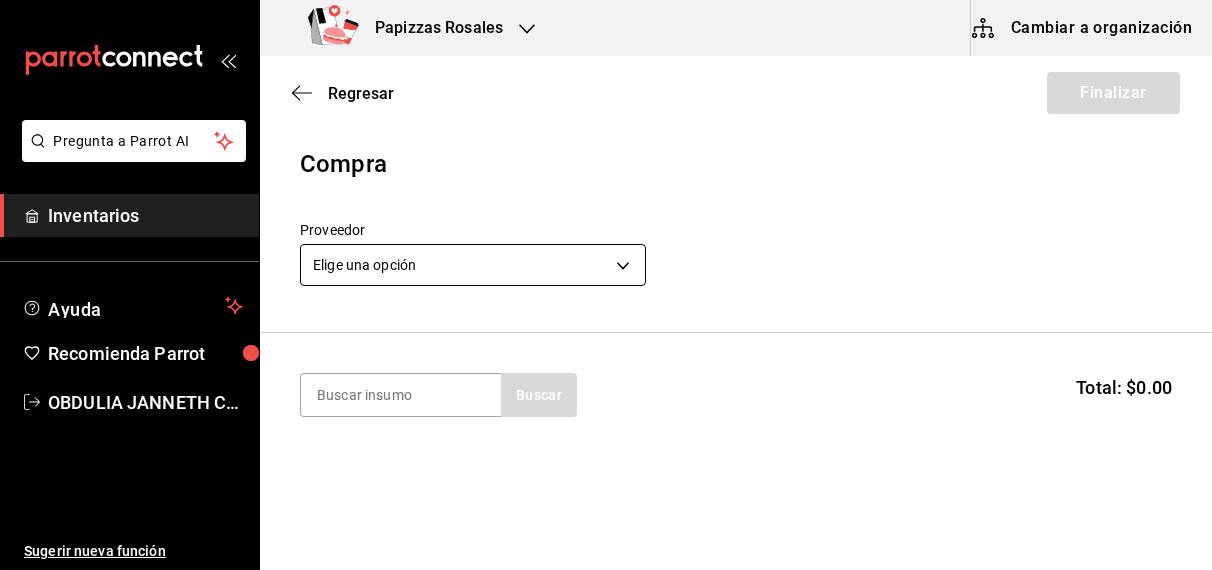 click on "Pregunta a Parrot AI Inventarios   Ayuda Recomienda Parrot   [FIRST] [LAST]   Sugerir nueva función   Papizzas Rosales Cambiar a organización Regresar Finalizar Compra Proveedor Elige una opción default Buscar Total: $0.00 No hay insumos a mostrar. Busca un insumo para agregarlo a la lista Pregunta a Parrot AI Inventarios   Ayuda Recomienda Parrot   [FIRST] [LAST]   Sugerir nueva función   GANA 1 MES GRATIS EN TU SUSCRIPCIÓN AQUÍ ¿Recuerdas cómo empezó tu restaurante?
Hoy puedes ayudar a un colega a tener el mismo cambio que tú viviste.
Recomienda Parrot directamente desde tu Portal Administrador.
Es fácil y rápido.
🎁 Por cada restaurante que se una, ganas 1 mes gratis. Ver video tutorial Ir a video Editar Eliminar Visitar centro de ayuda (XX) XXXX XXXX support@example.com Visitar centro de ayuda (XX) XXXX XXXX support@example.com" at bounding box center (606, 228) 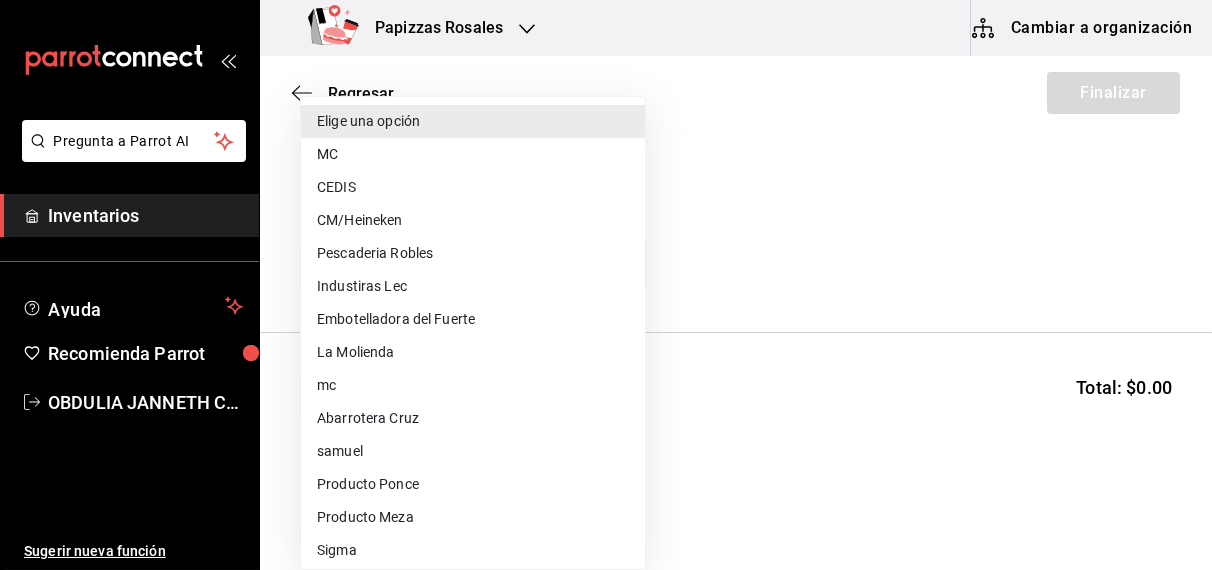 click on "CEDIS" at bounding box center [473, 187] 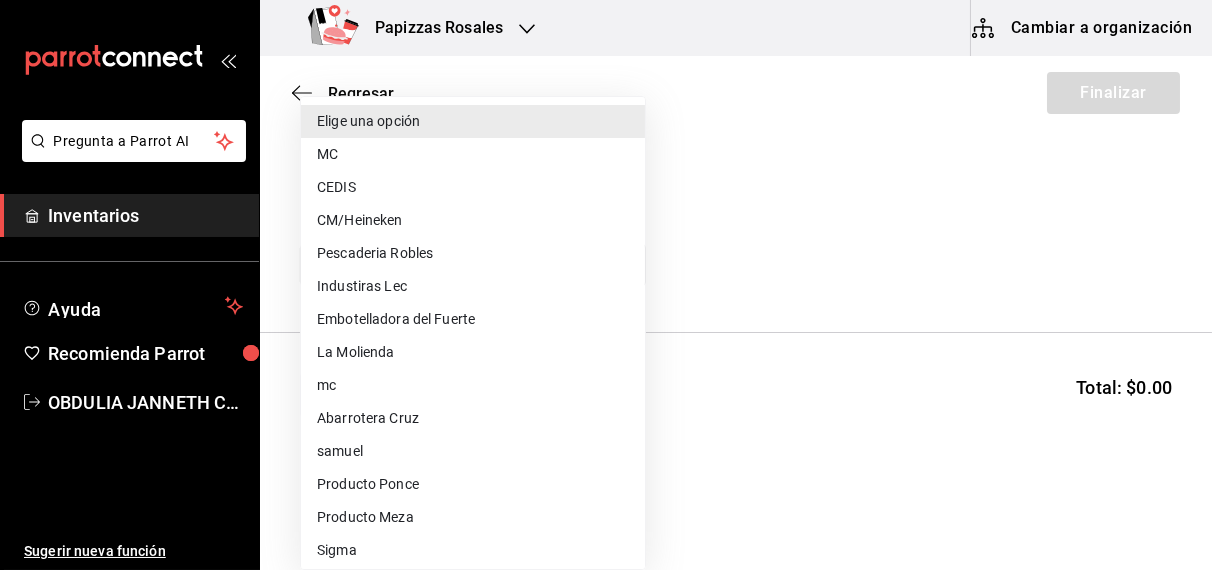 type on "fd93c39f-859b-4130-830c-b038fbd442a0" 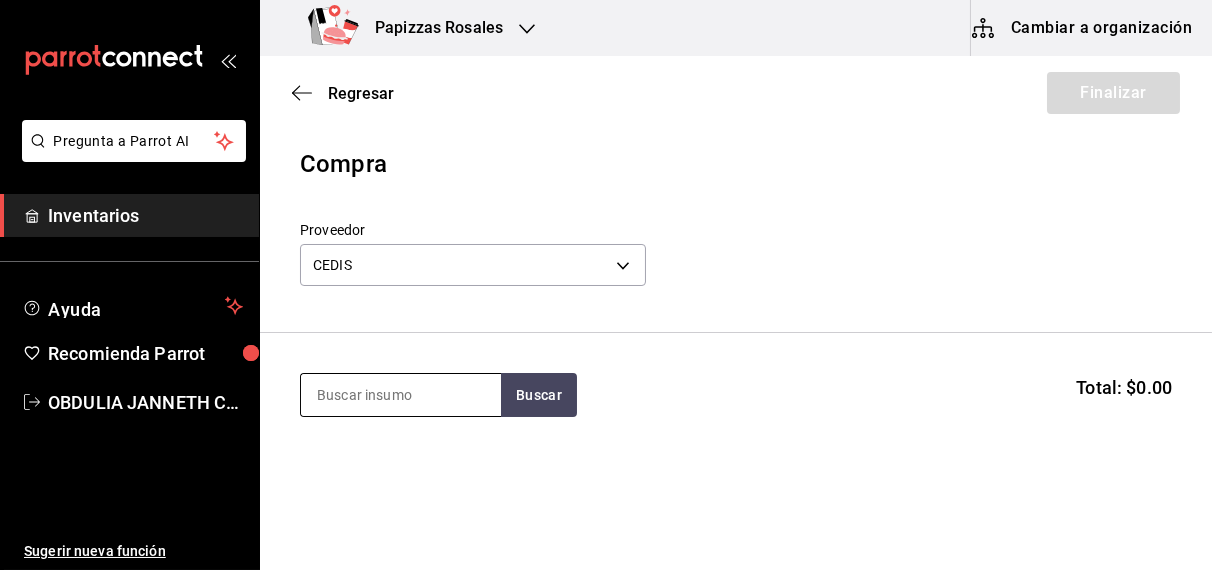 click at bounding box center (401, 395) 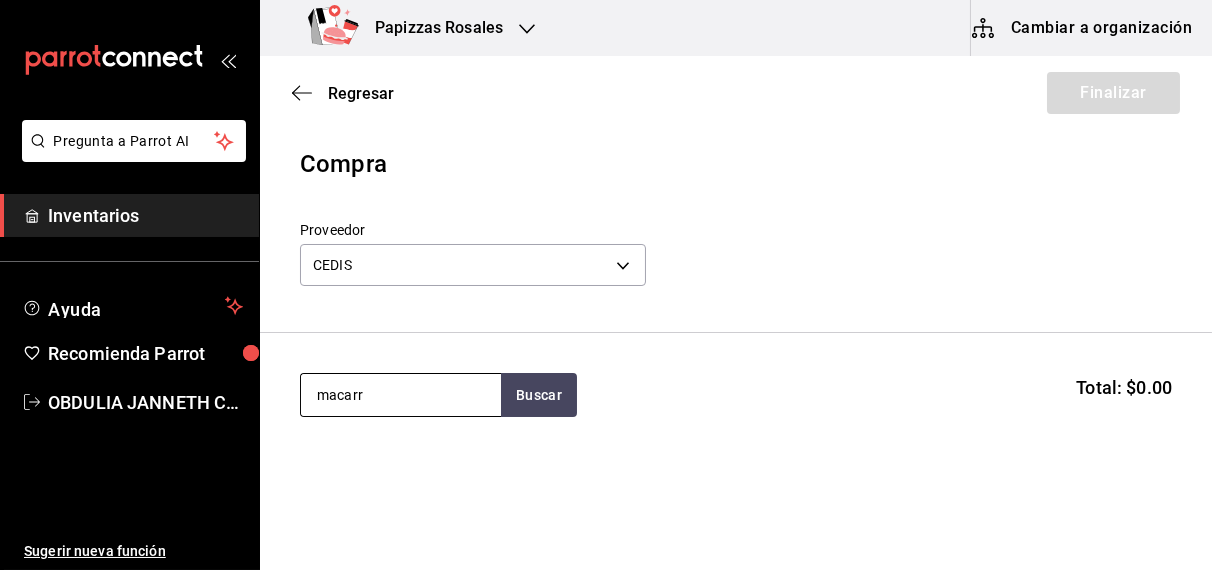 type on "macarr" 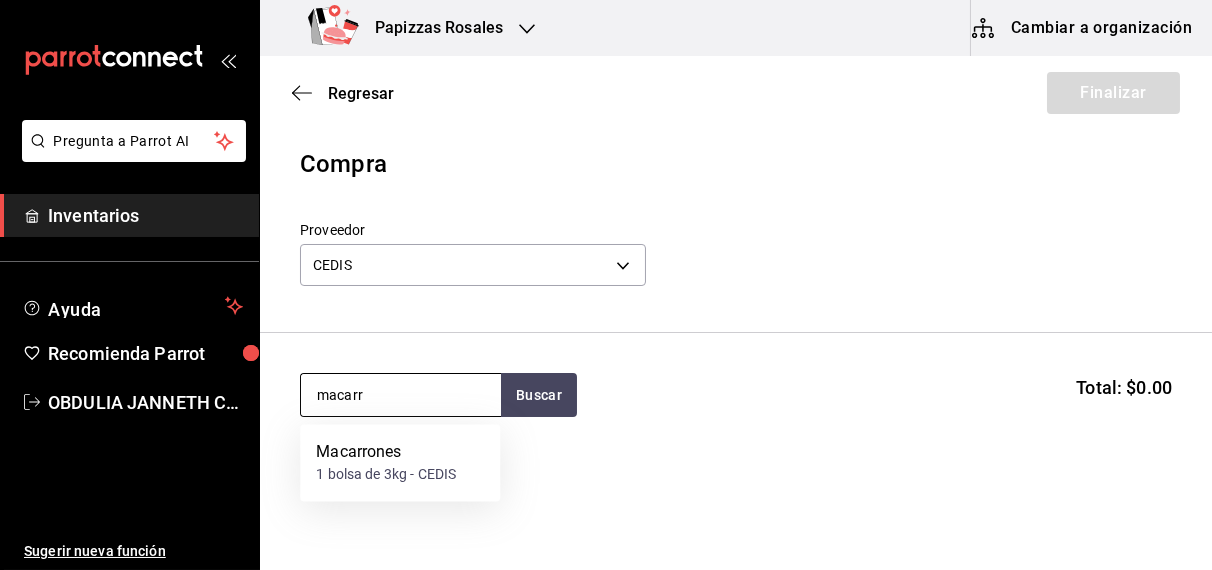 click on "1 bolsa de 3kg - CEDIS" at bounding box center (386, 475) 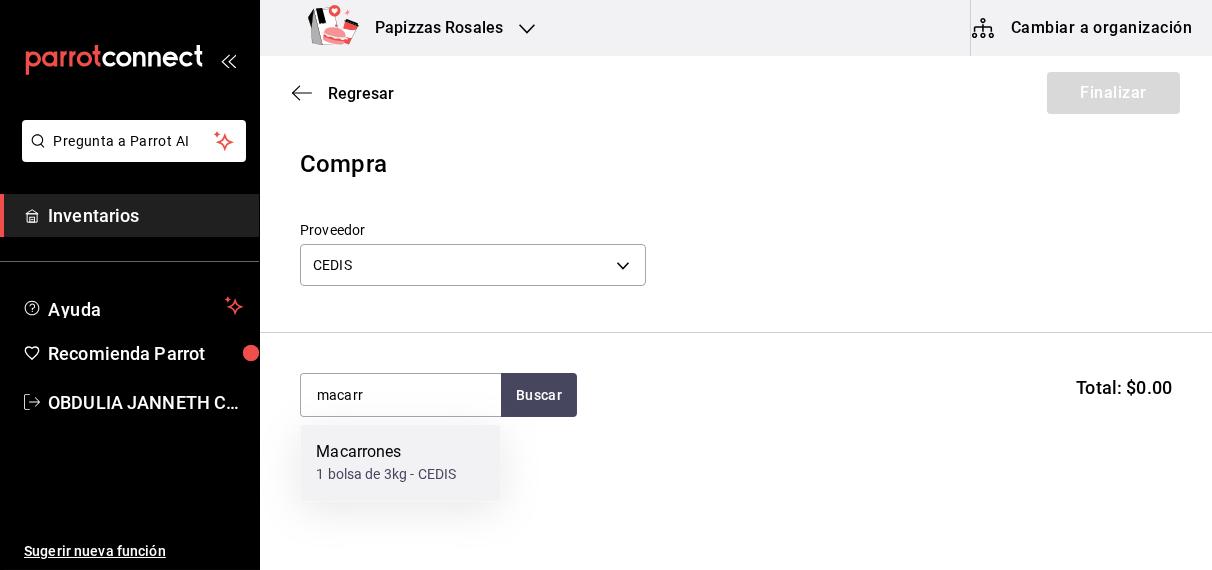 type 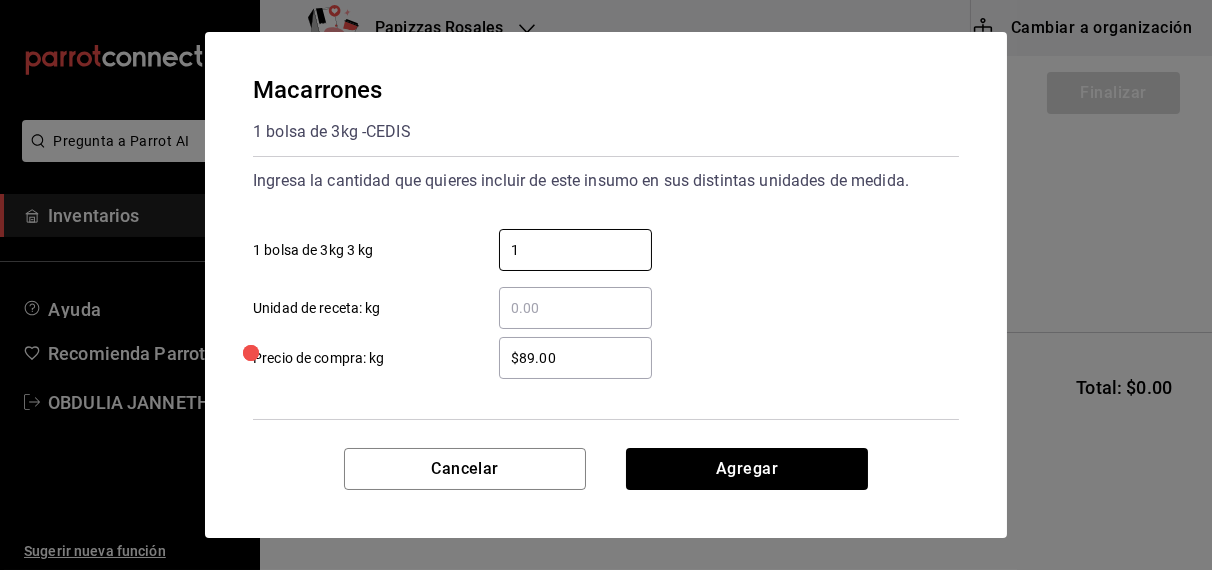 type on "1" 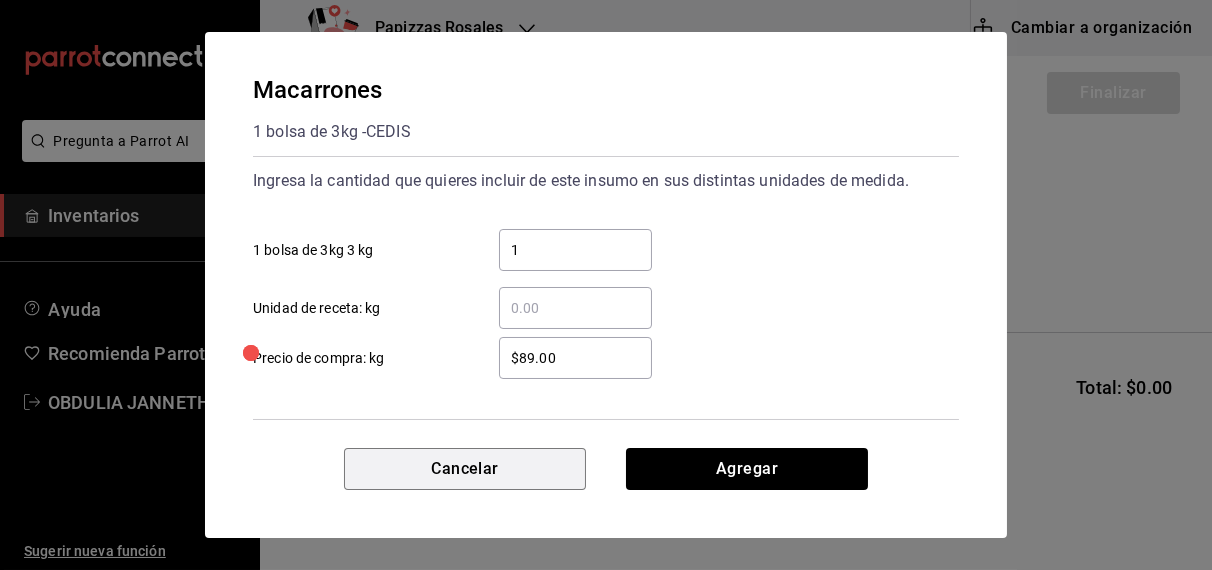 type 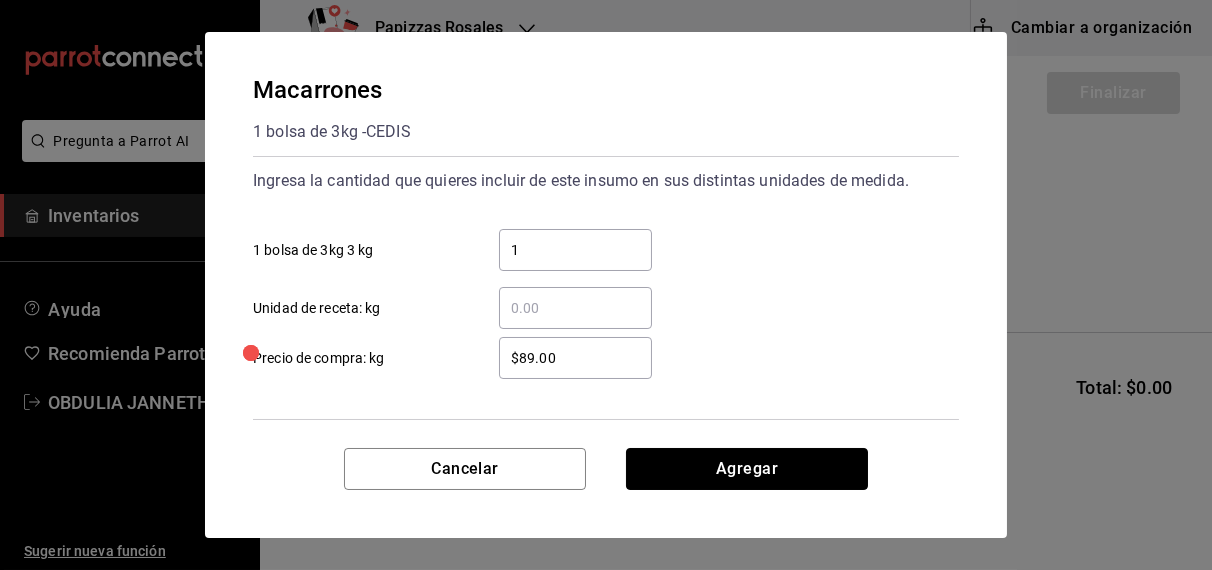 type 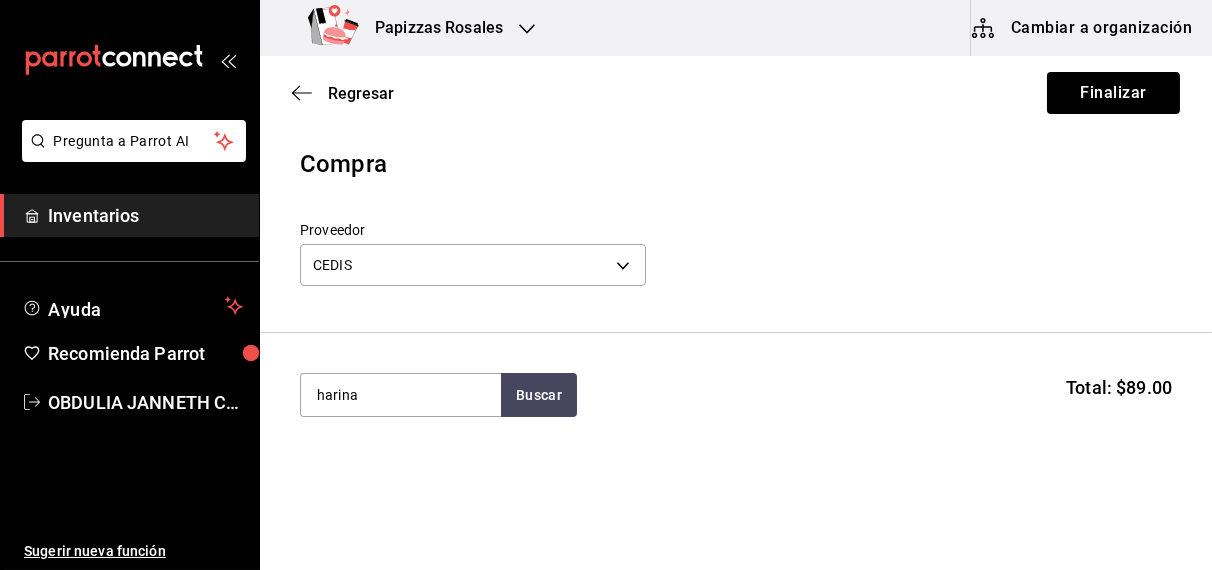 type on "harina" 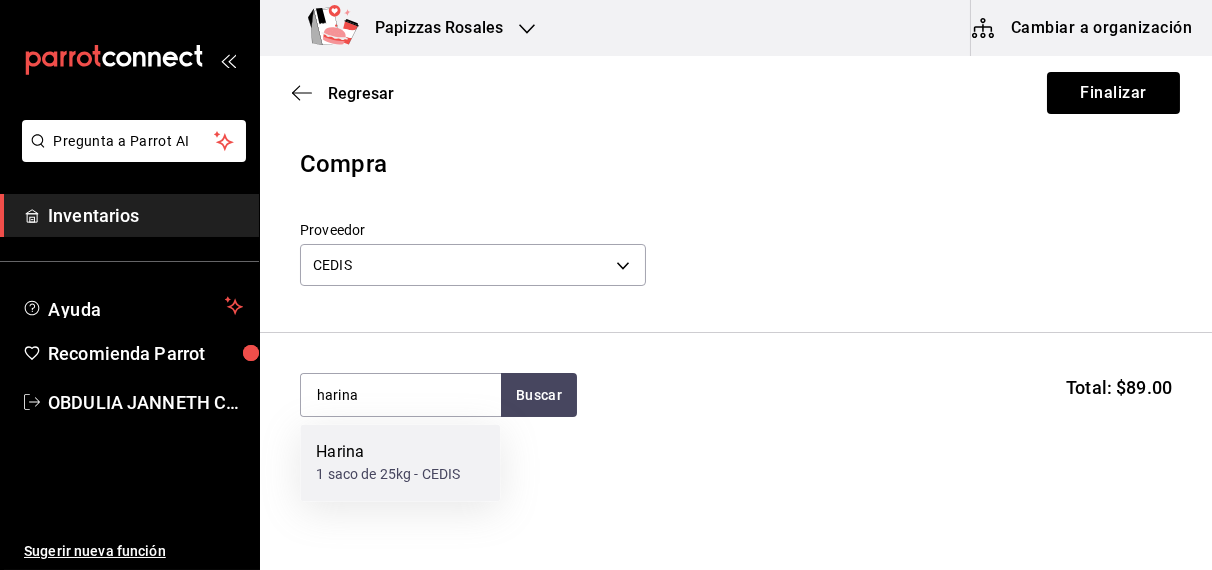 click on "1 saco de 25kg - CEDIS" at bounding box center [388, 475] 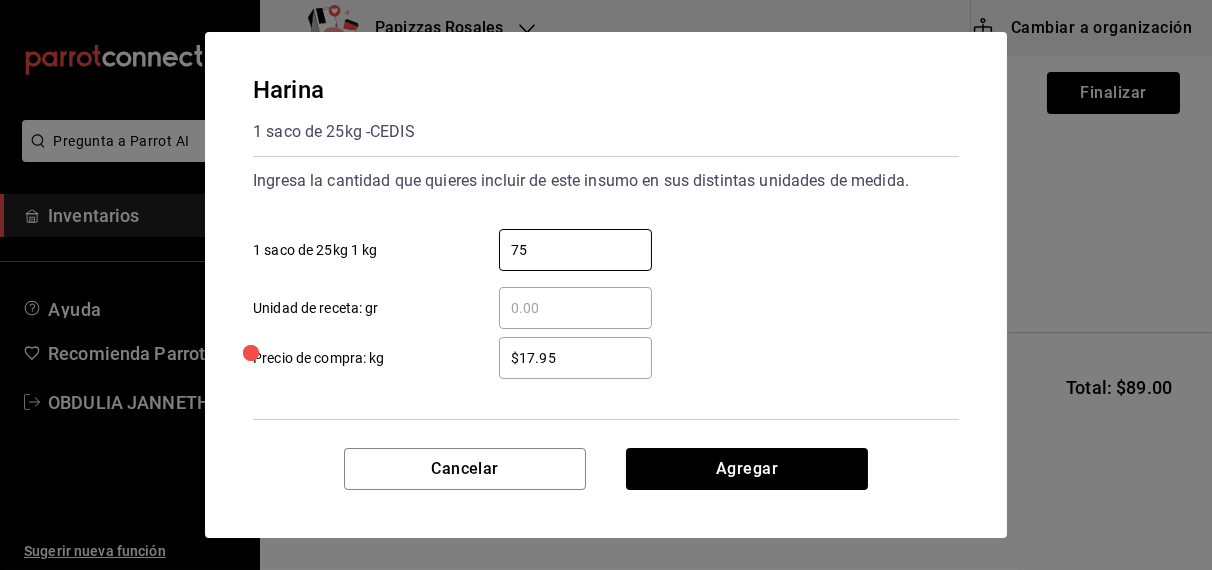 type on "75" 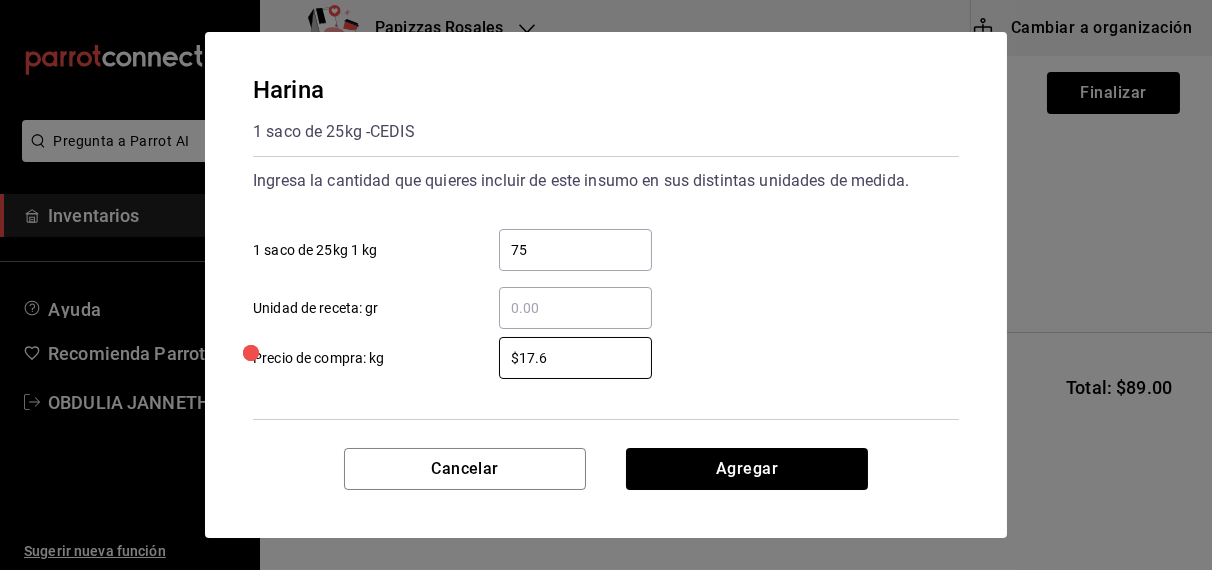 type on "$17.60" 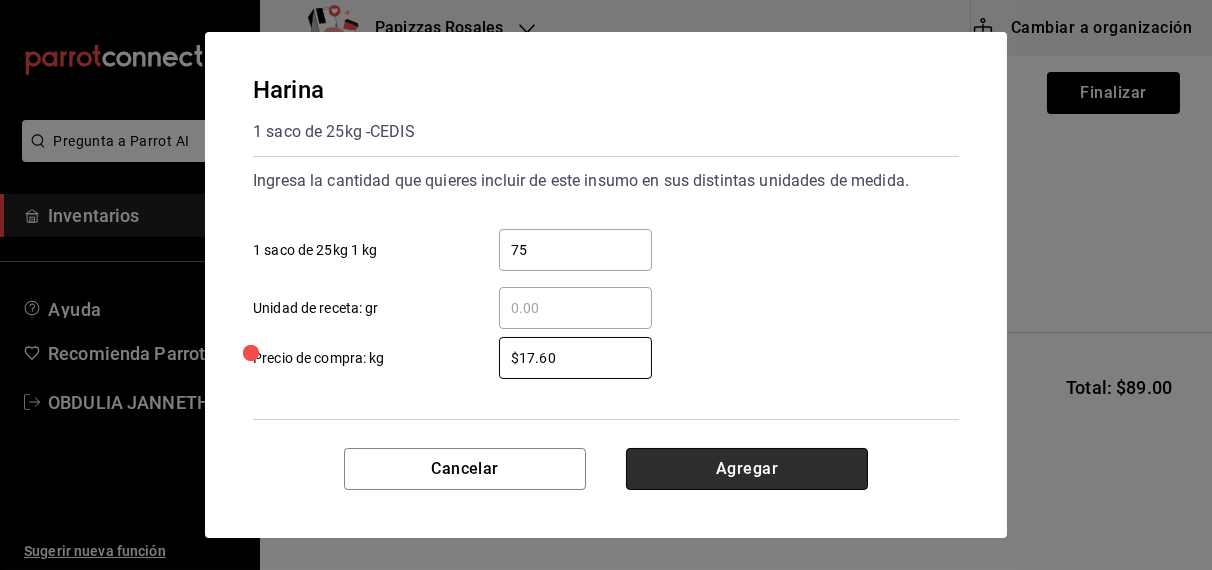 click on "Agregar" at bounding box center [747, 469] 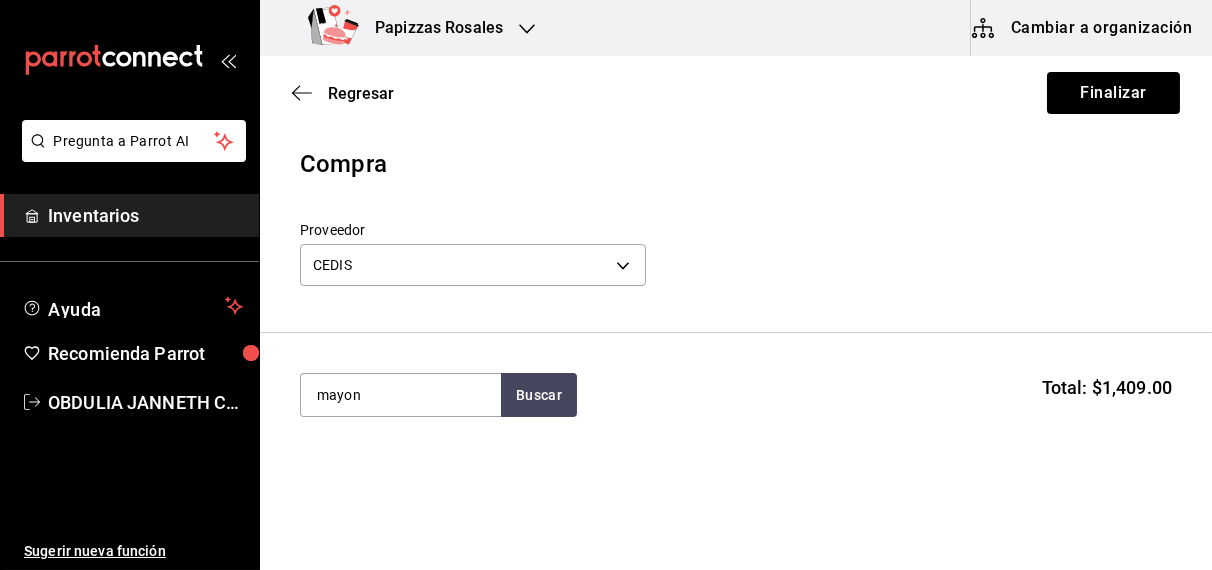 type on "mayon" 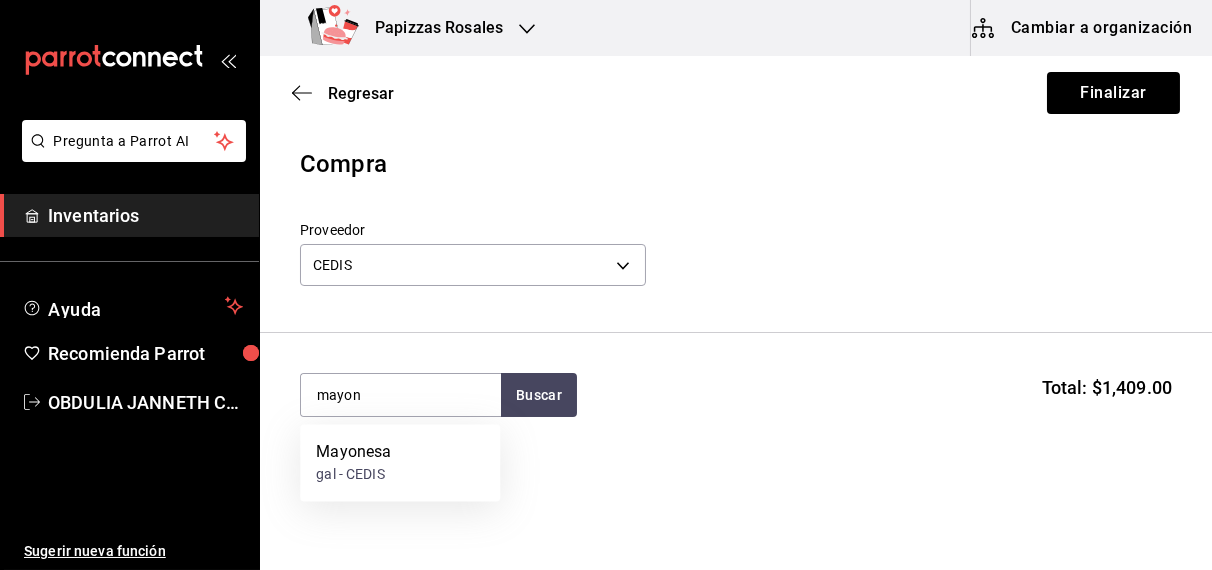 click on "gal - CEDIS" at bounding box center [353, 475] 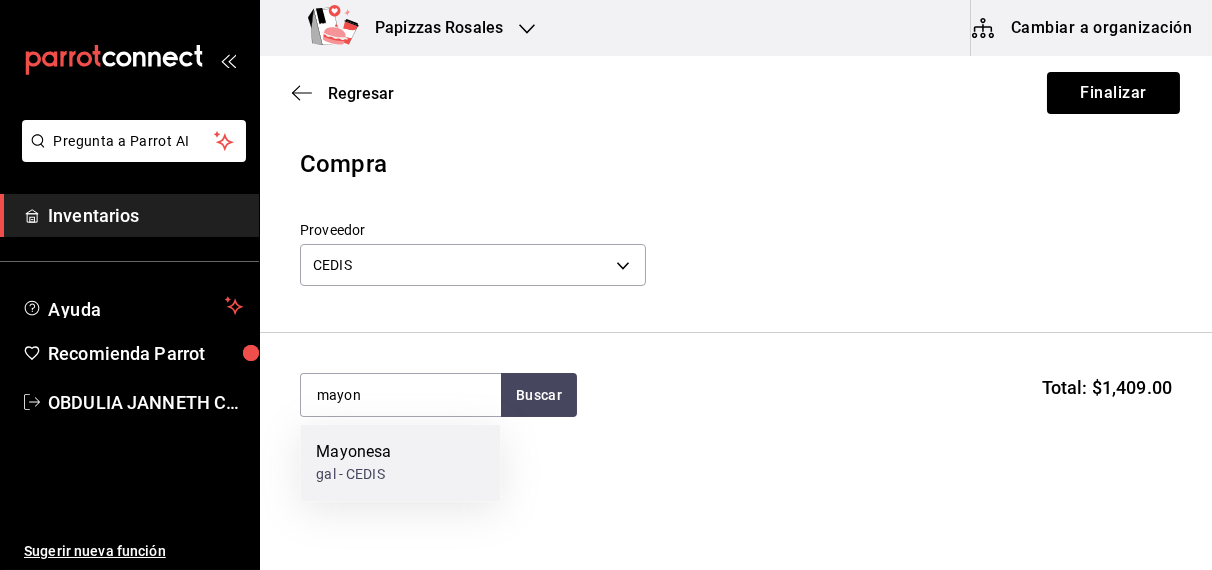 type 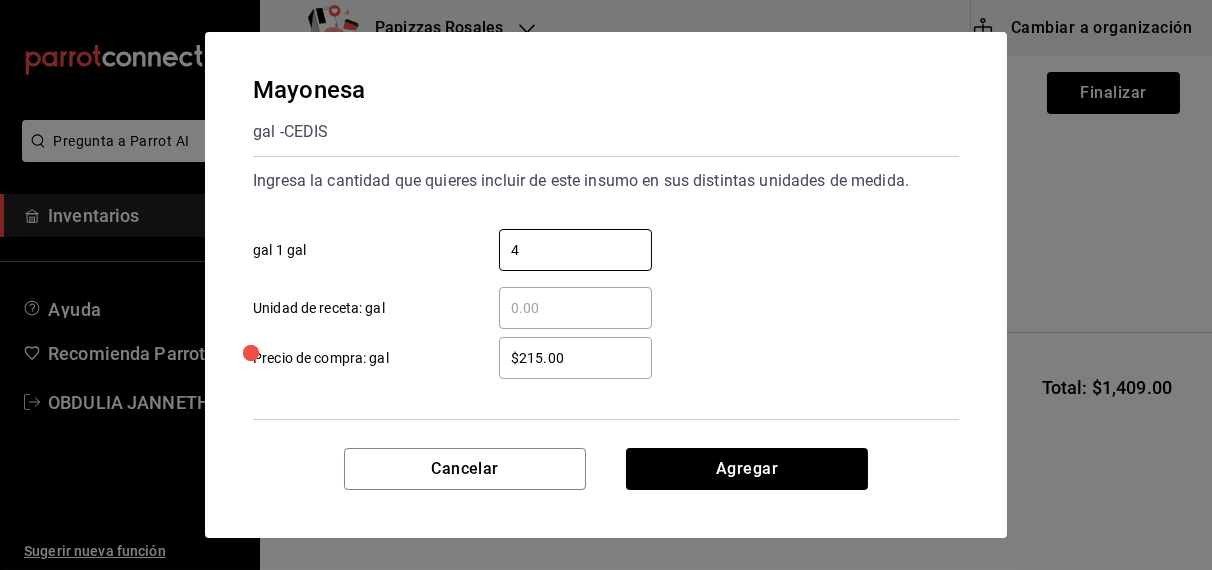 type on "4" 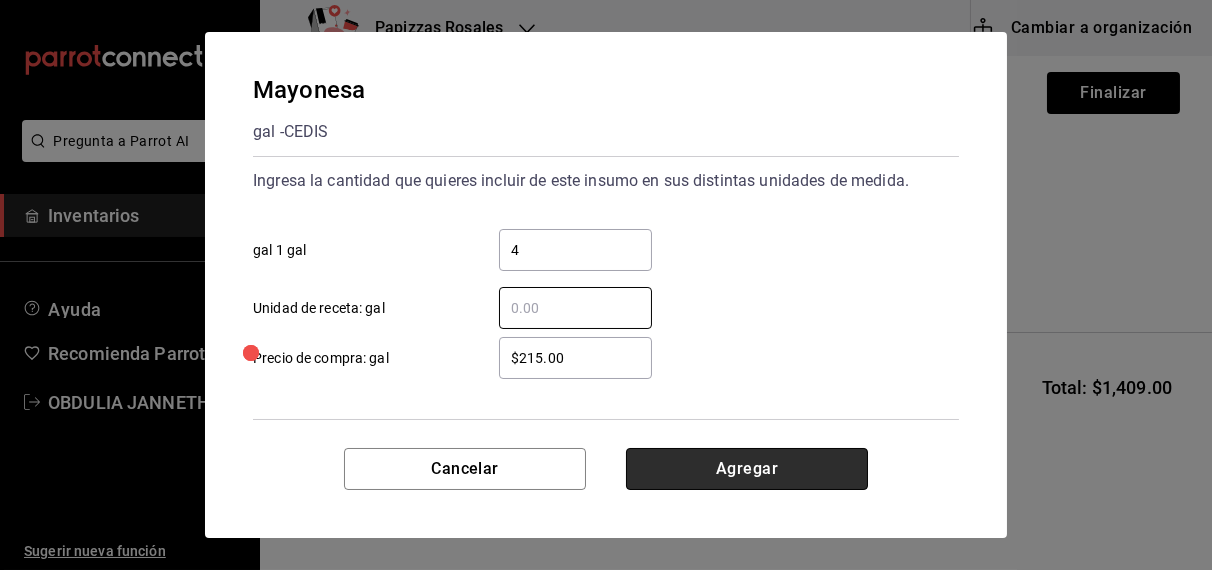 click on "Agregar" at bounding box center [747, 469] 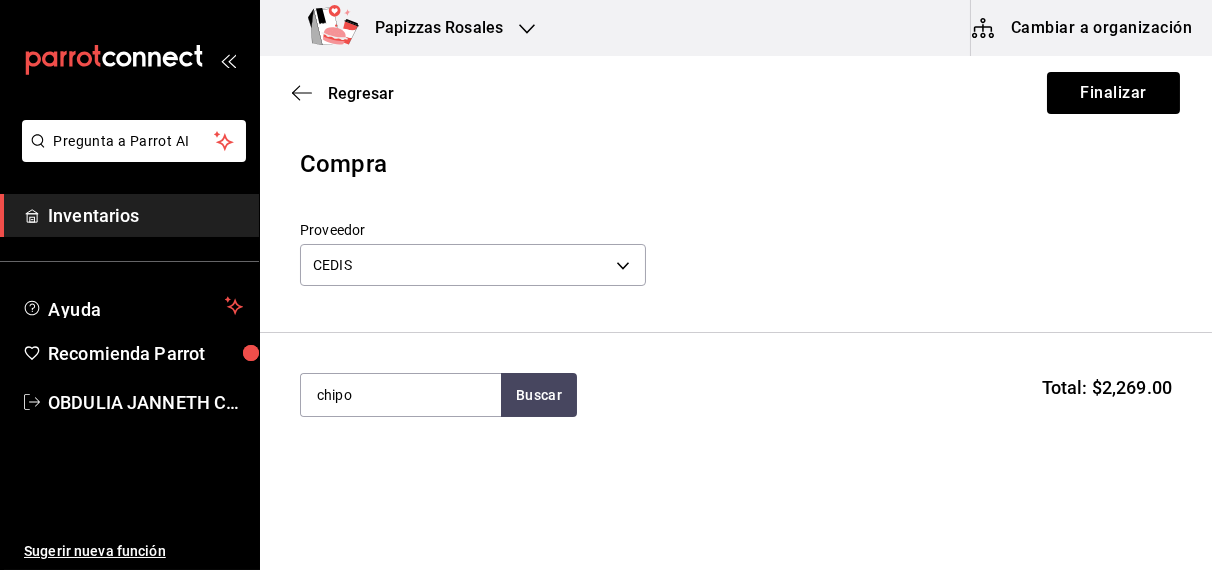 type on "chipo" 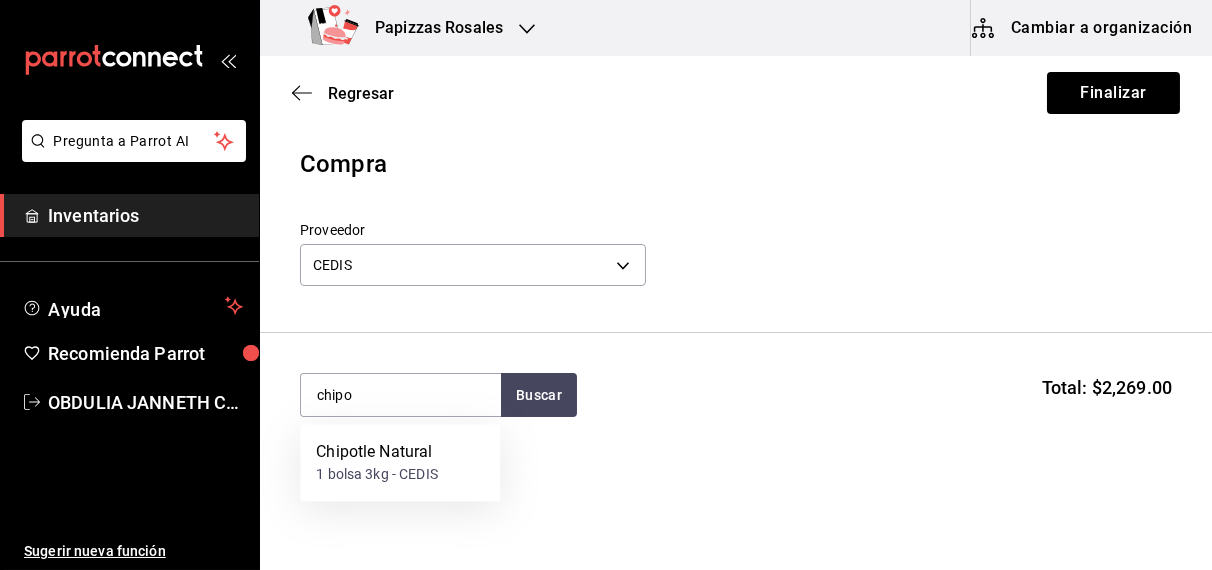 click on "1 bolsa 3kg - CEDIS" at bounding box center (377, 475) 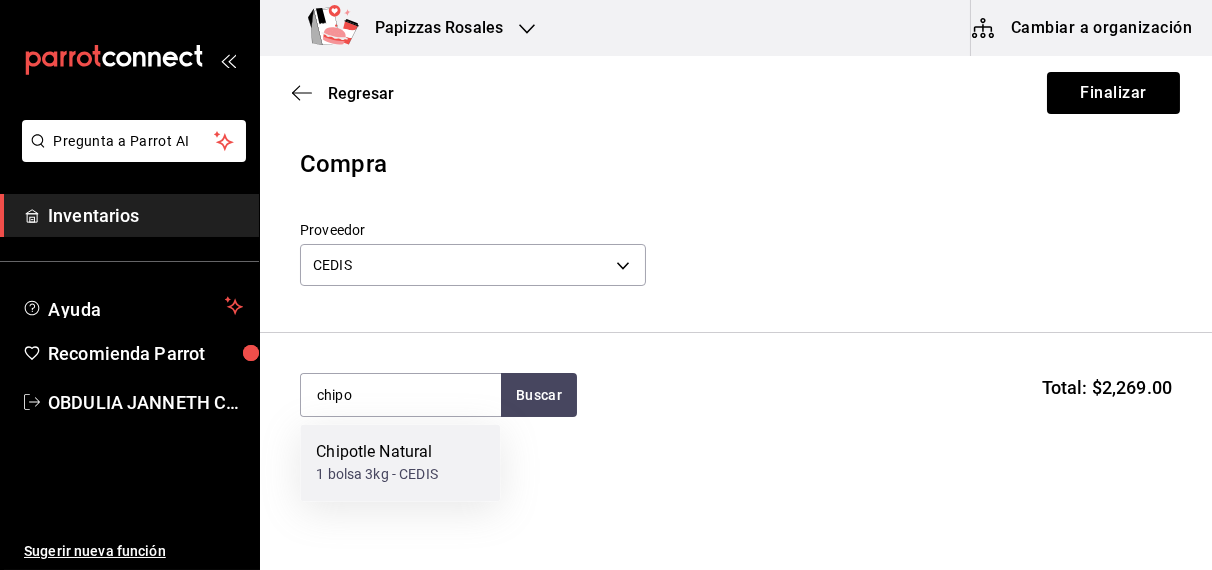type 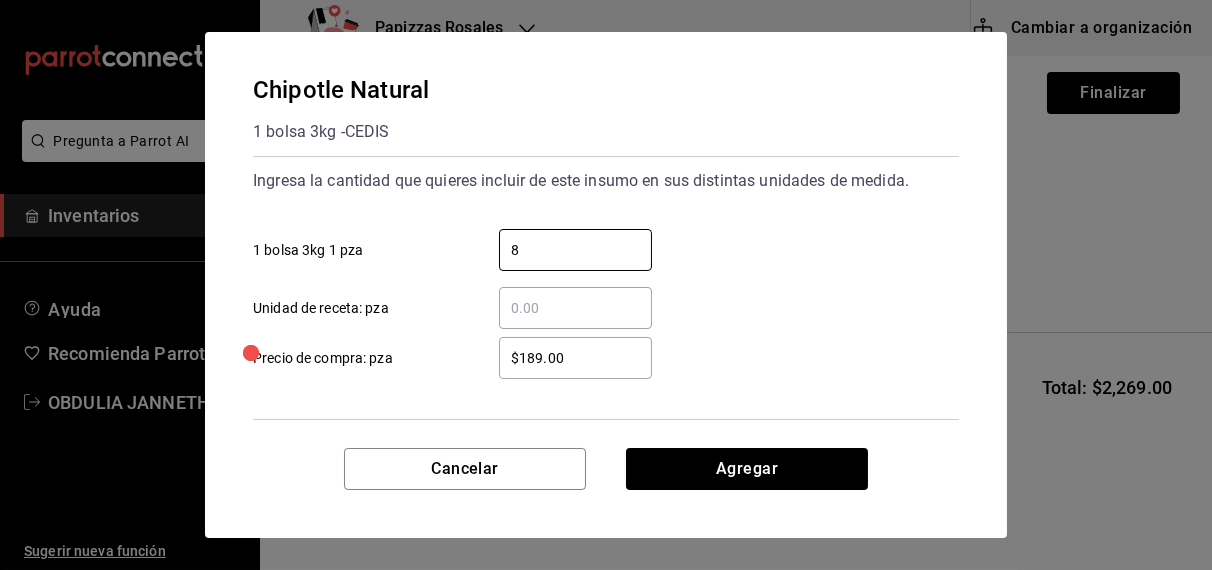 type on "8" 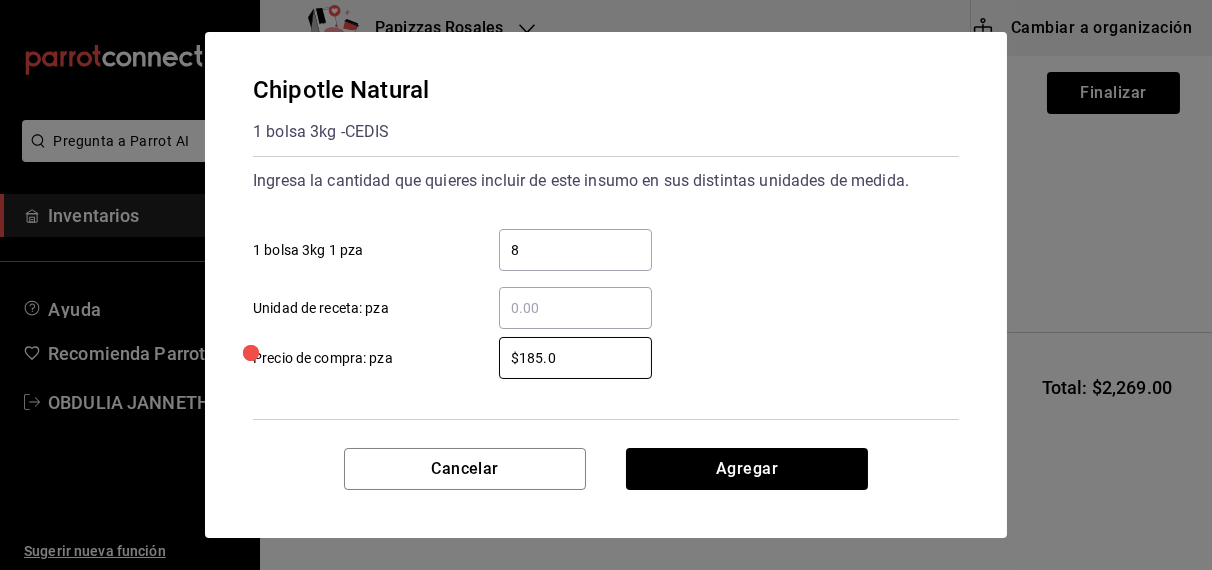 type on "$185.00" 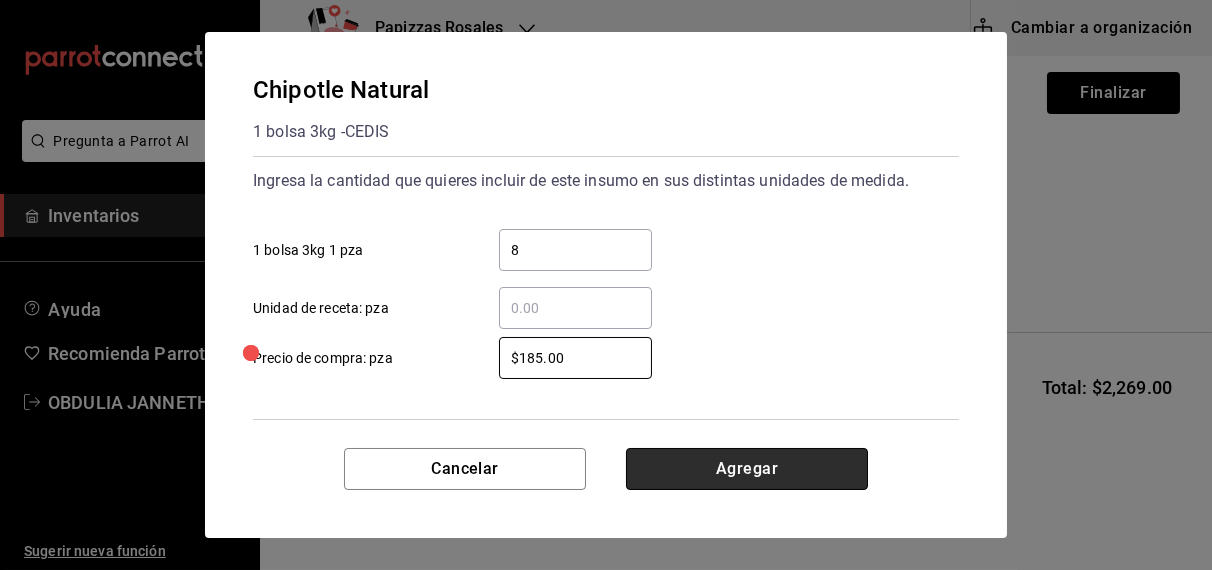 click on "Agregar" at bounding box center [747, 469] 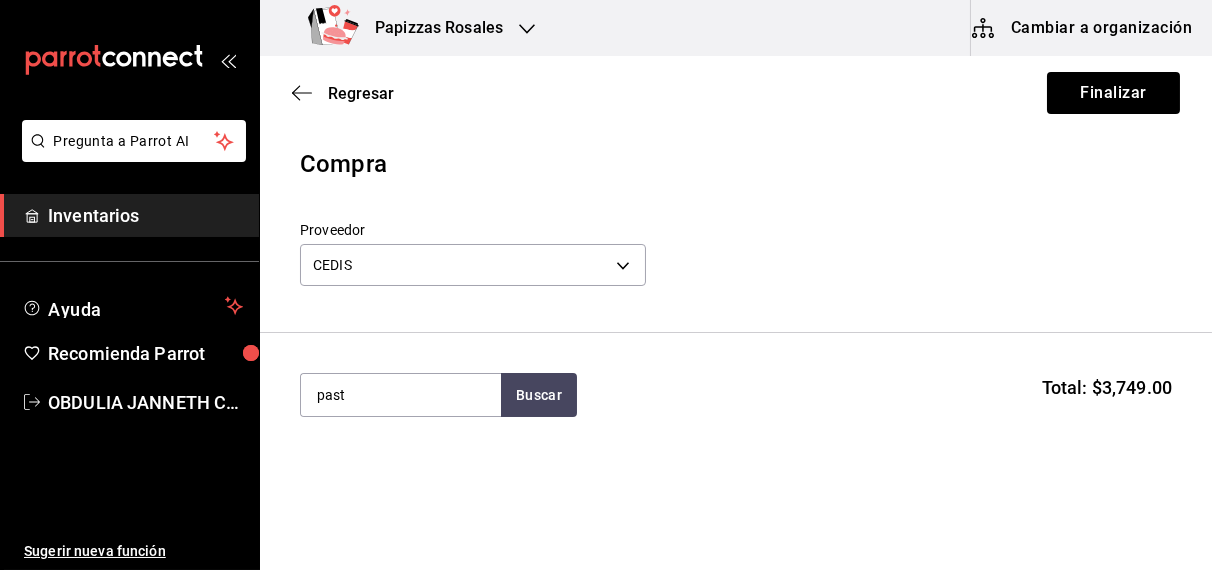 type on "past" 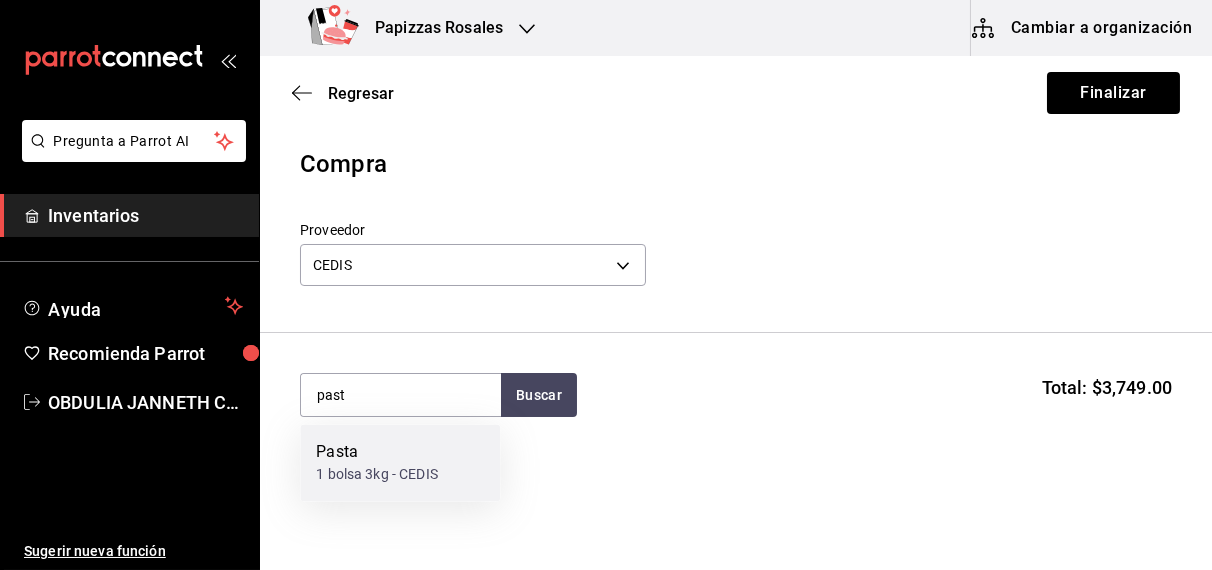 click on "1 bolsa 3kg - CEDIS" at bounding box center (377, 475) 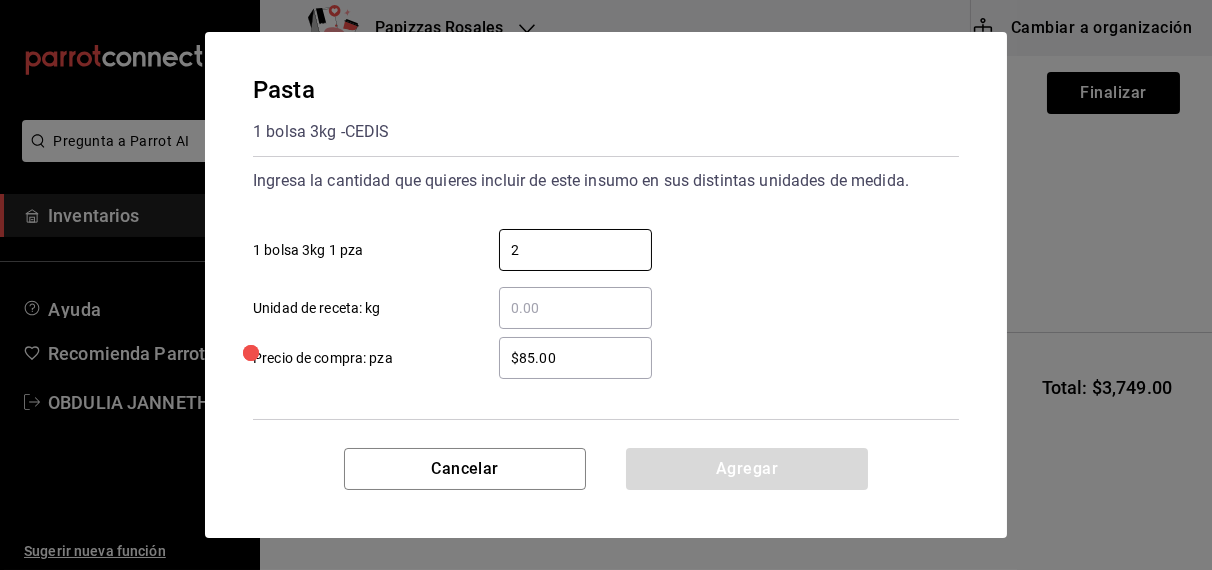 type on "2" 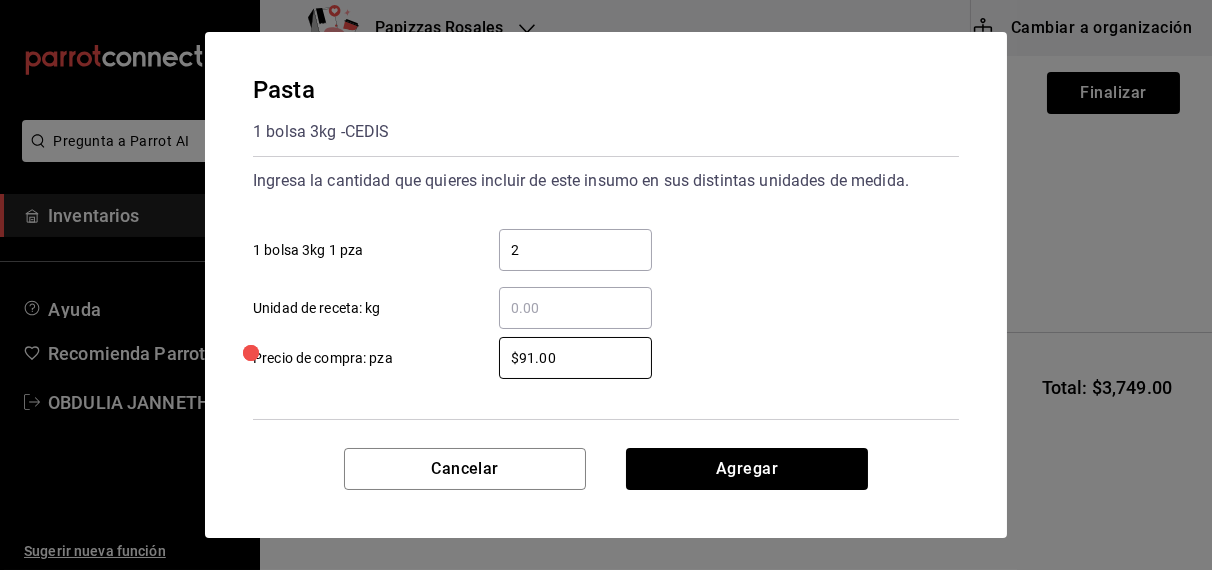type on "$91.00" 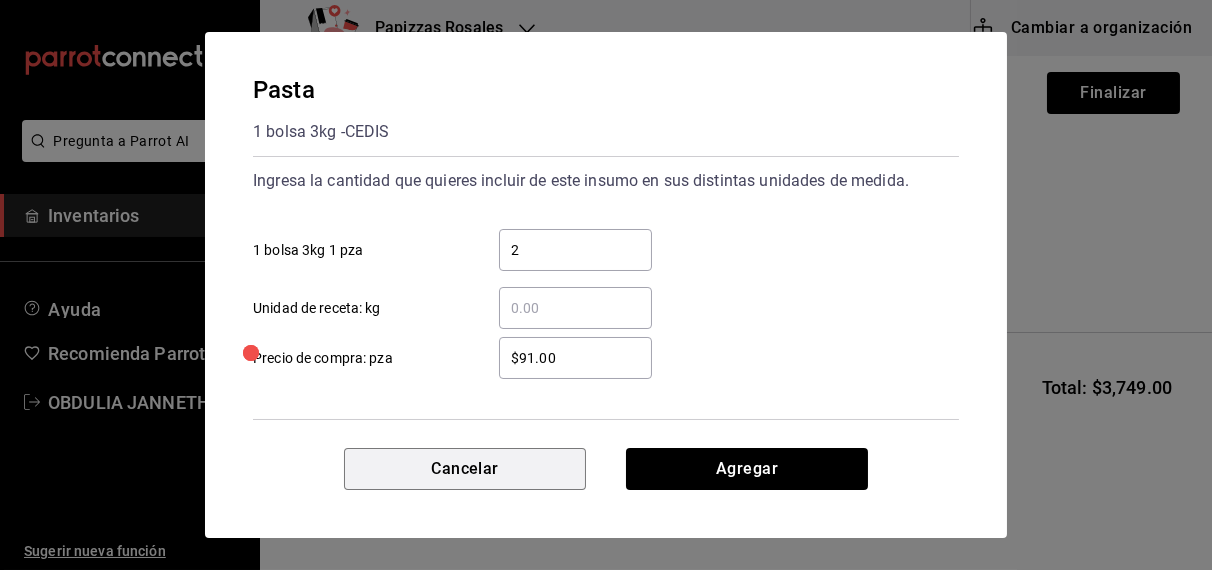 type 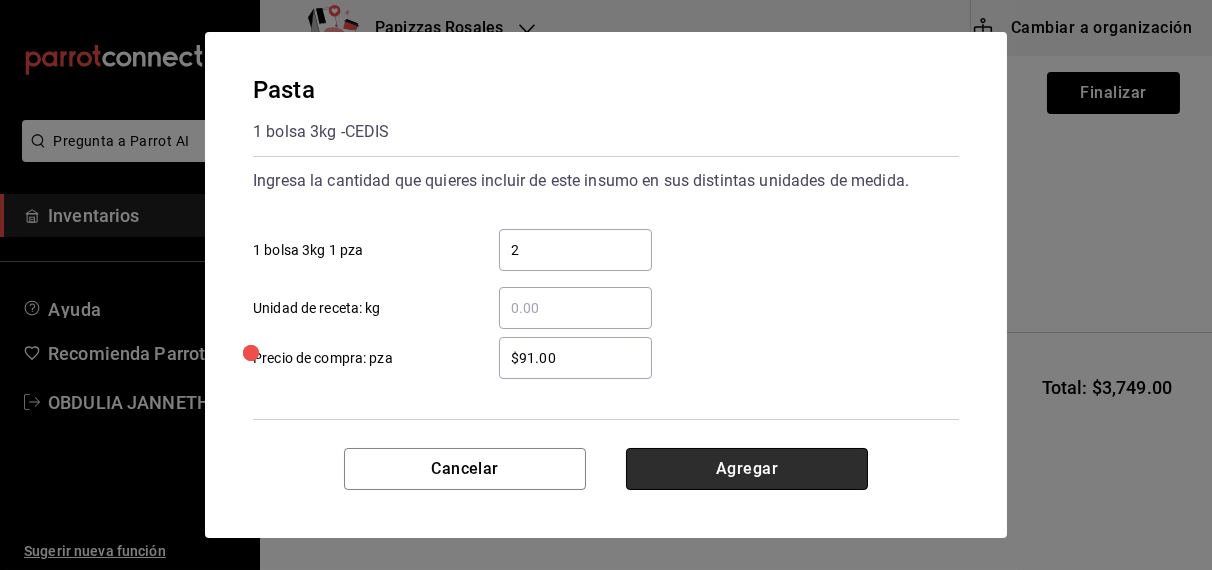 click on "Agregar" at bounding box center (747, 469) 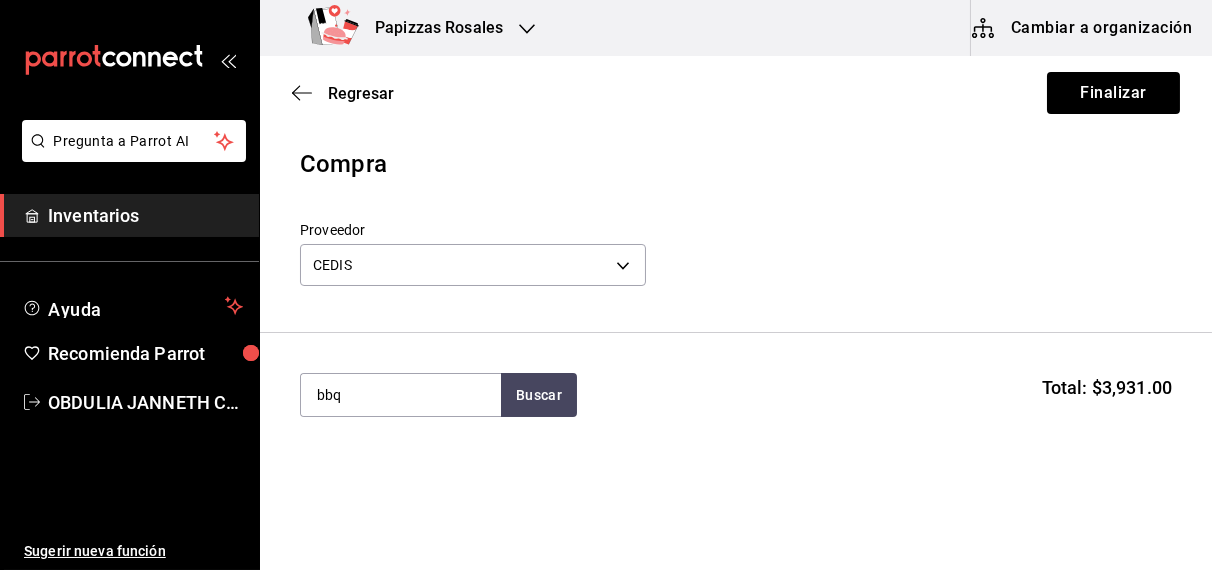 type on "bbq" 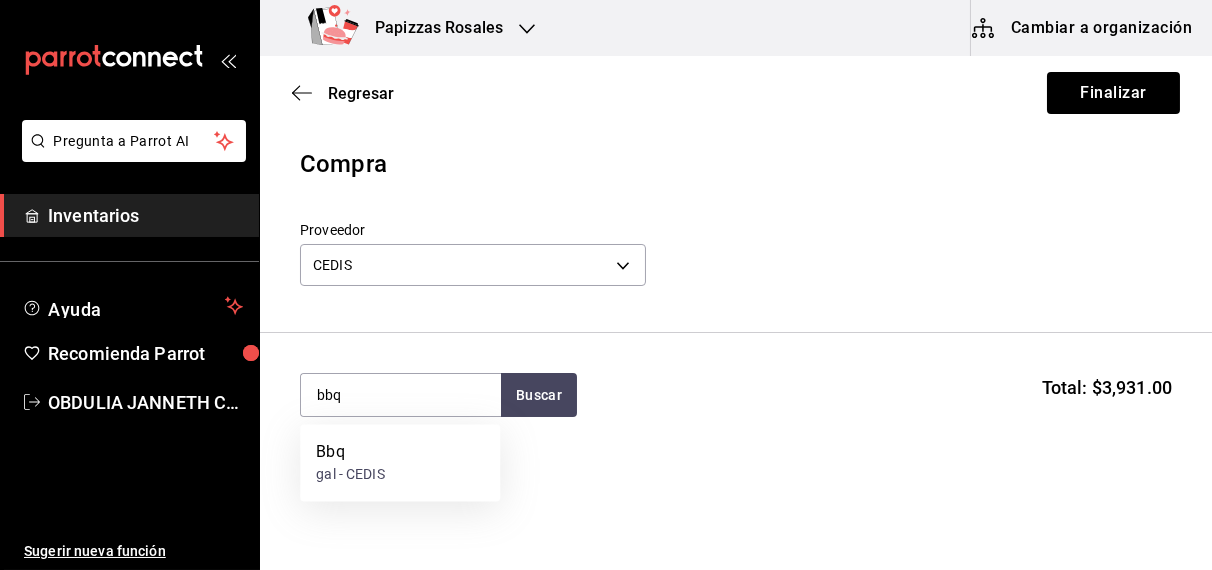 click on "gal - CEDIS" at bounding box center (350, 475) 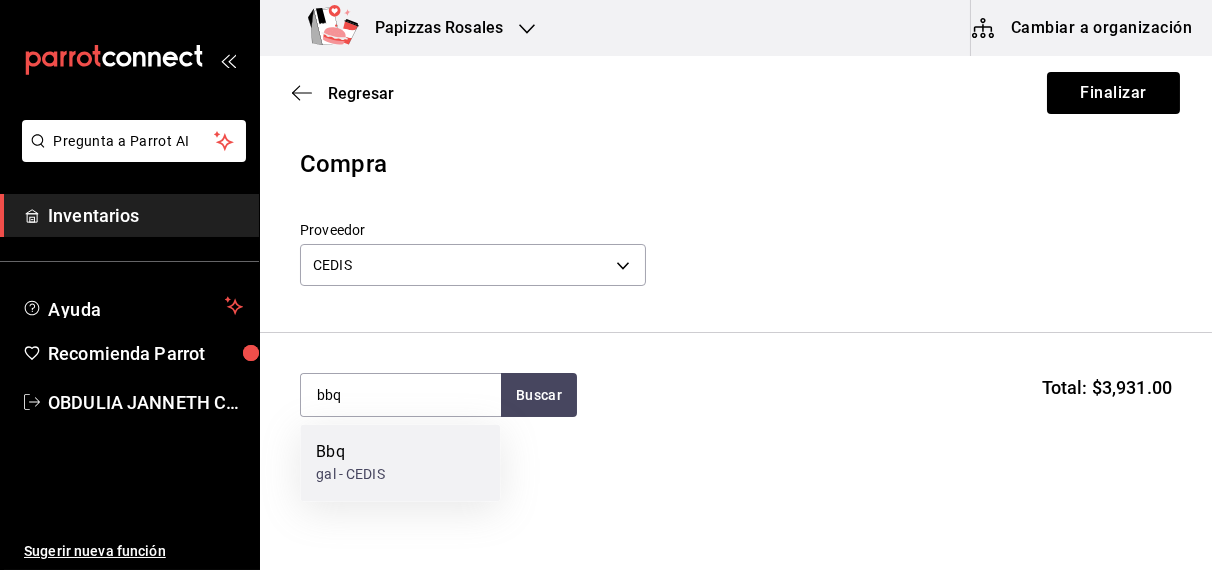 type 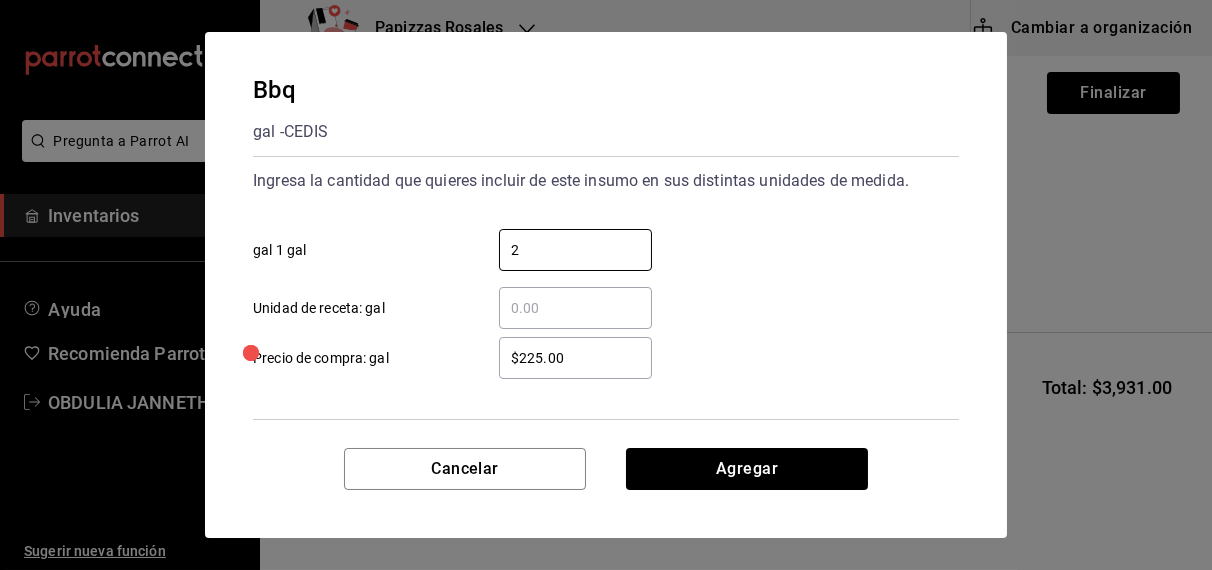 type on "2" 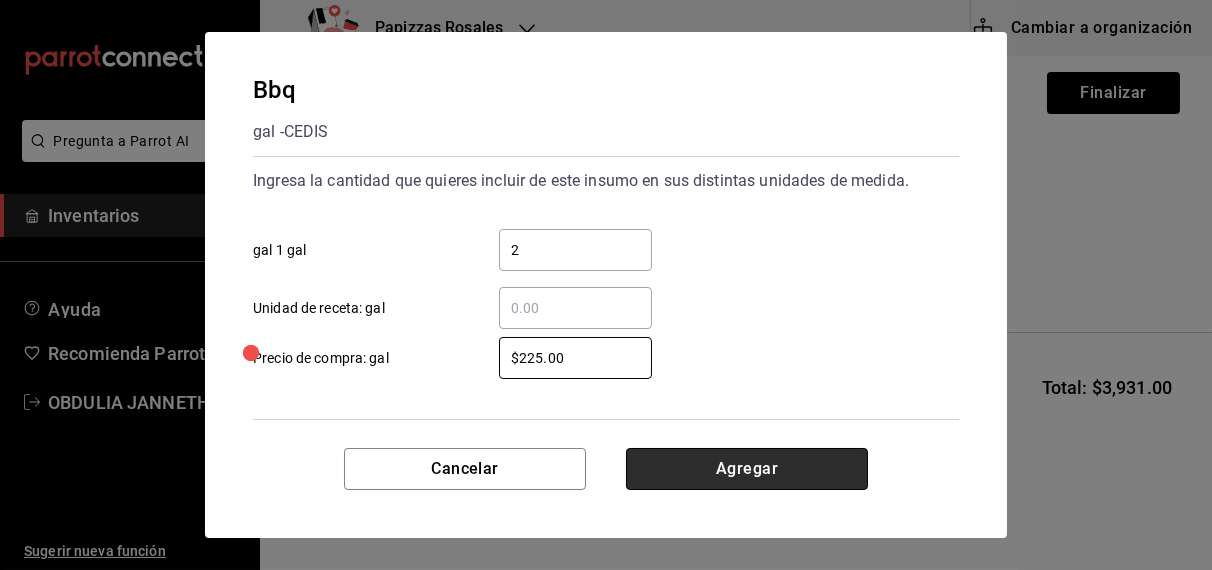 click on "Agregar" at bounding box center (747, 469) 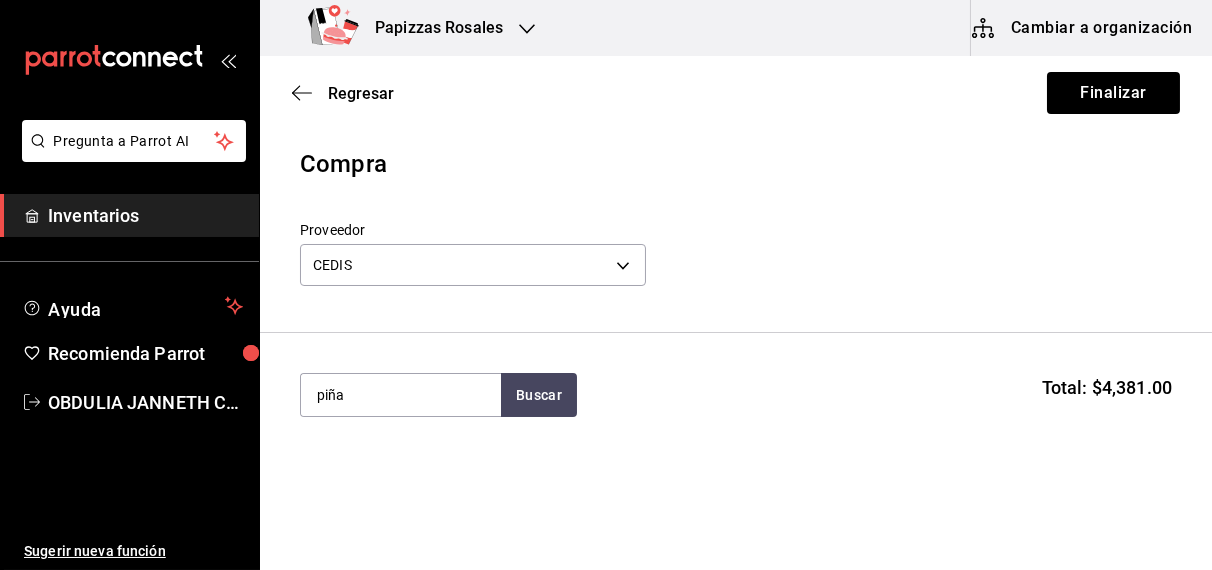 type on "piña" 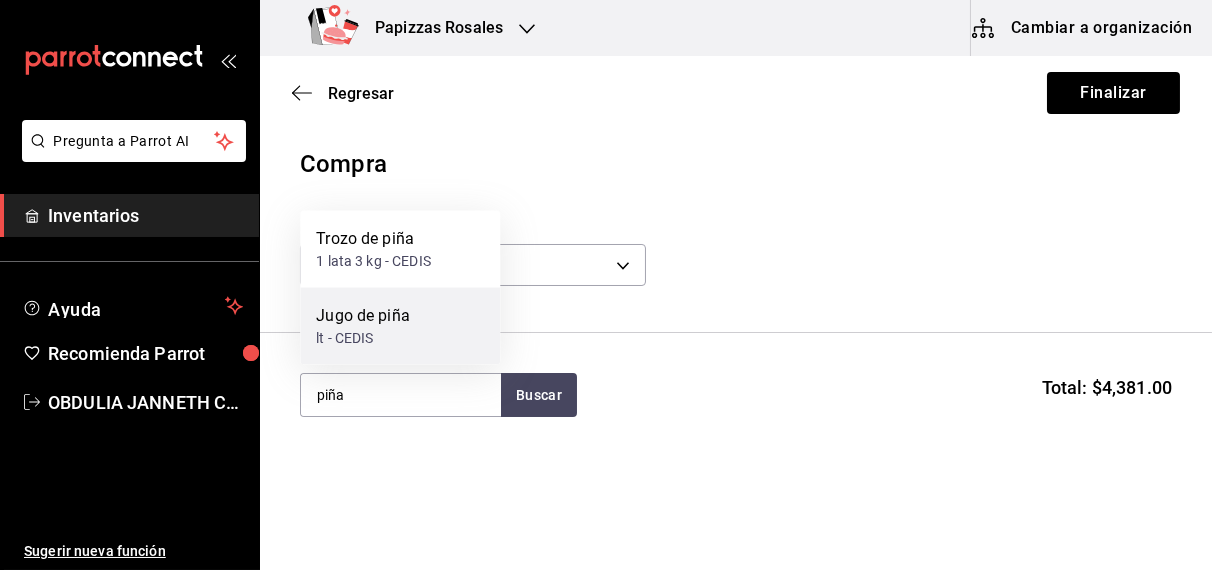 click on "lt - CEDIS" at bounding box center (363, 338) 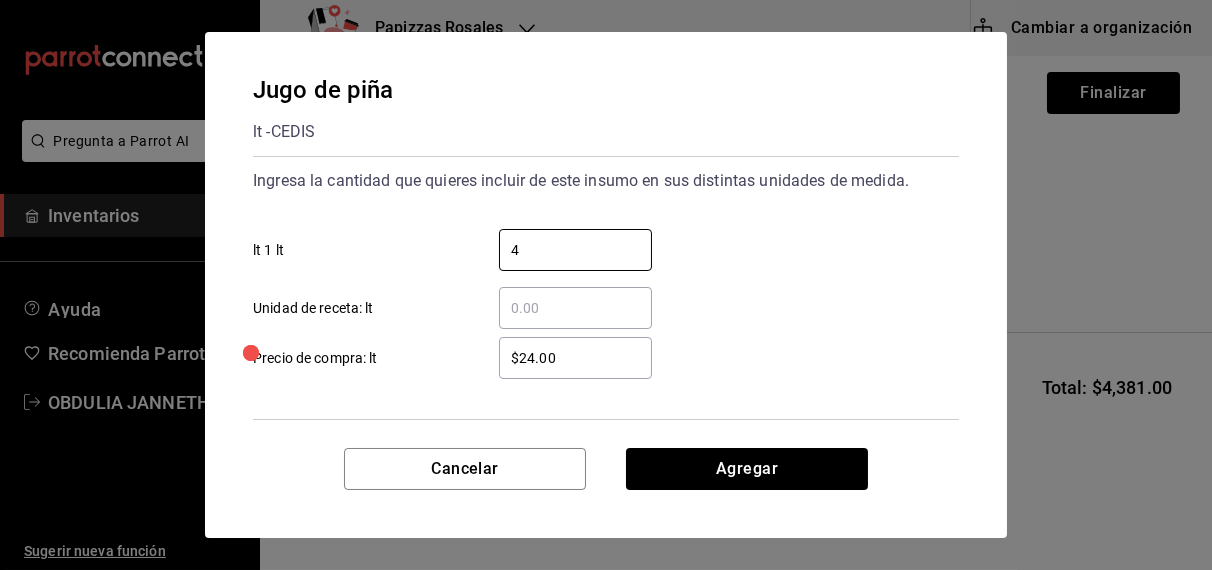type on "4" 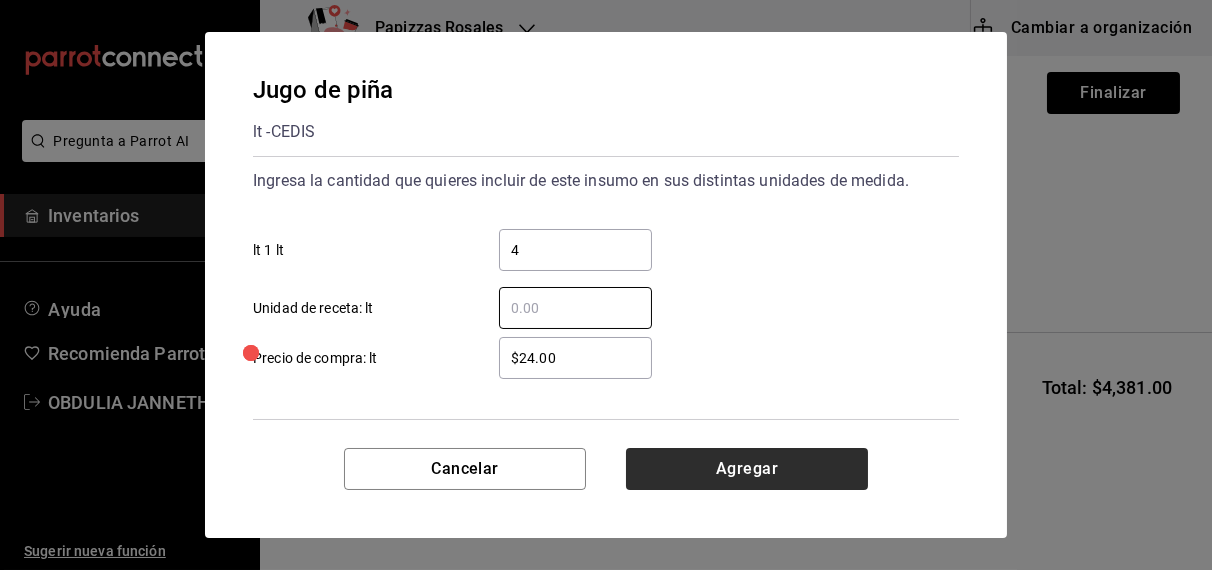 click on "Agregar" at bounding box center [747, 469] 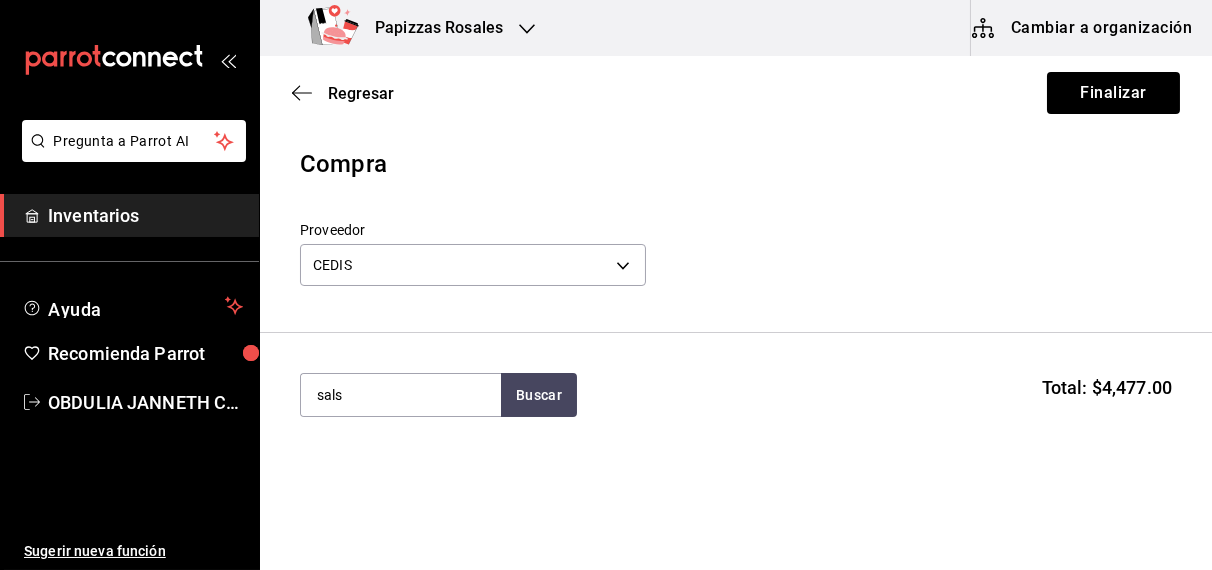 type on "sals" 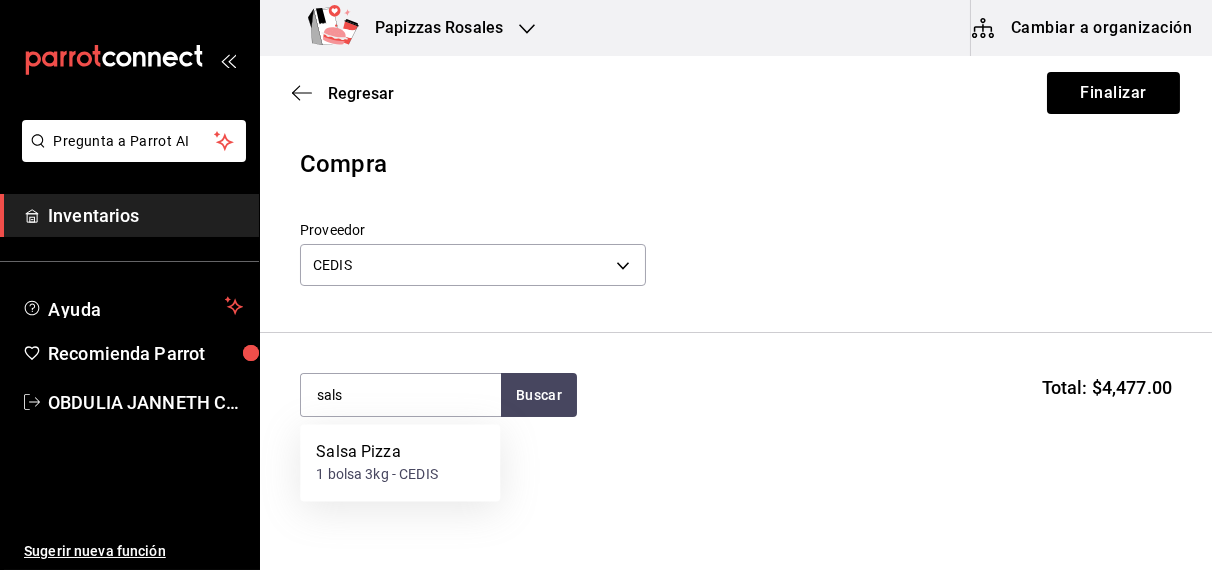 click on "1 bolsa 3kg - CEDIS" at bounding box center (377, 475) 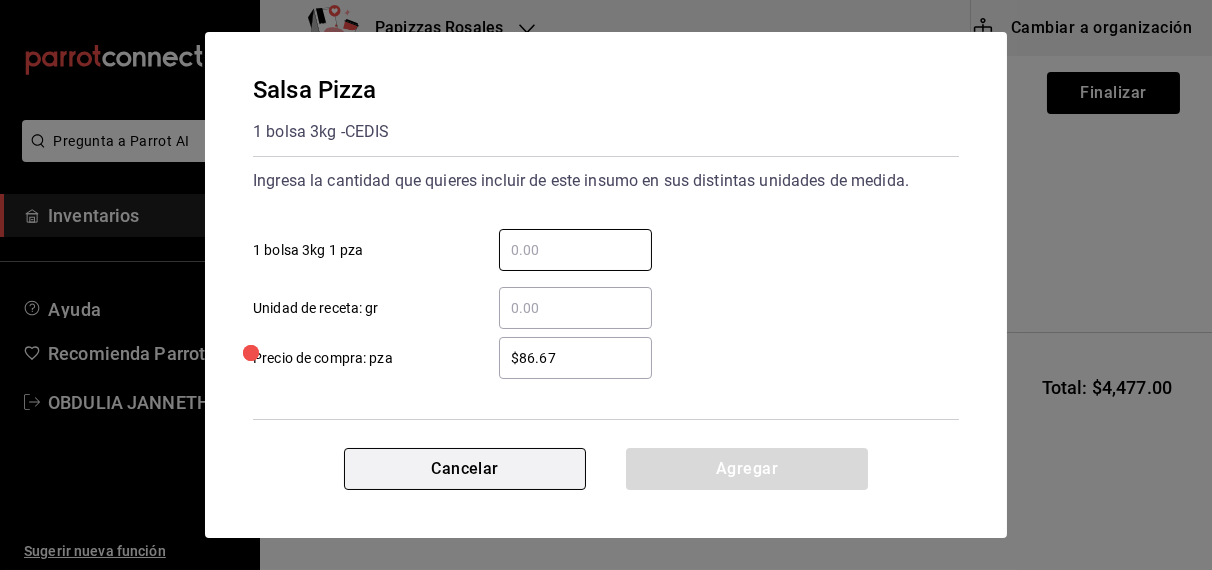 click on "Cancelar" at bounding box center [465, 469] 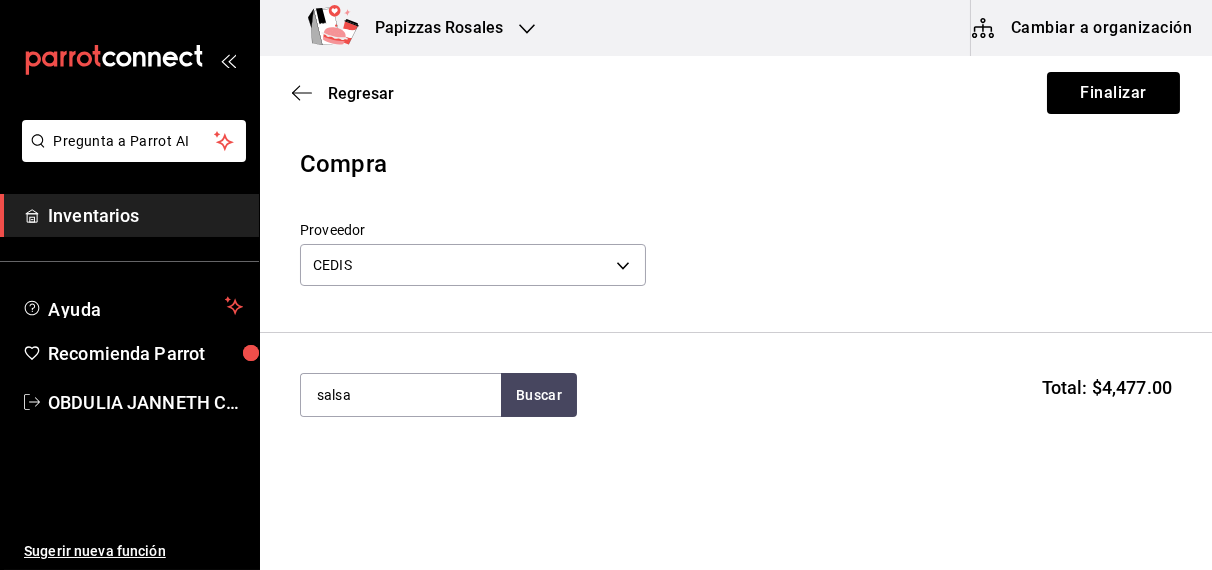 type on "salsa" 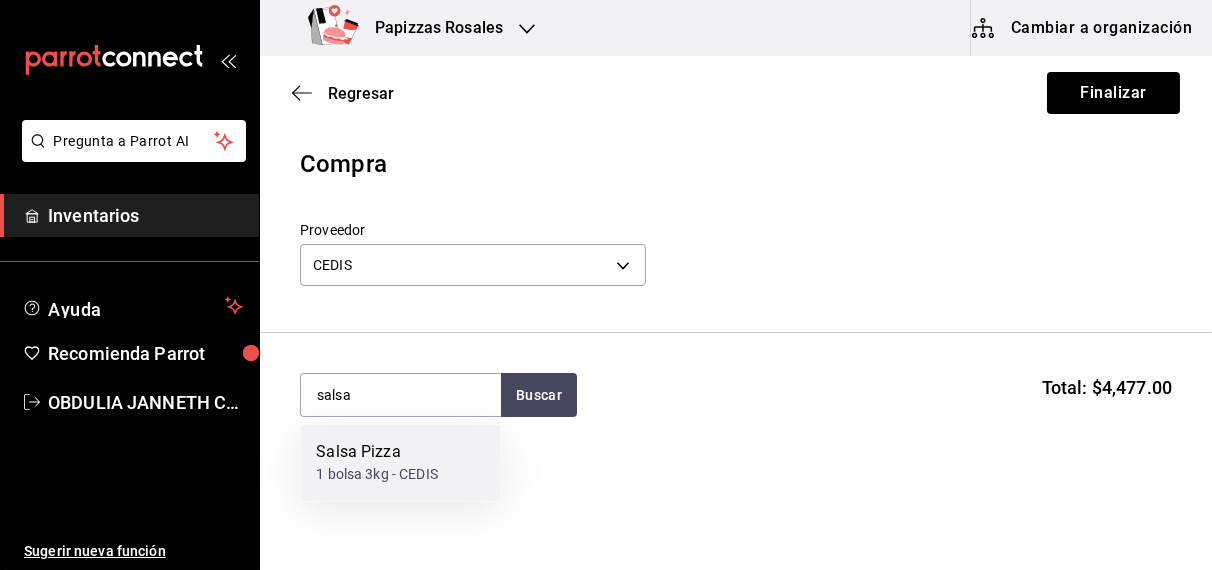 click on "1 bolsa 3kg - CEDIS" at bounding box center [377, 475] 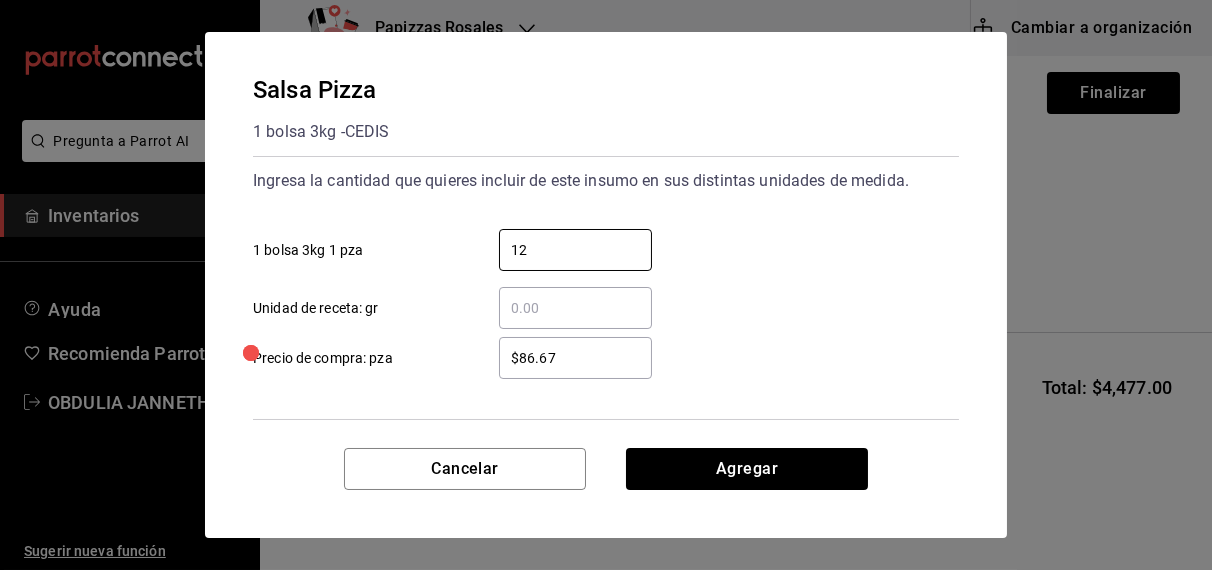 type on "12" 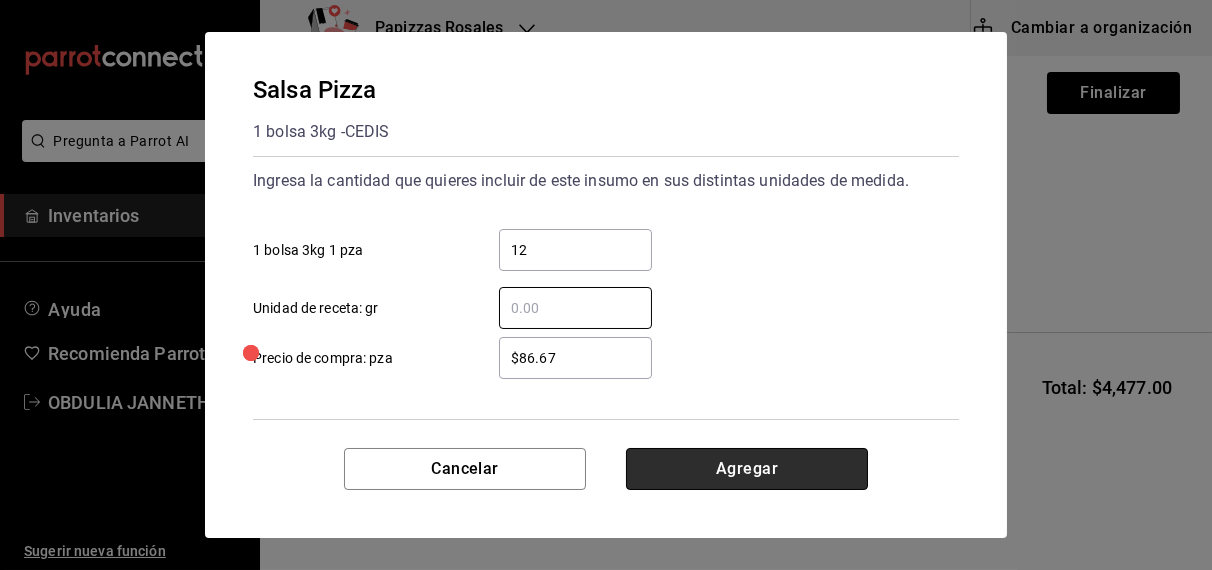 click on "Agregar" at bounding box center (747, 469) 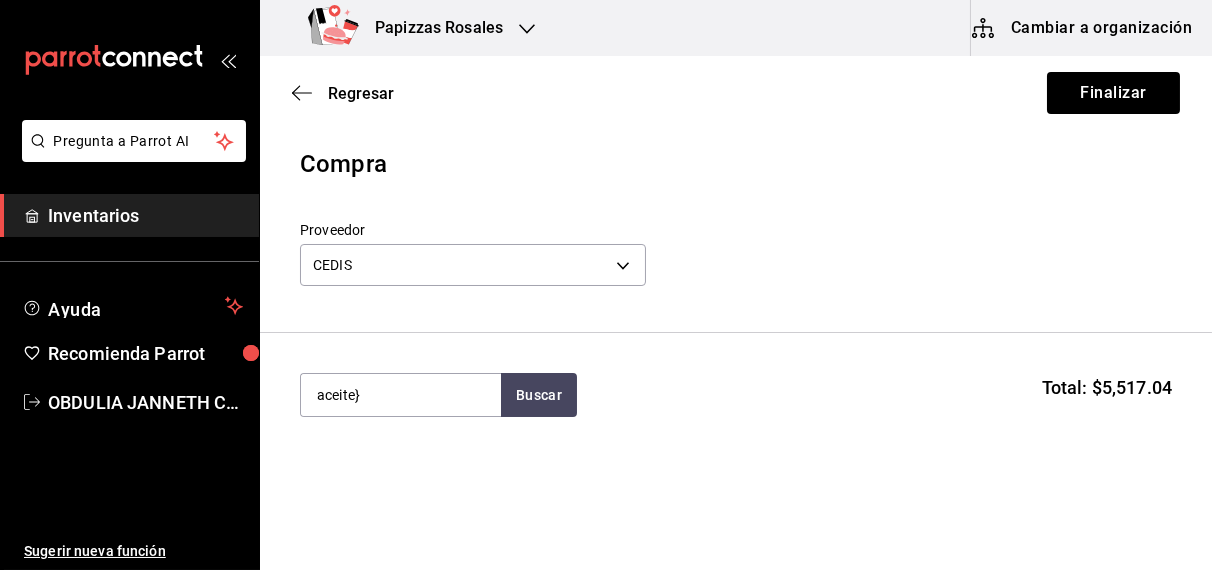 type on "aceite" 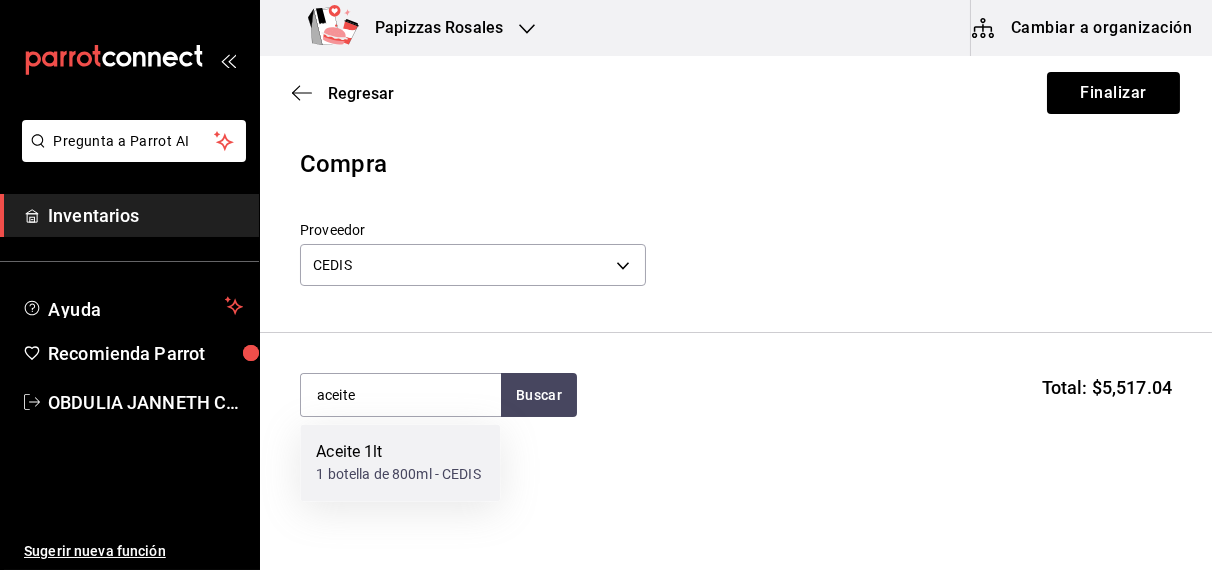 click on "Aceite 1lt" at bounding box center (398, 453) 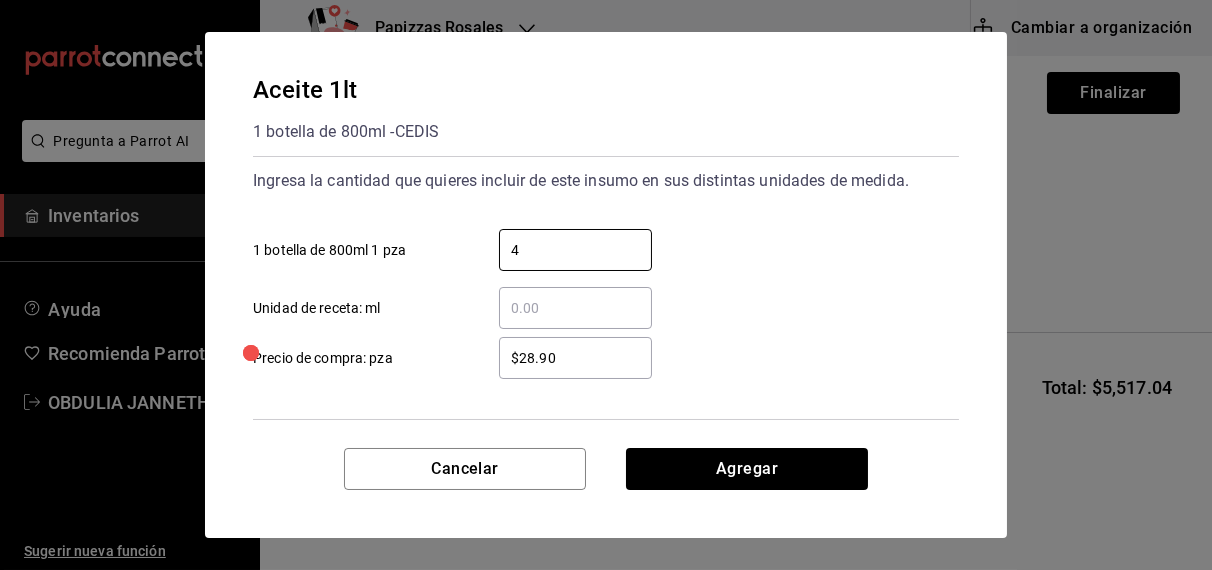 type on "4" 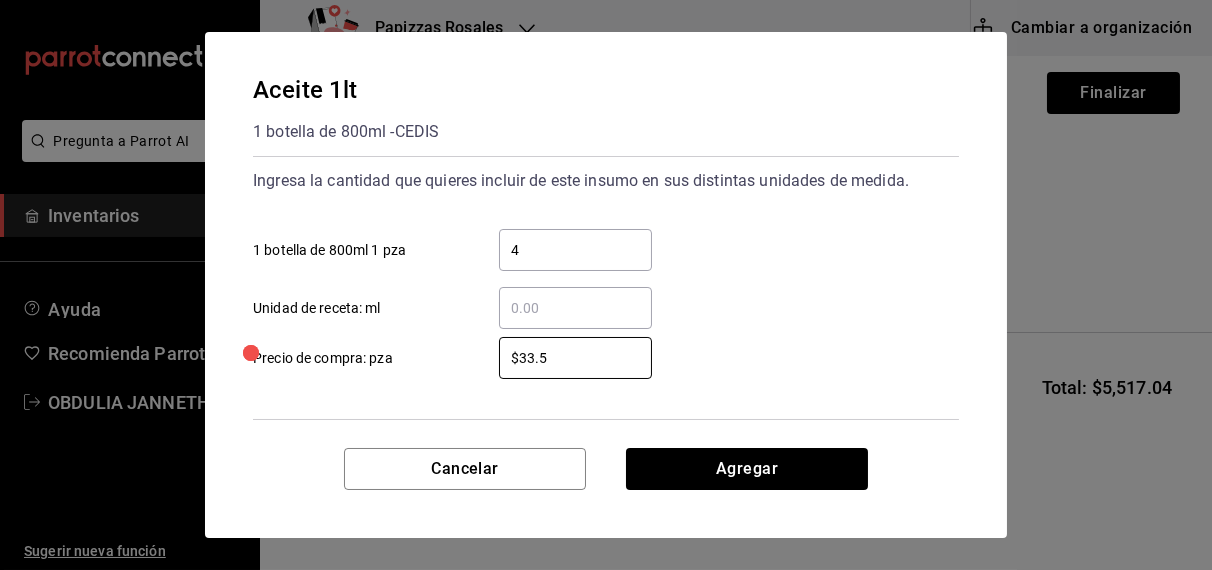 type on "$33.50" 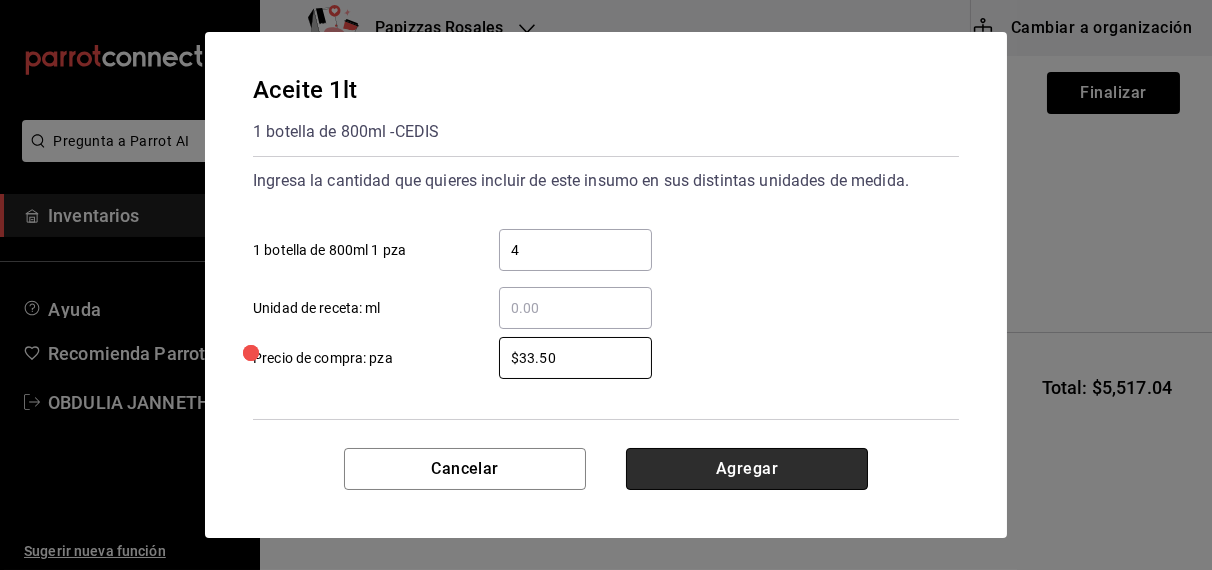 click on "Agregar" at bounding box center [747, 469] 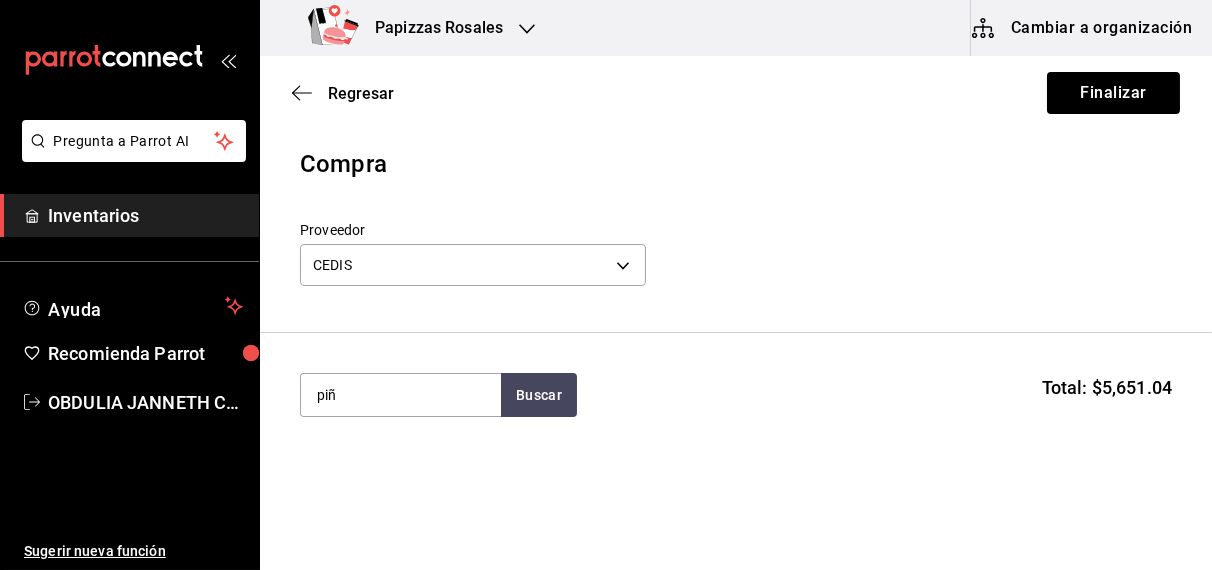 type on "piña" 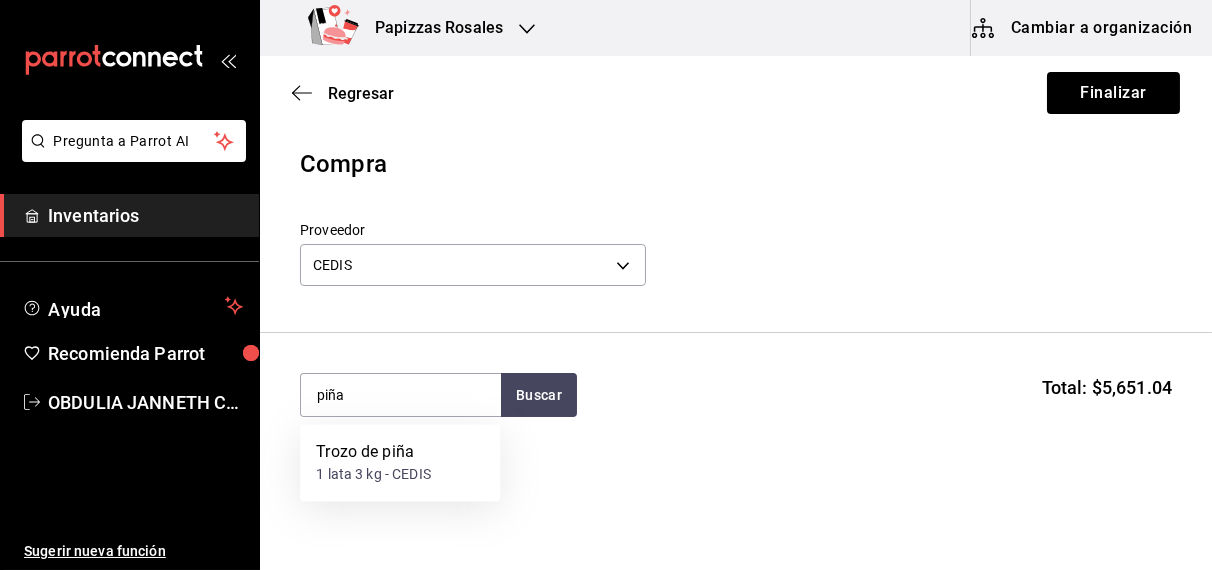 click on "Trozo de piña 1 lata 3 kg - CEDIS" at bounding box center [400, 463] 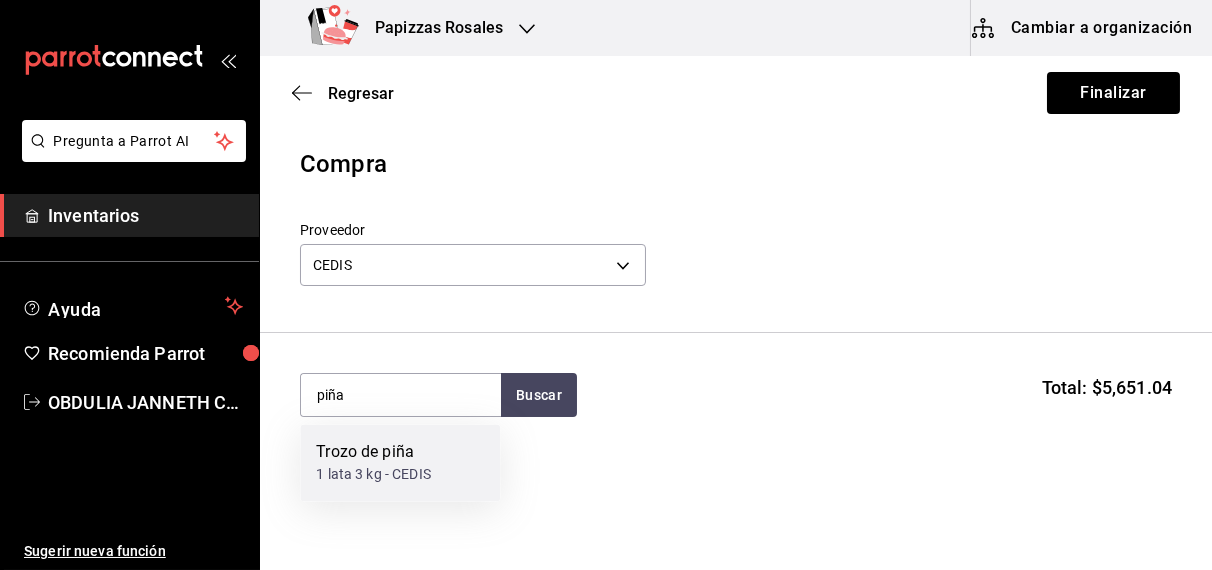 type 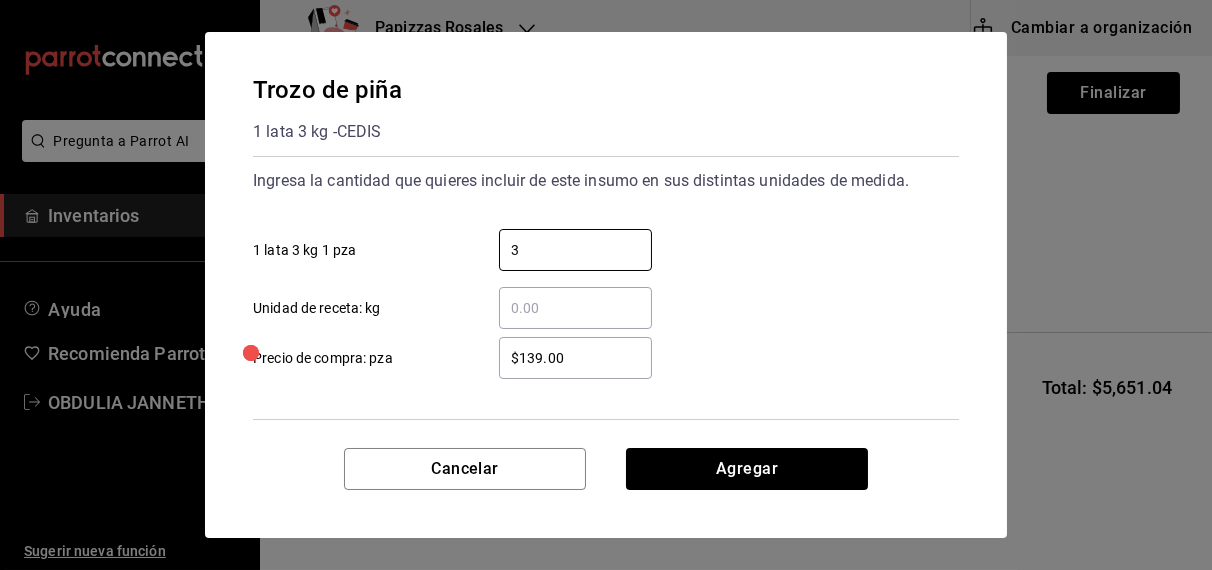 type on "3" 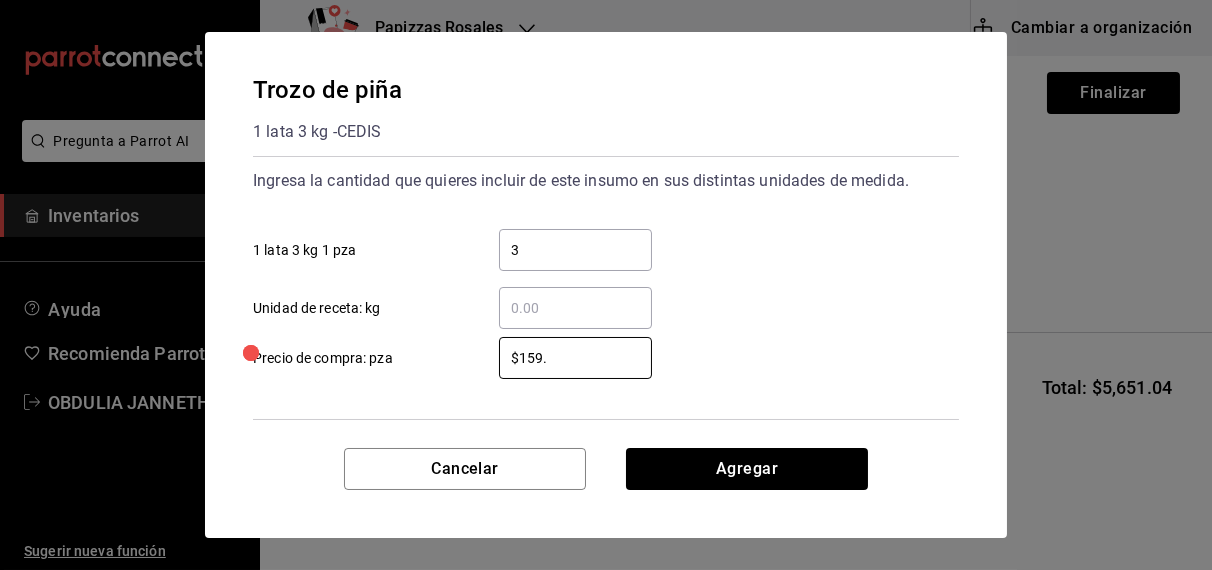 type on "$159.0" 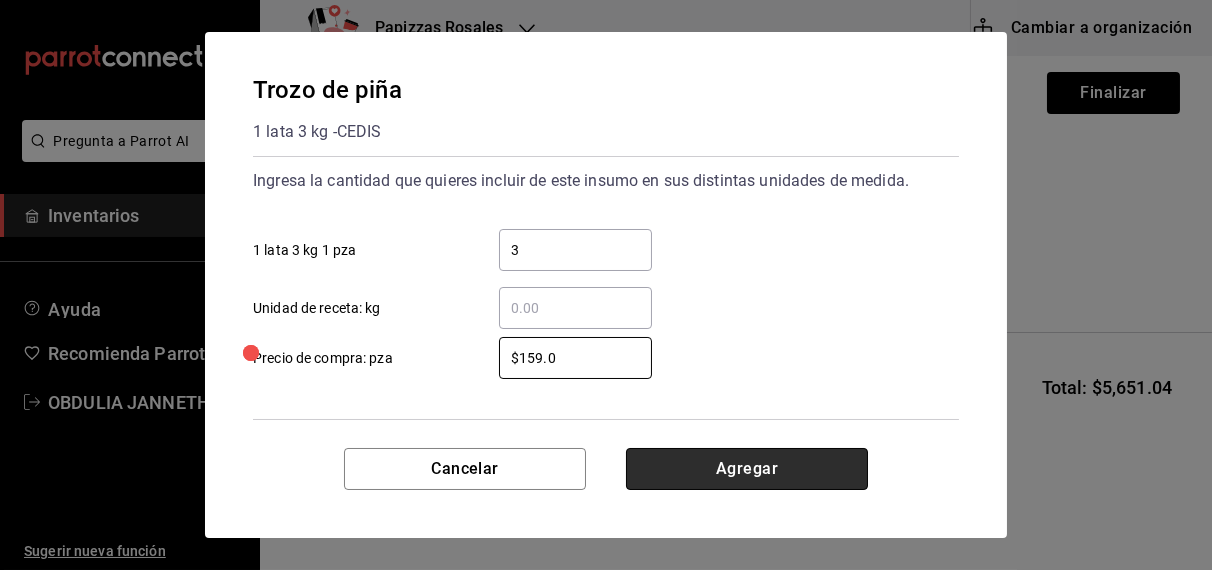 click on "Agregar" at bounding box center [747, 469] 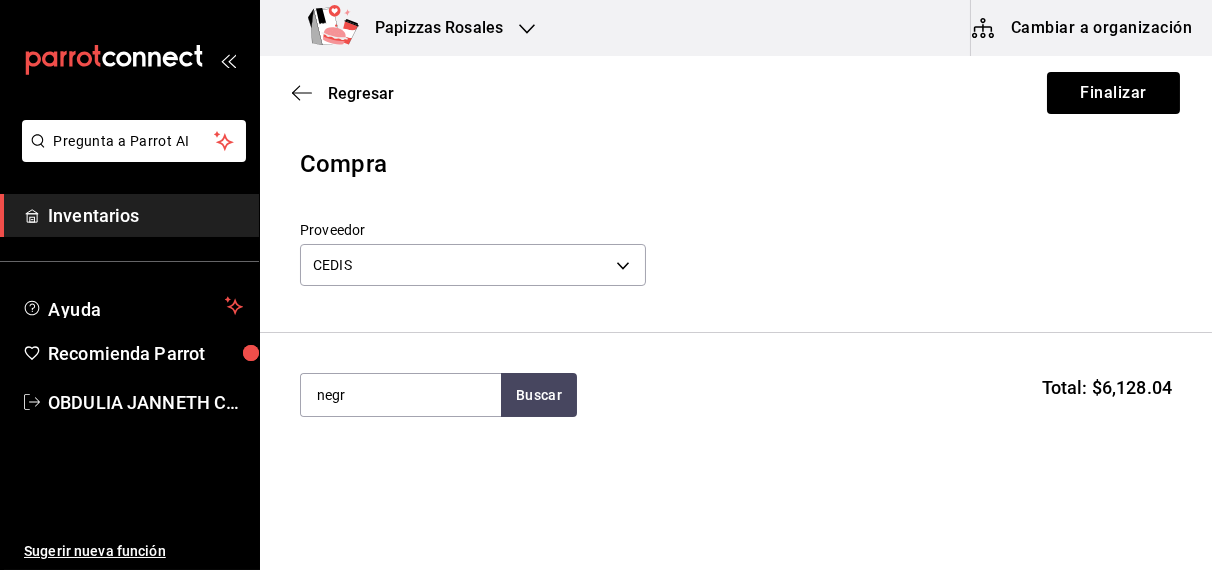 type on "negr" 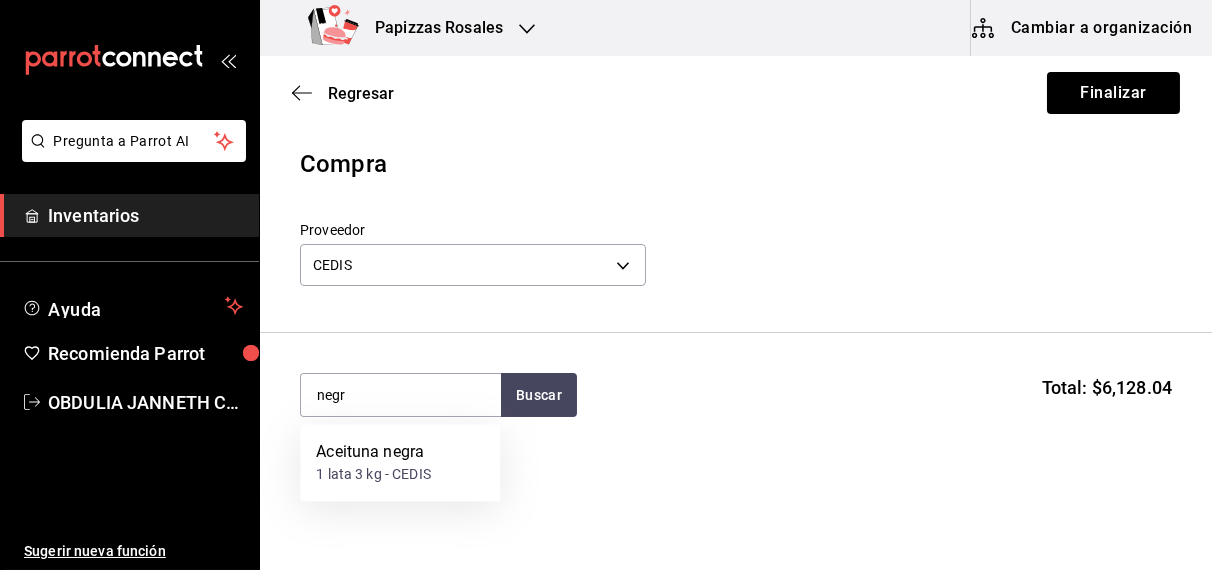 click on "Aceituna negra 1 lata 3 kg - CEDIS" at bounding box center (400, 463) 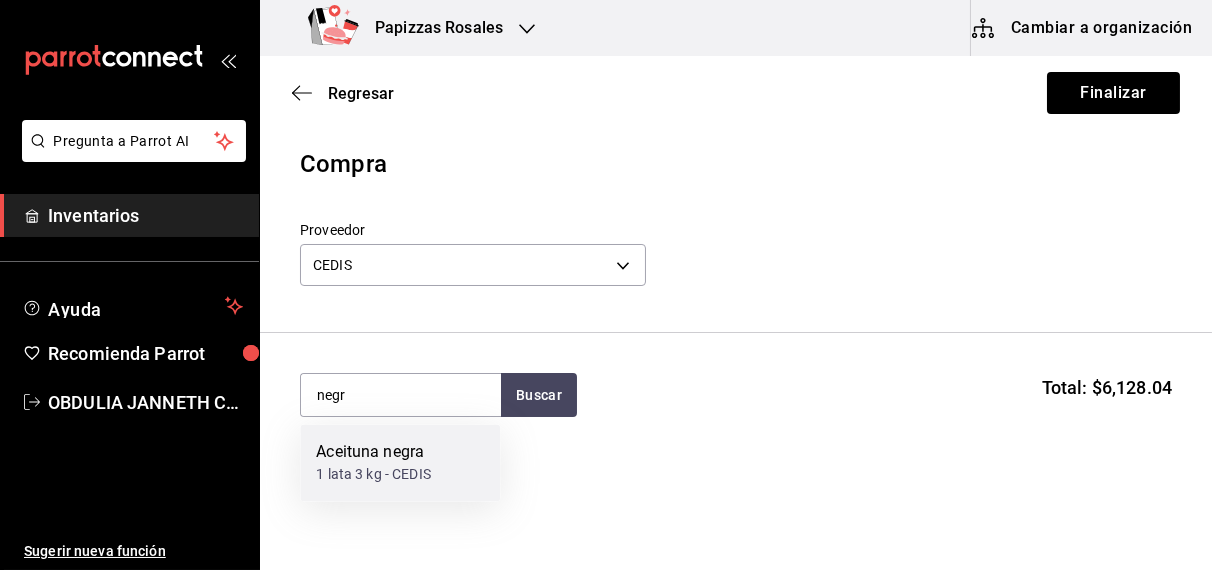 type 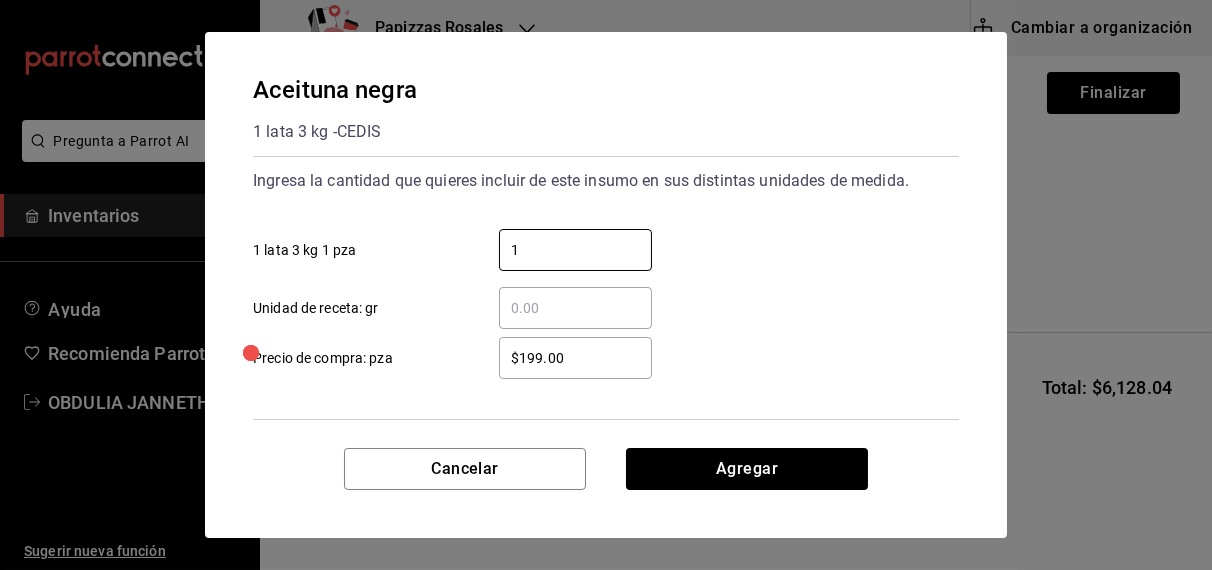 type on "1" 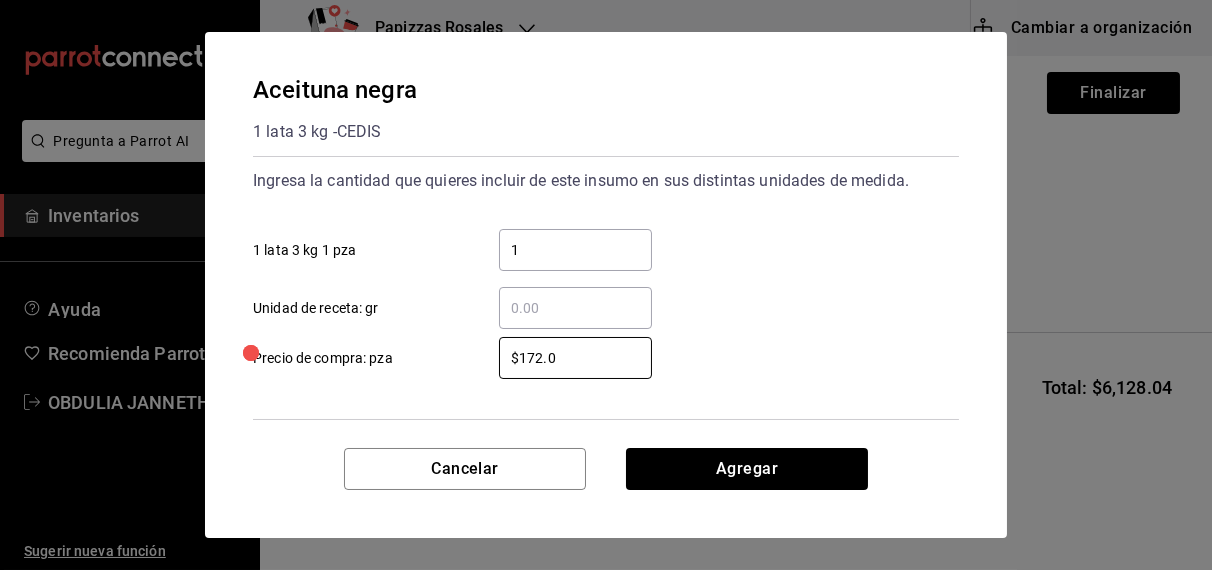 type on "$172.0" 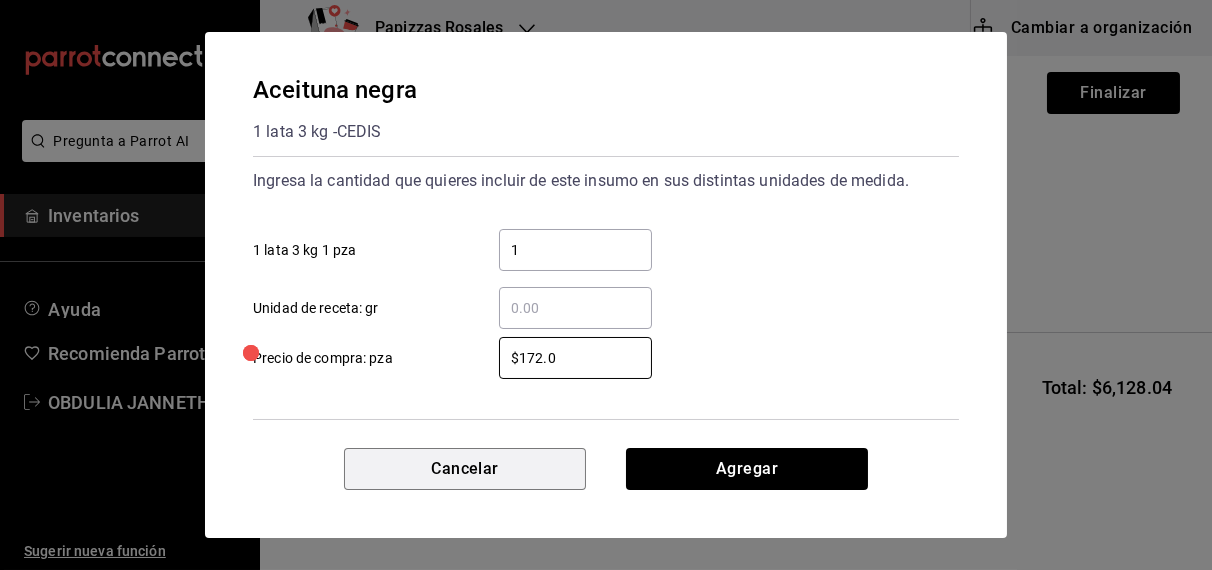 type 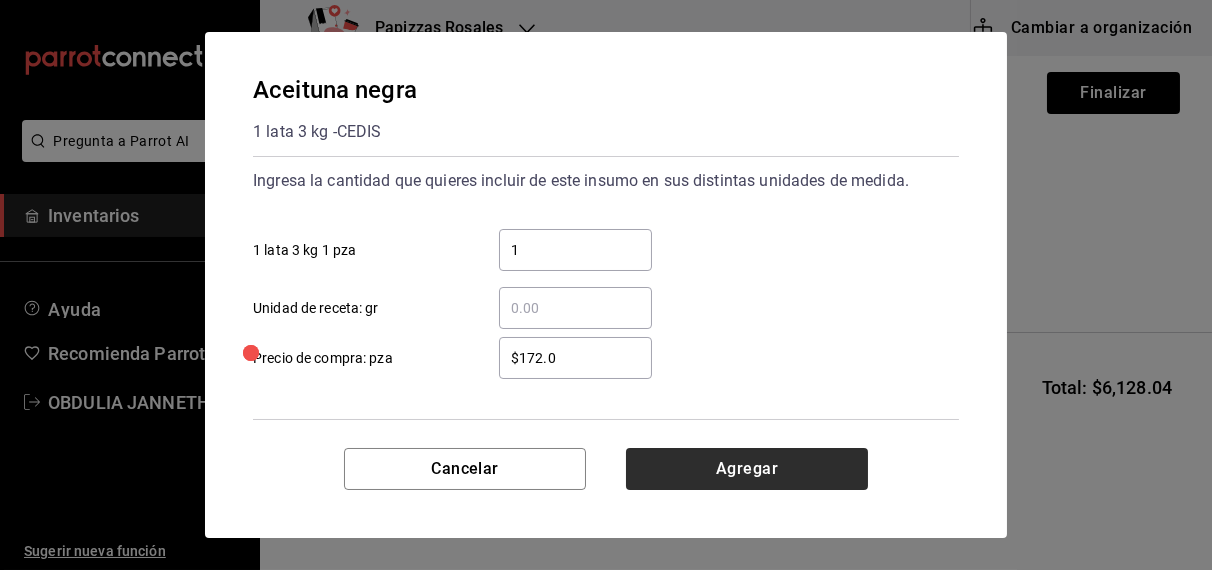 click on "Agregar" at bounding box center (747, 469) 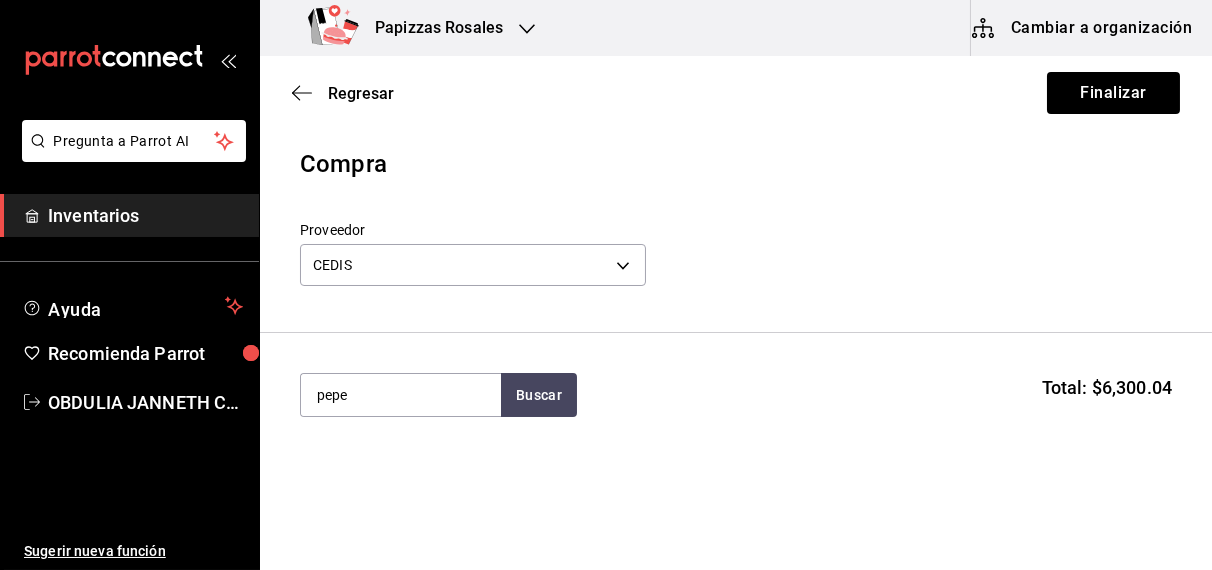 type on "pepe" 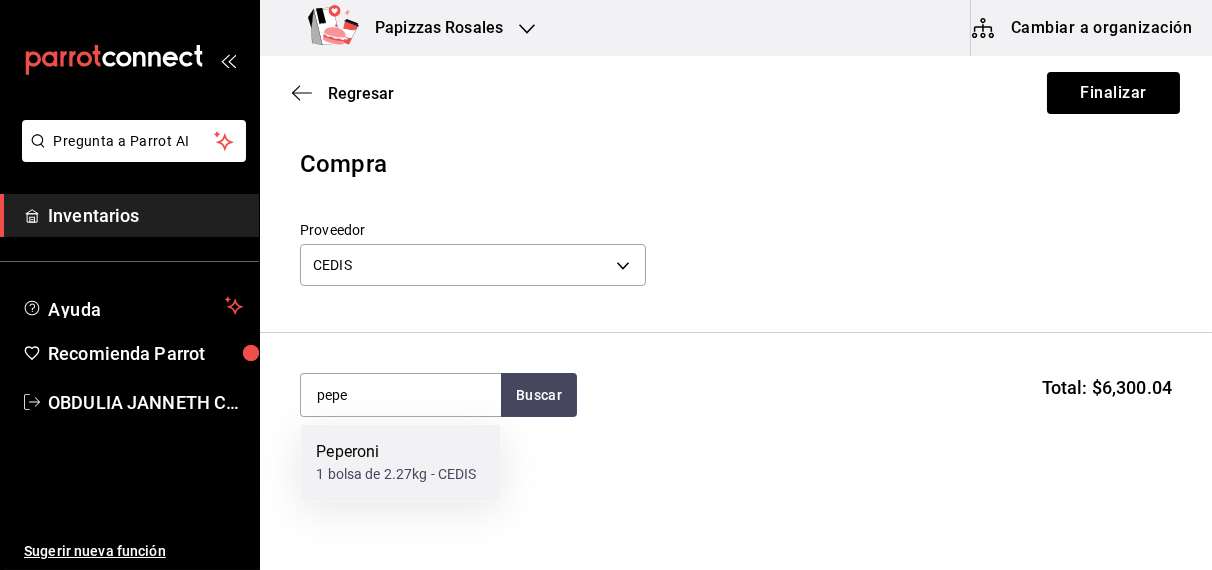 click on "1 bolsa de 2.27kg - CEDIS" at bounding box center (396, 475) 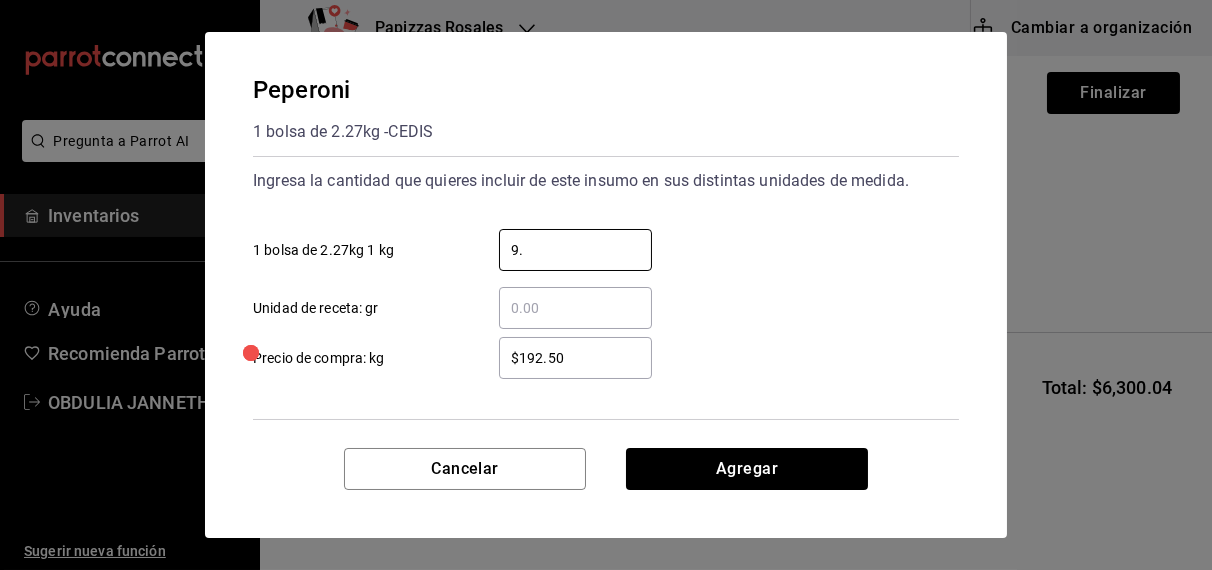 type on "9.08" 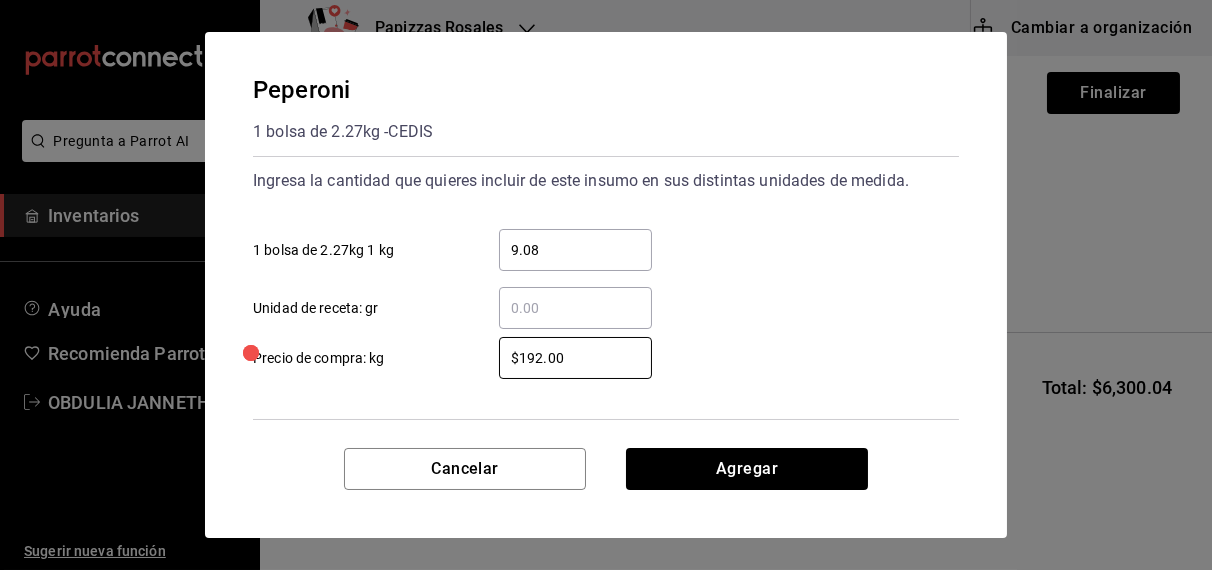 type on "$192.00" 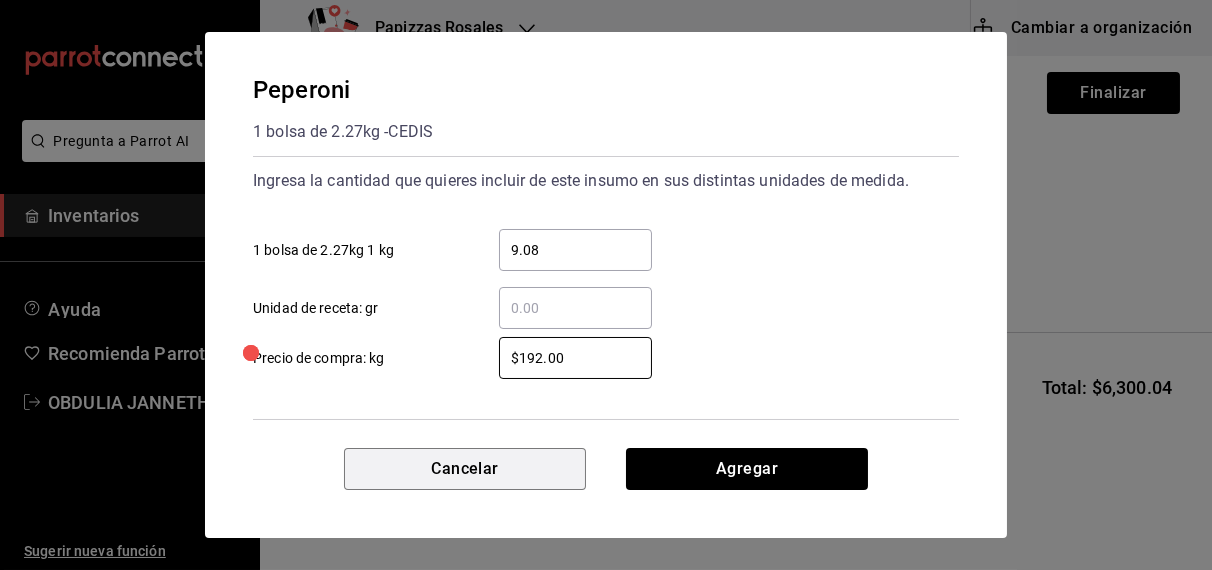 type 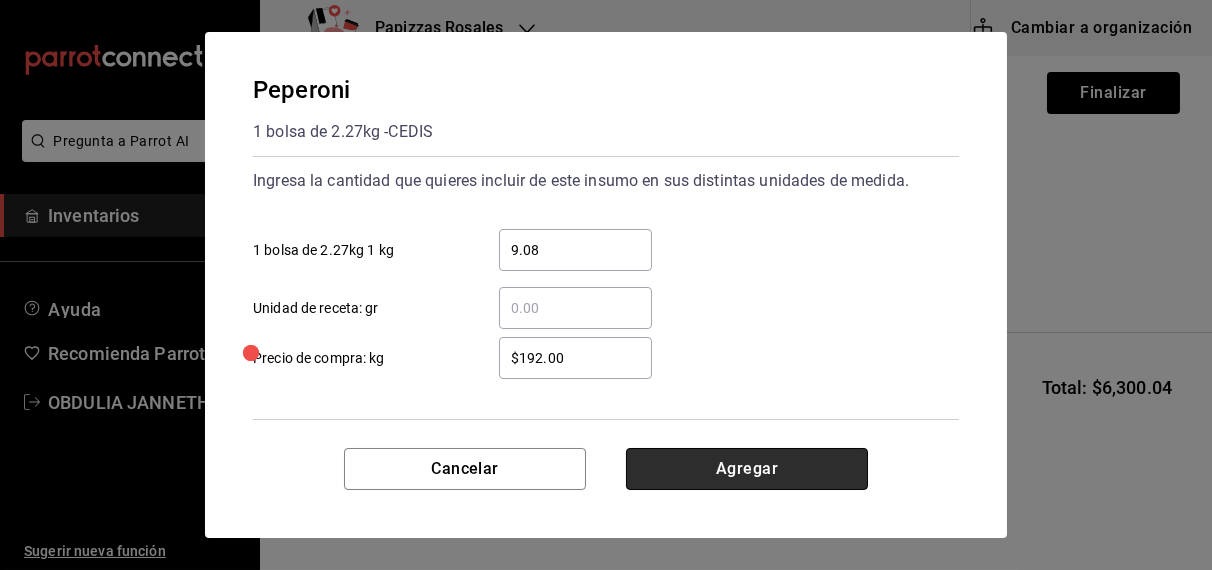 click on "Agregar" at bounding box center [747, 469] 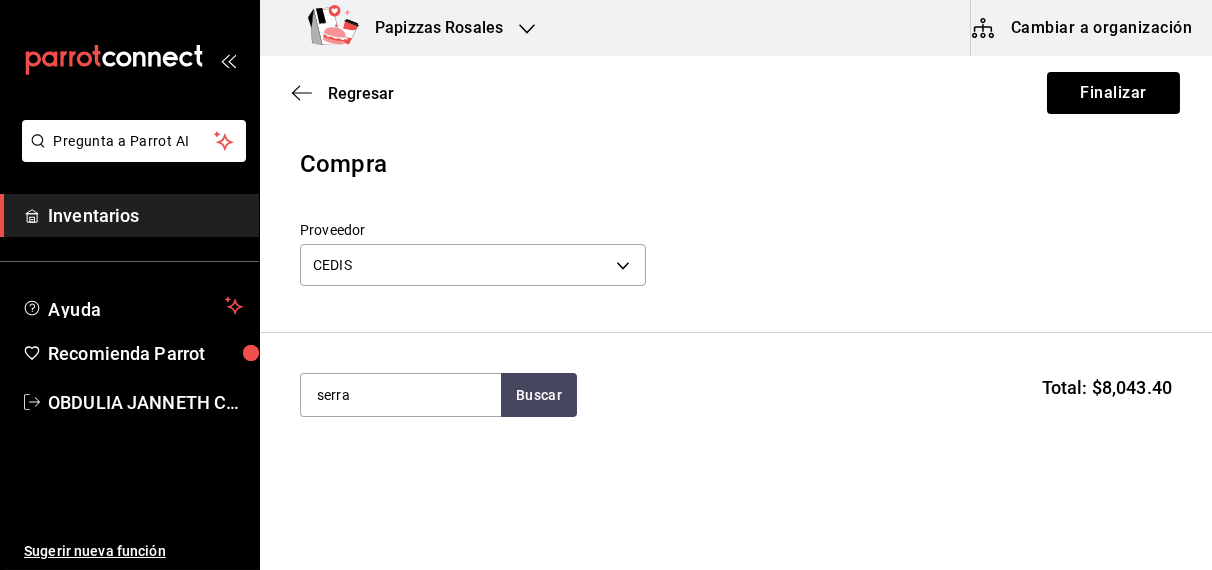 type on "serra" 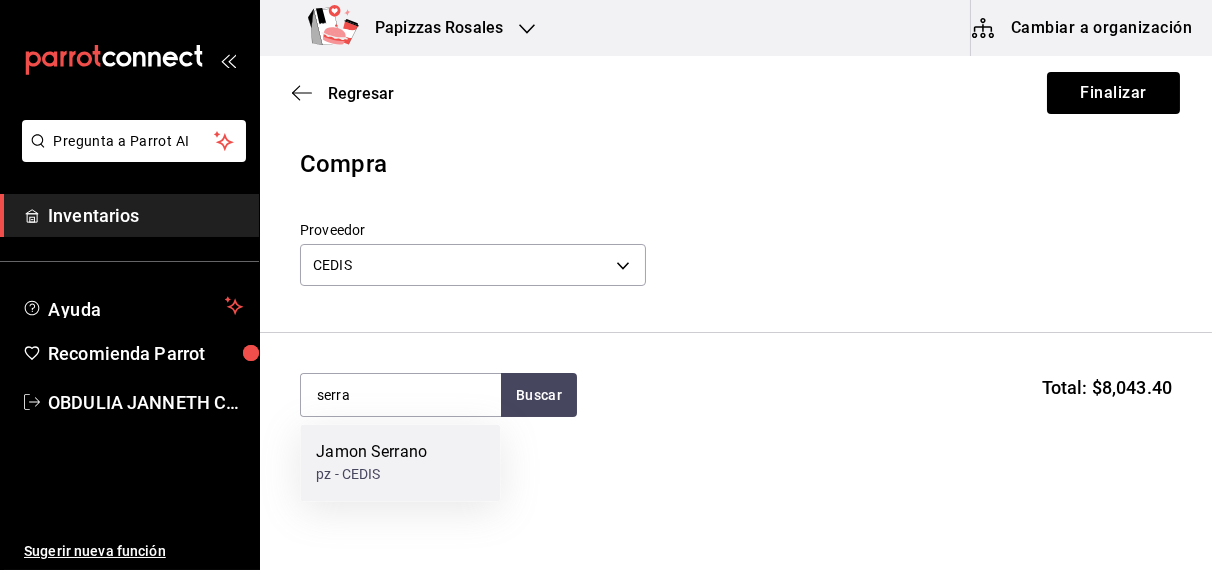 click on "pz - CEDIS" at bounding box center (371, 475) 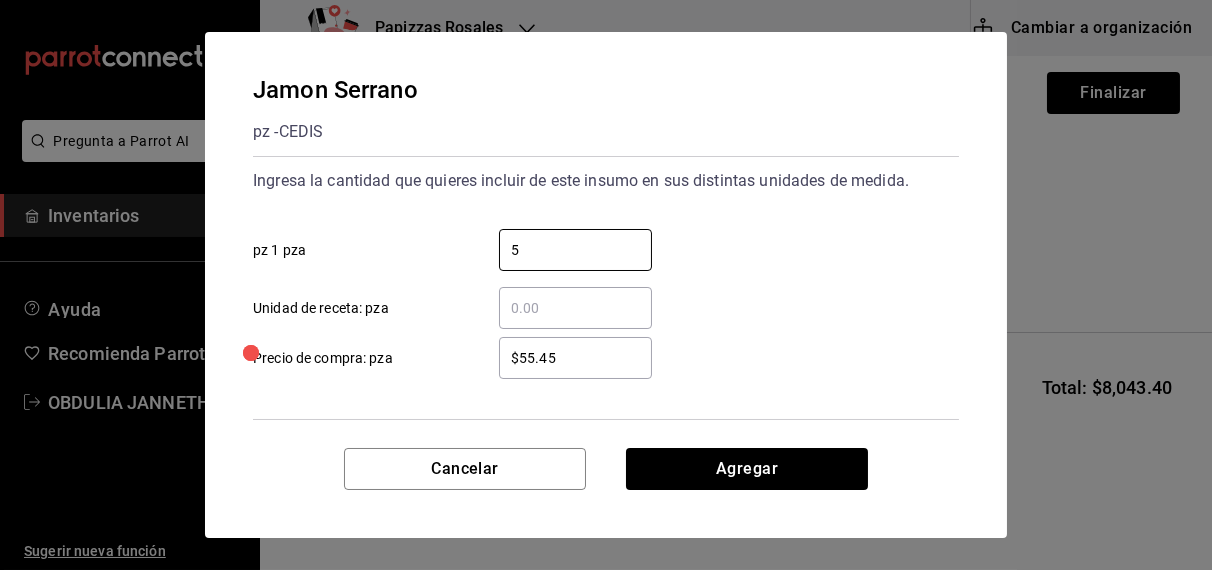 type on "5" 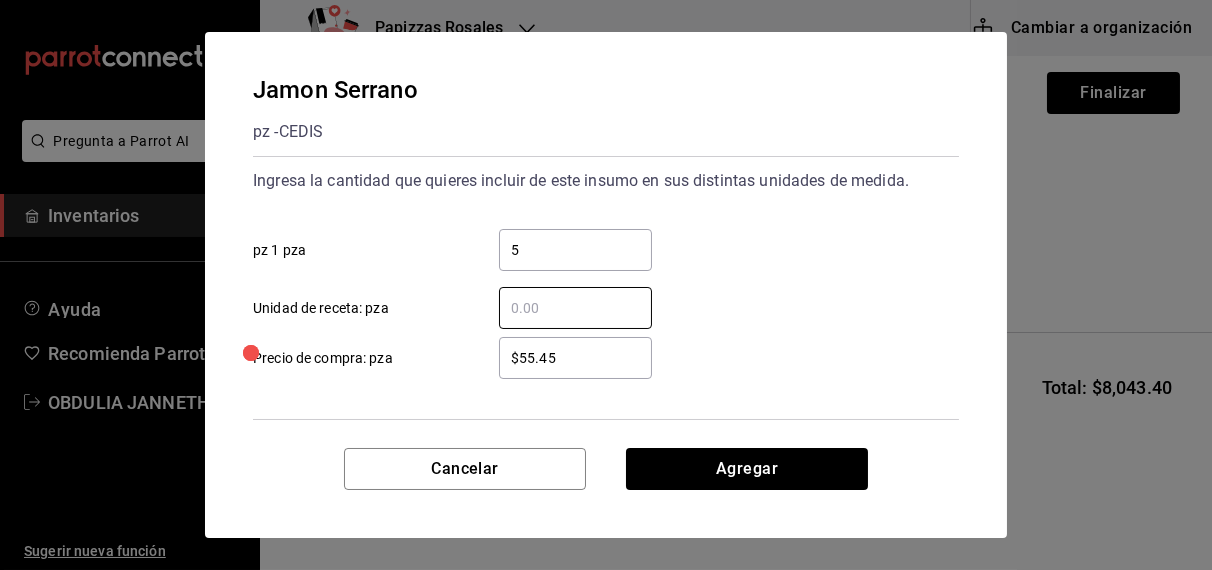 click on "$55.45" at bounding box center [575, 358] 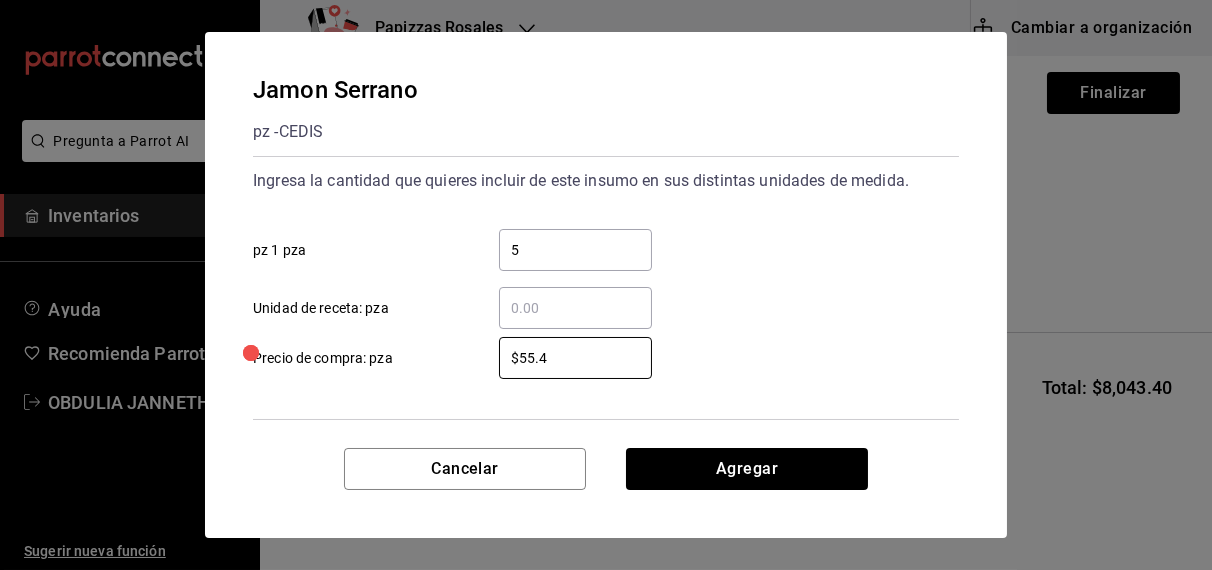 type on "$55.40" 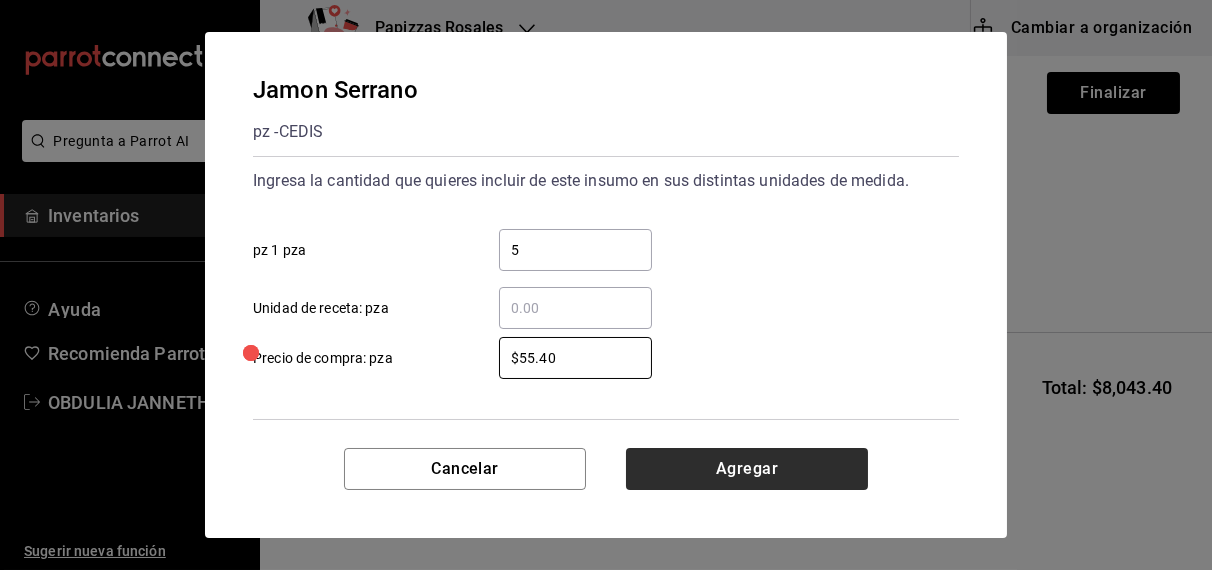 click on "Agregar" at bounding box center (747, 469) 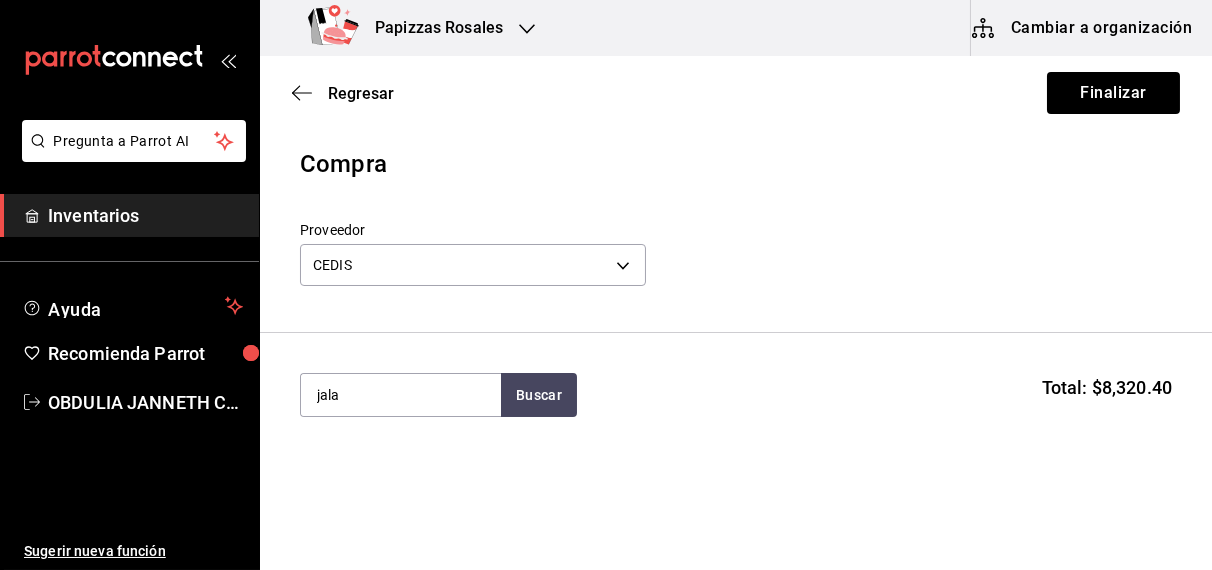 type on "jala" 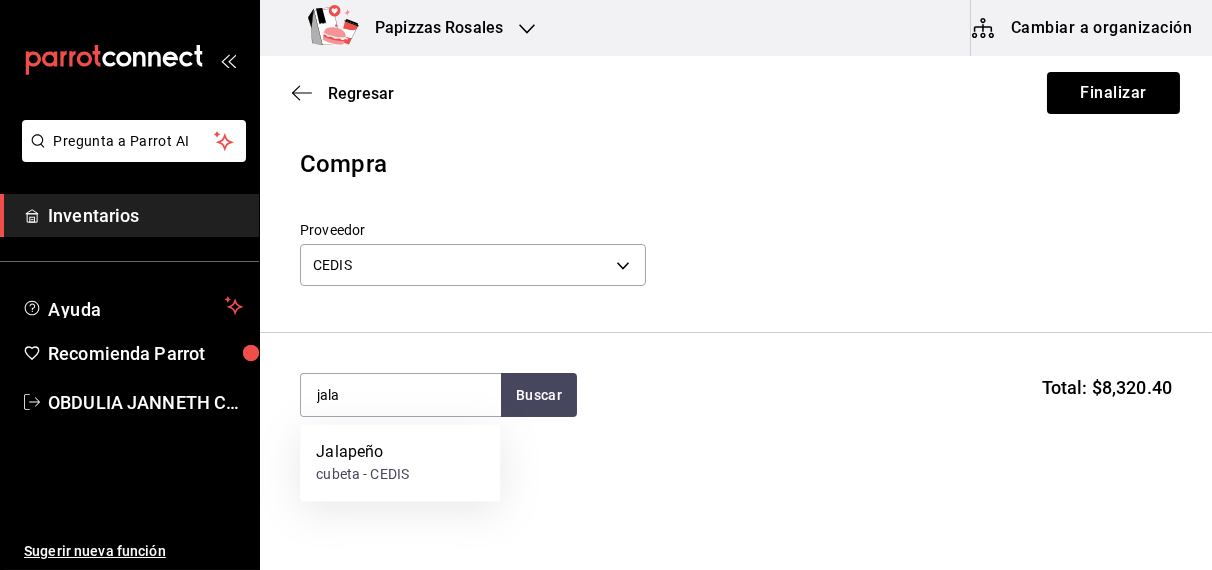 click on "Jalapeño cubeta - CEDIS" at bounding box center [400, 463] 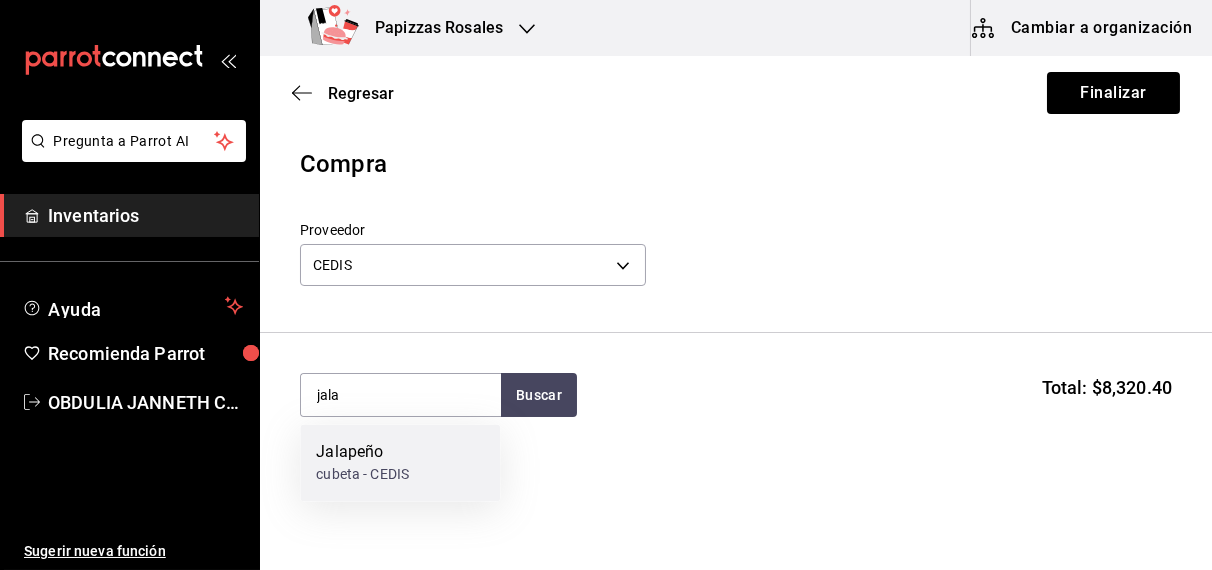 type 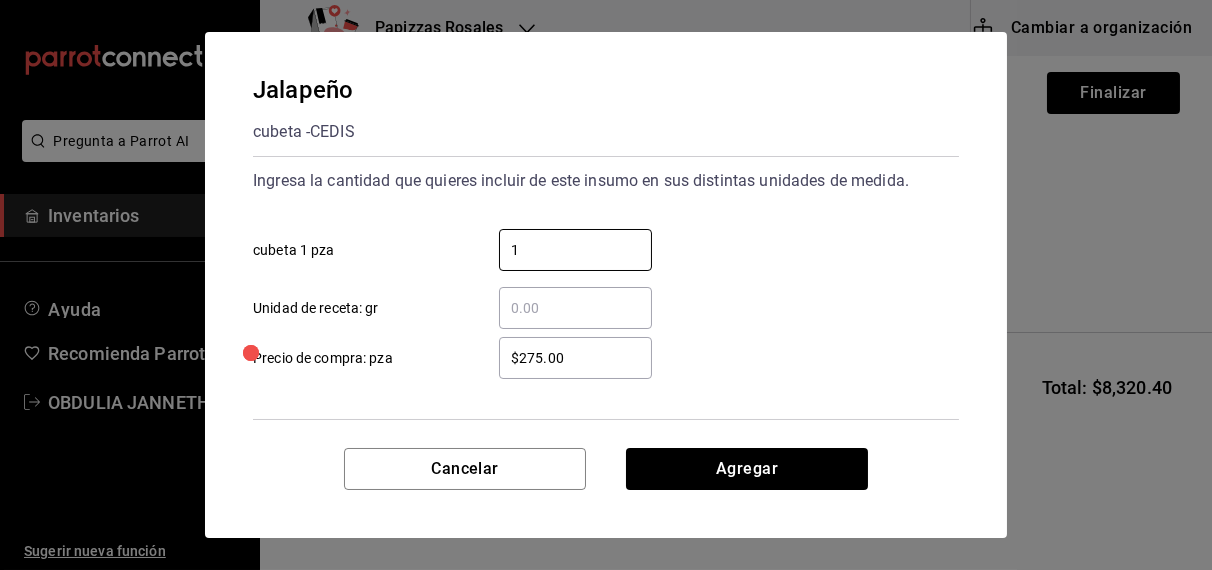 type on "1" 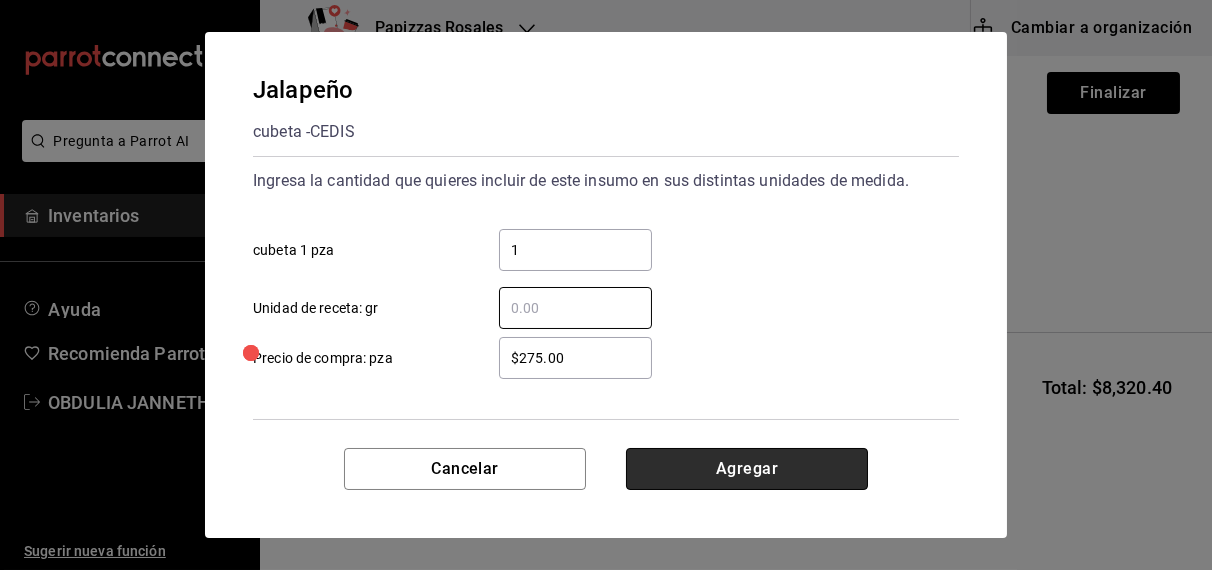 click on "Agregar" at bounding box center (747, 469) 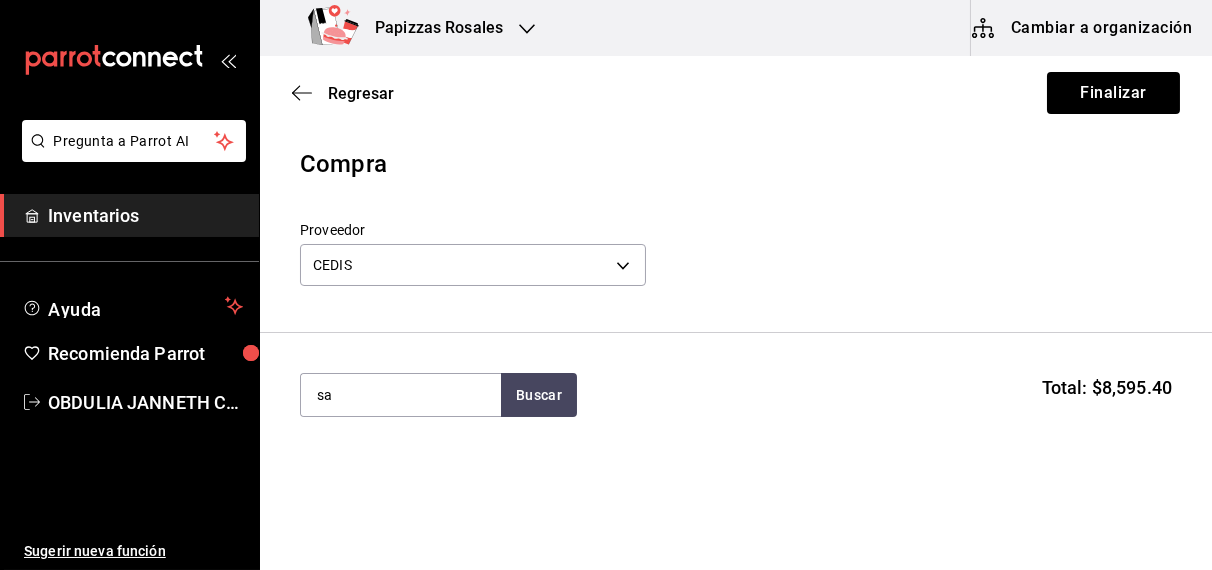 type on "sal" 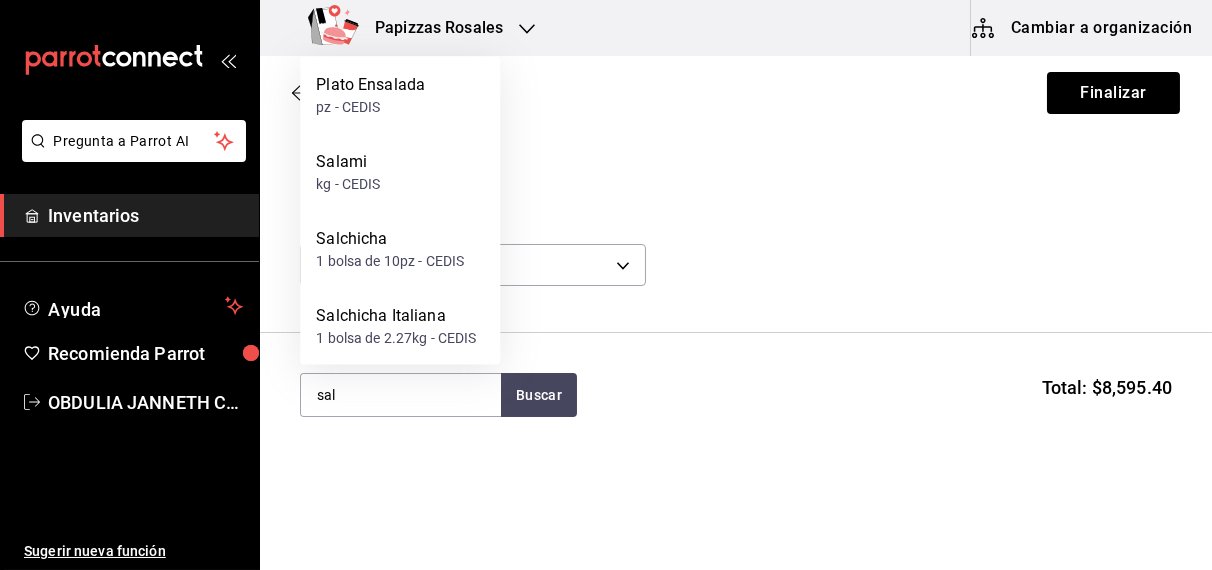 click on "1 bolsa de 10pz - CEDIS" at bounding box center (390, 261) 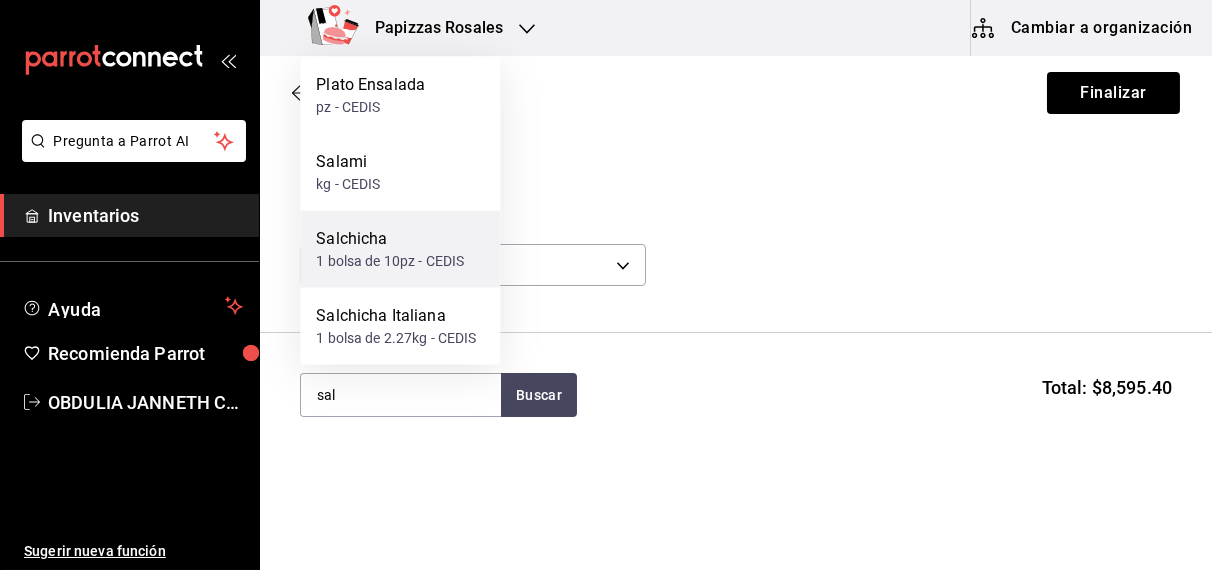 type 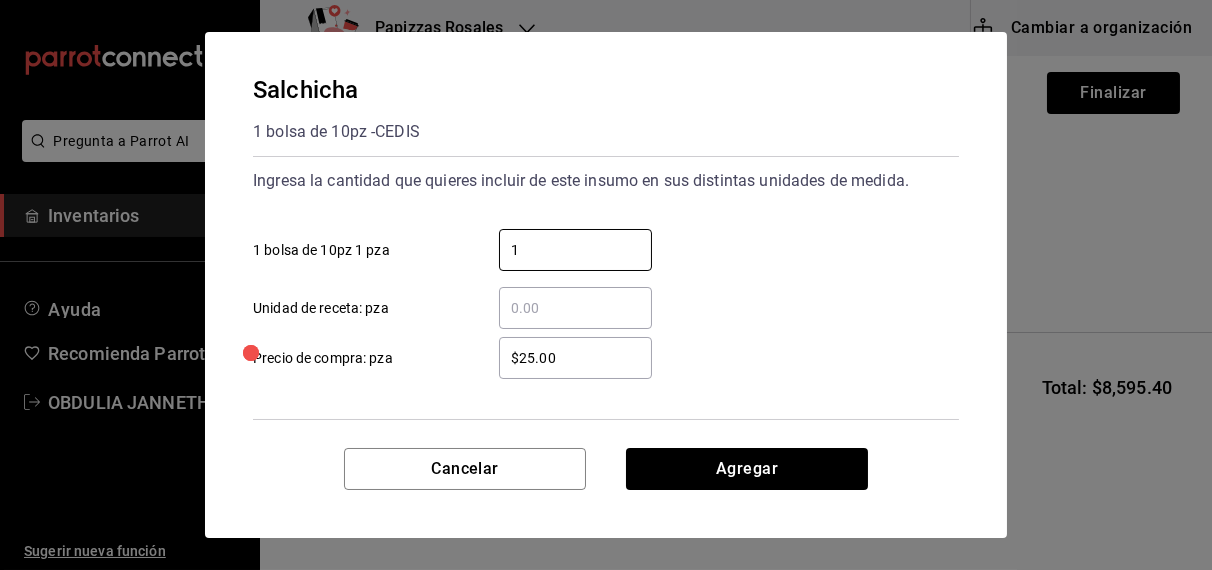 type on "1" 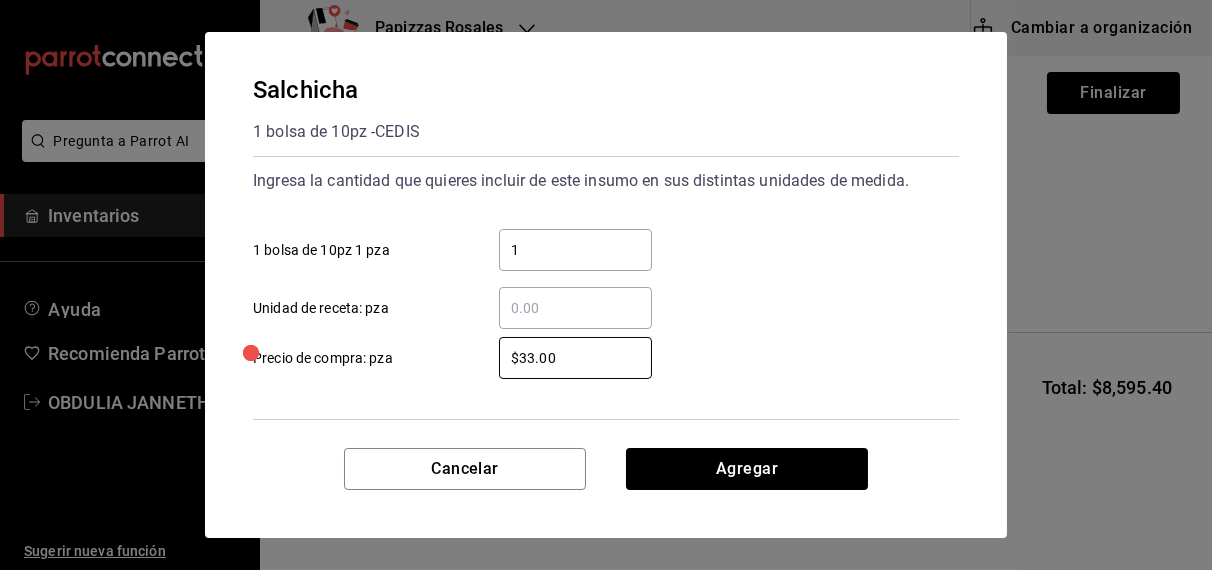 type on "$33.00" 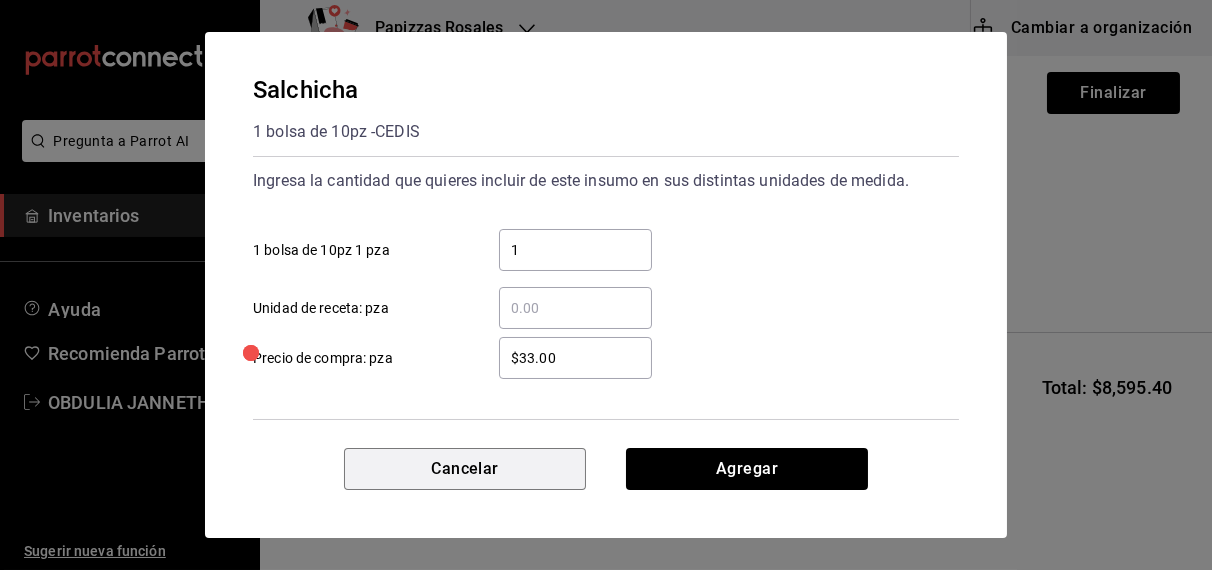 type 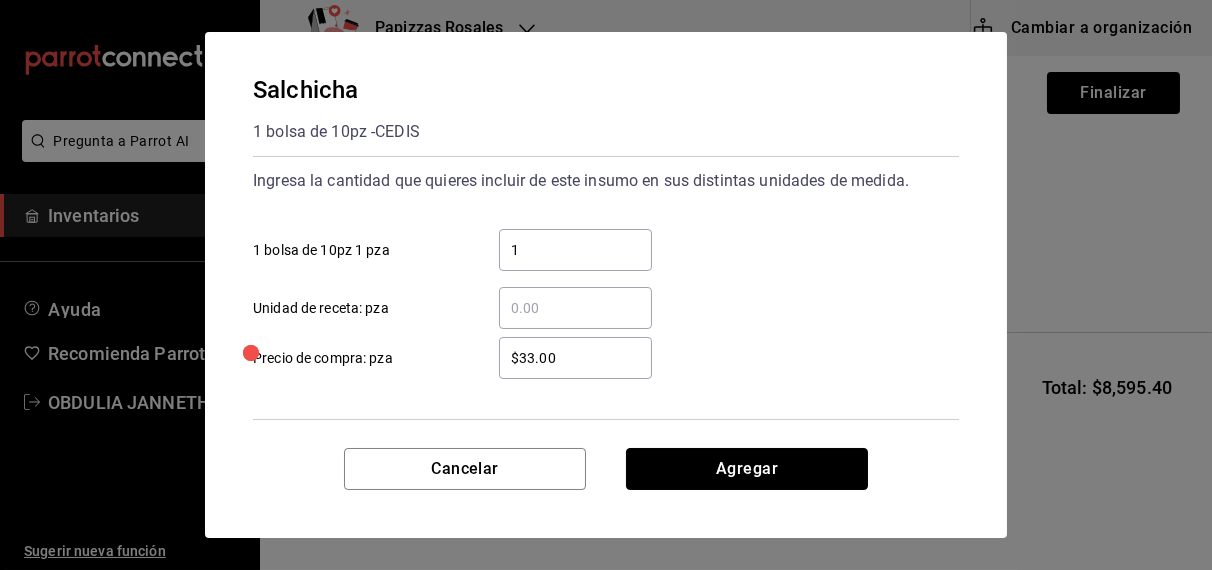 type 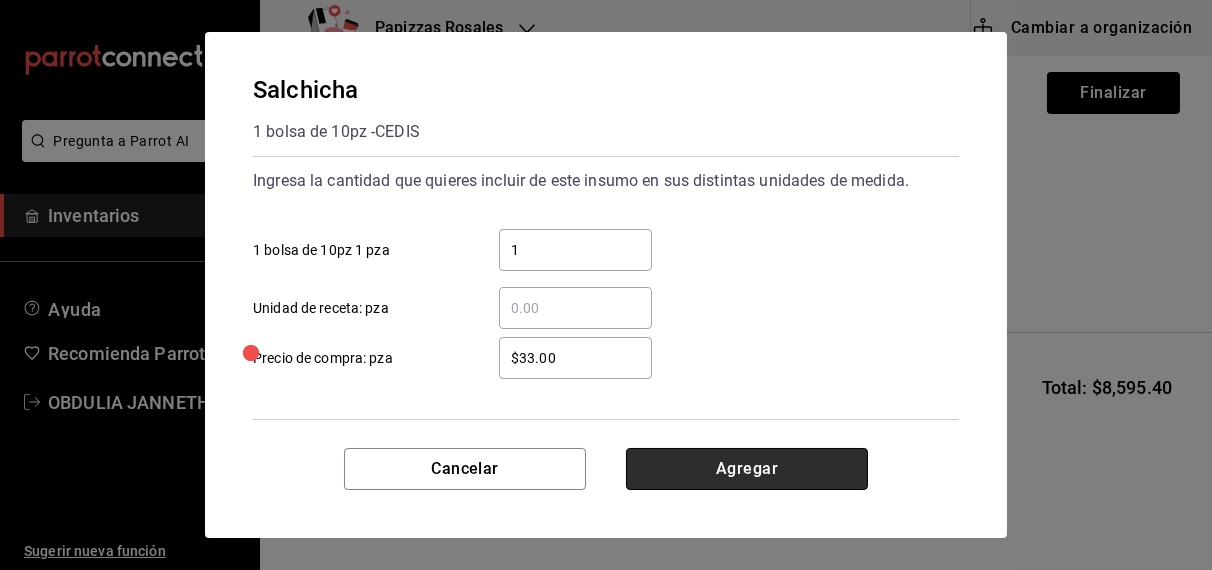 click on "Agregar" at bounding box center [747, 469] 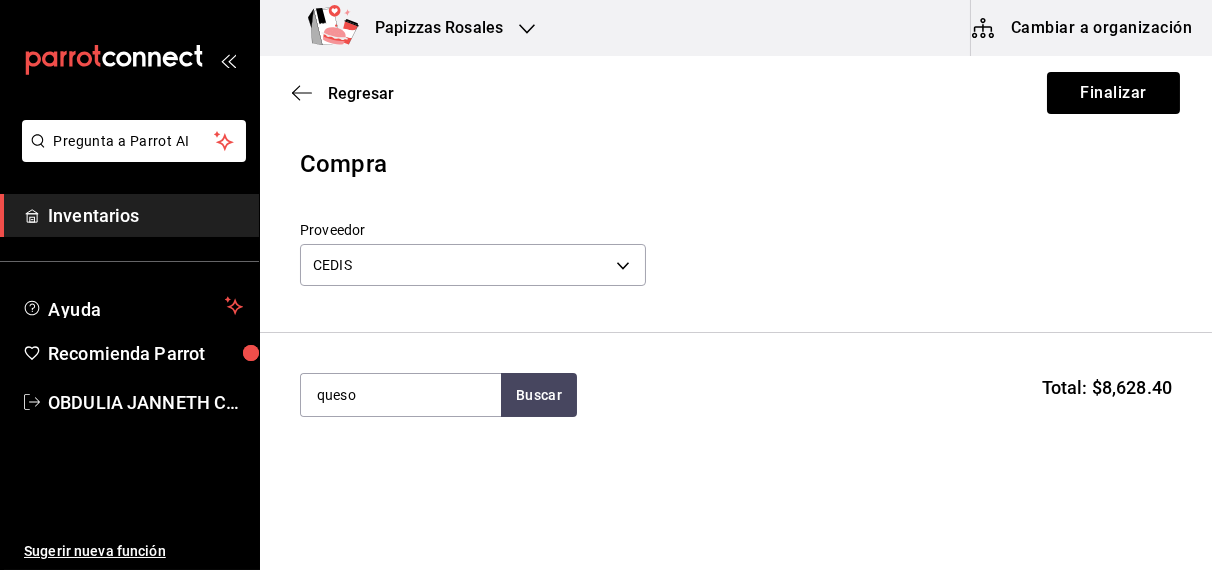 type on "queso" 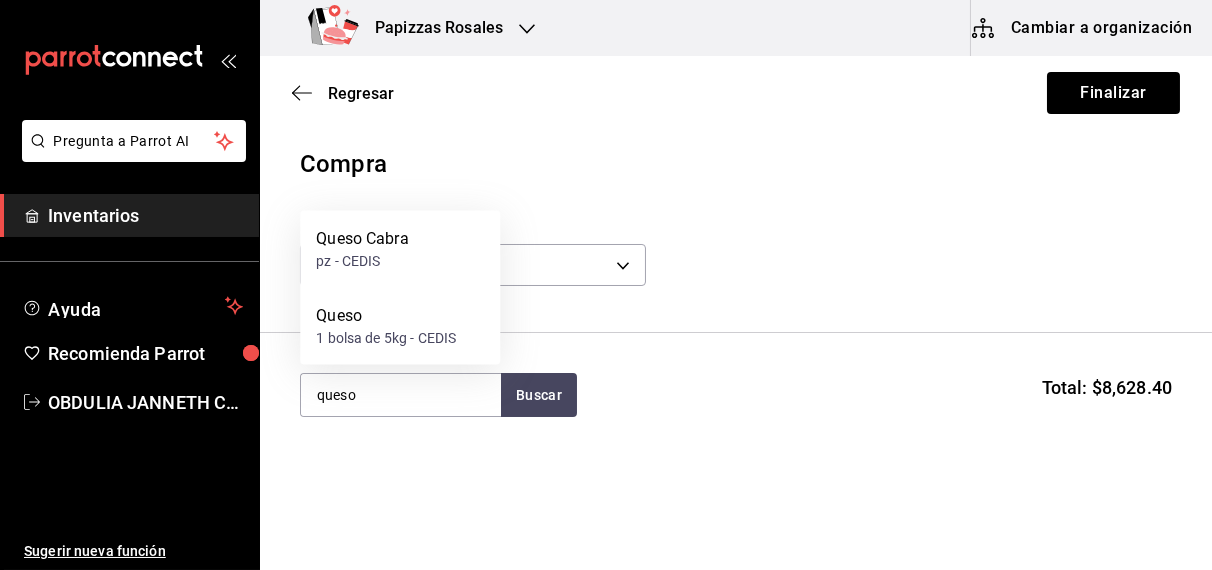 click on "1 bolsa de 5kg - CEDIS" at bounding box center [386, 338] 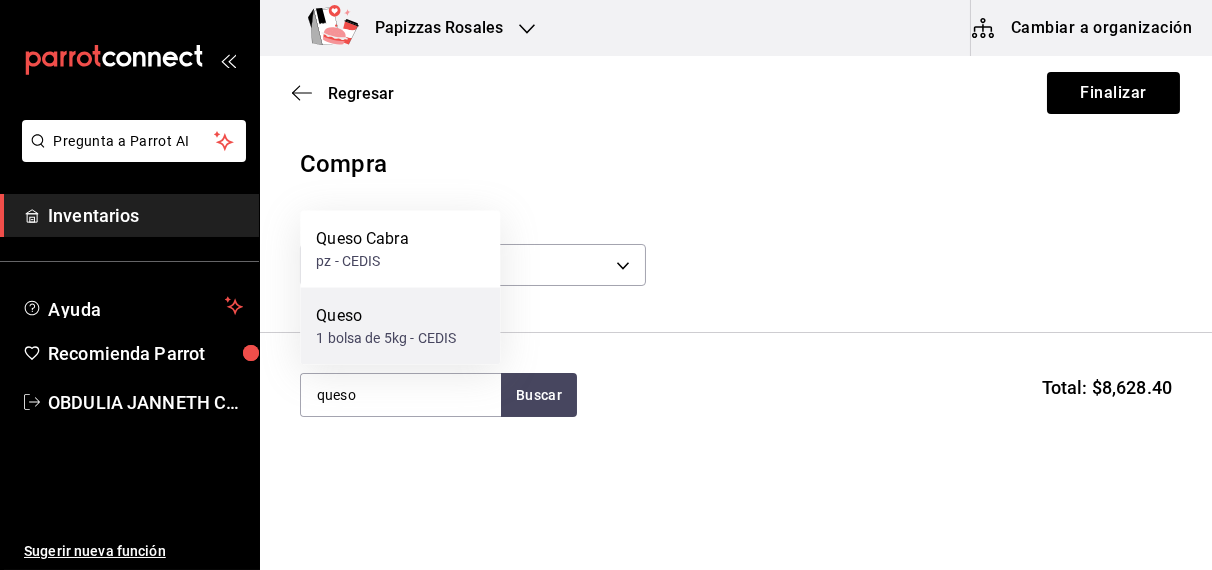 type 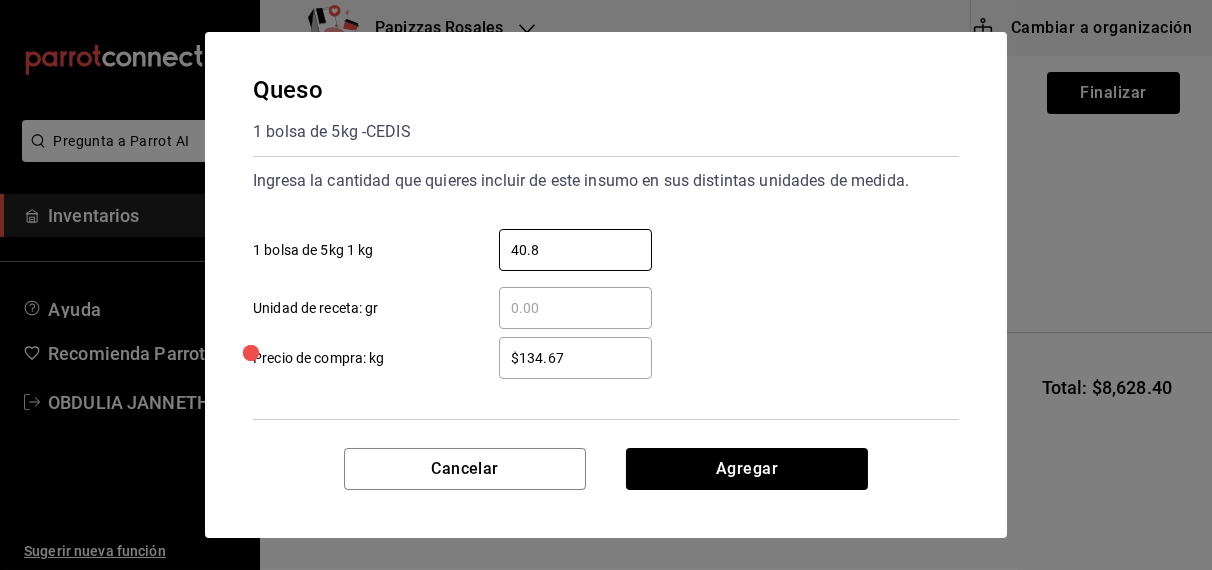 type on "40.86" 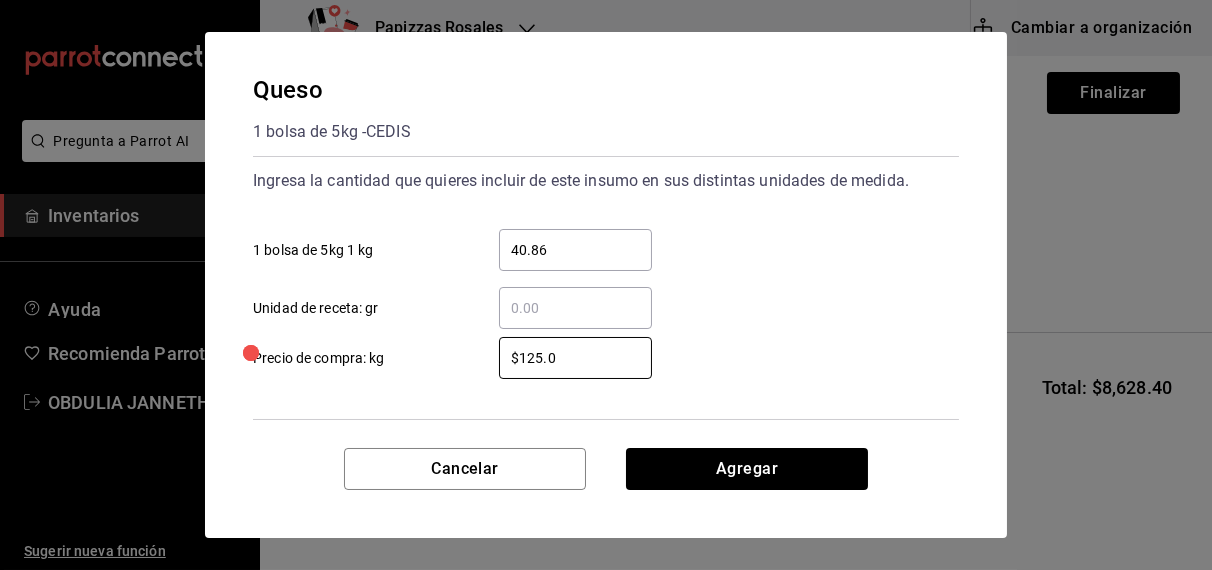 type on "$125.0" 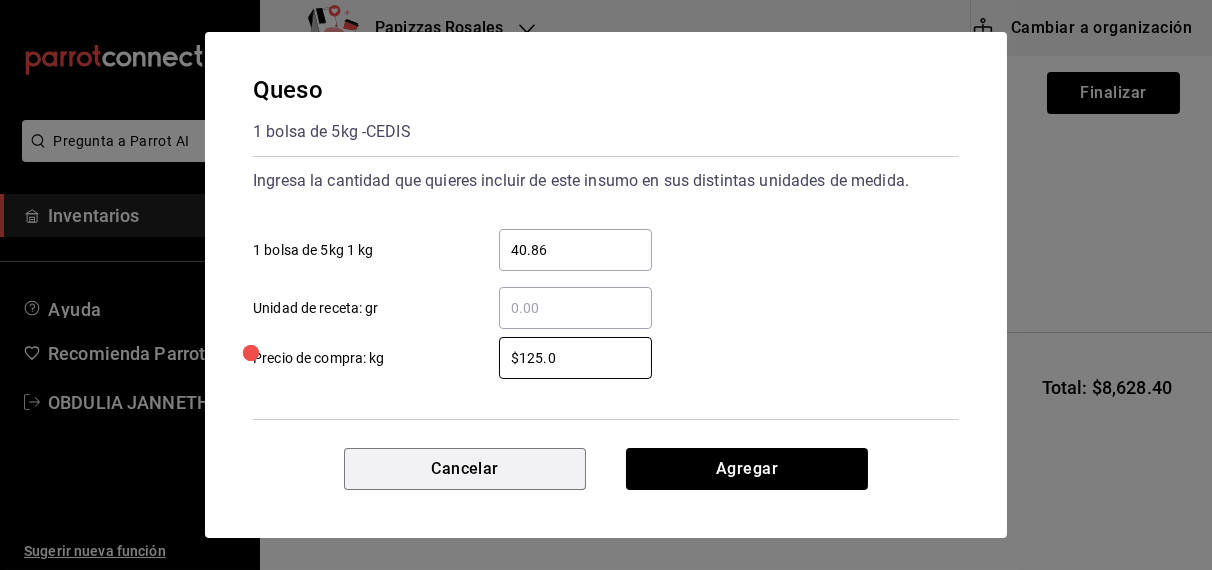 type 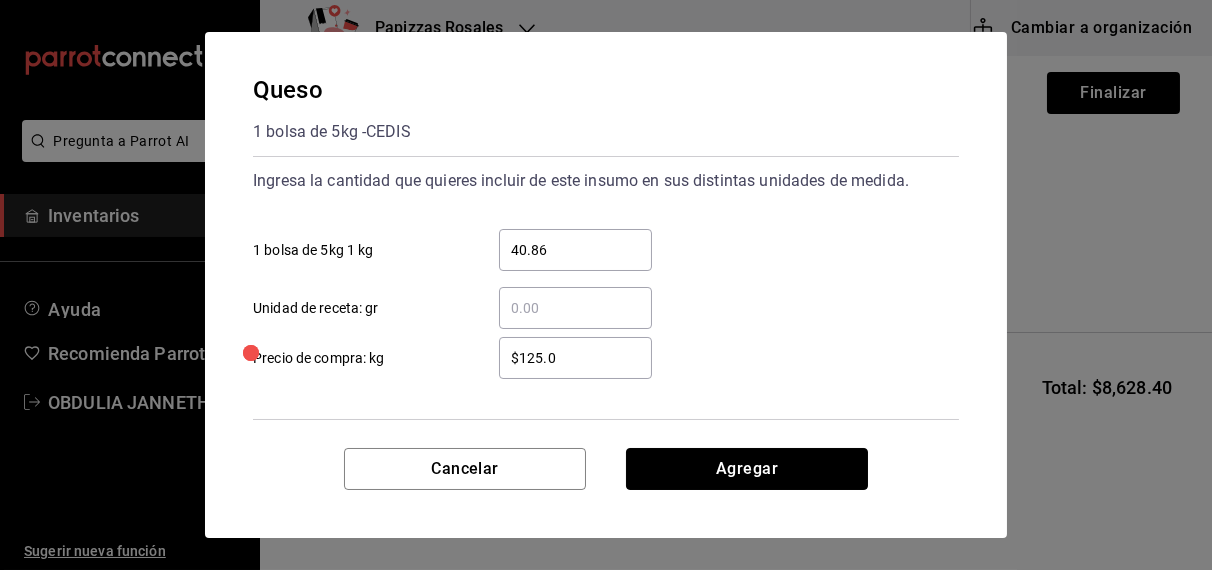 type 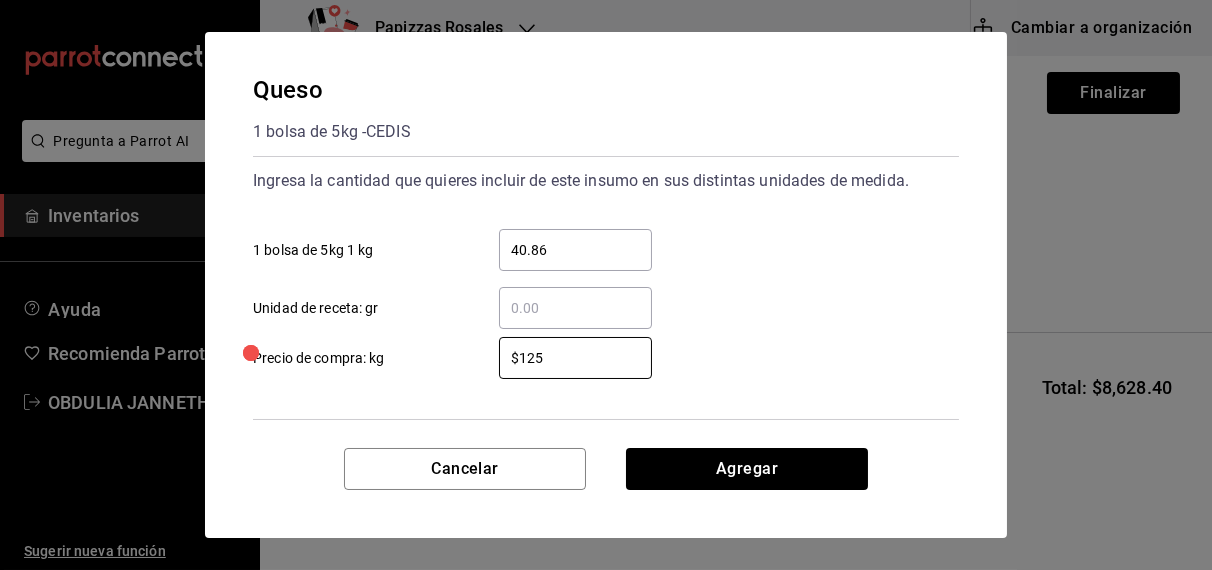 type on "$125.0" 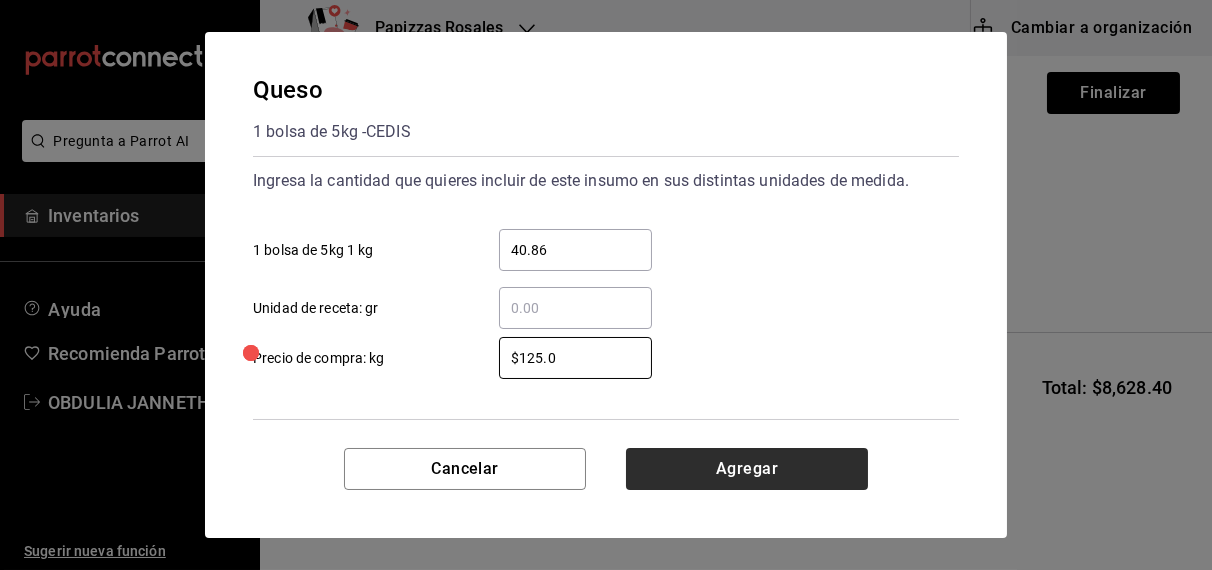 click on "Agregar" at bounding box center (747, 469) 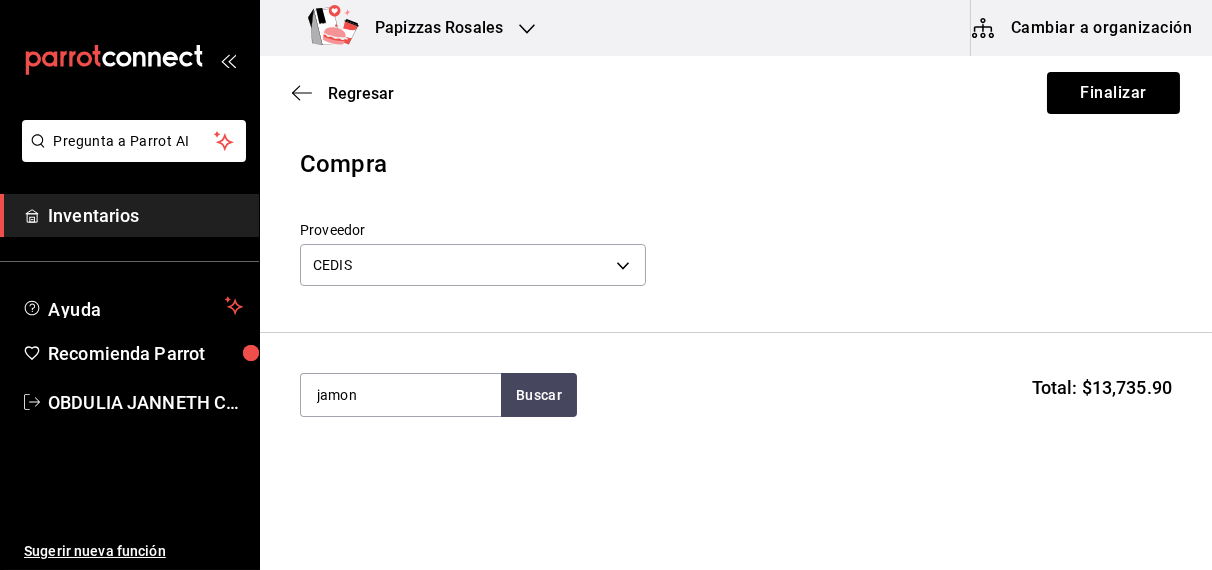 type on "jamon" 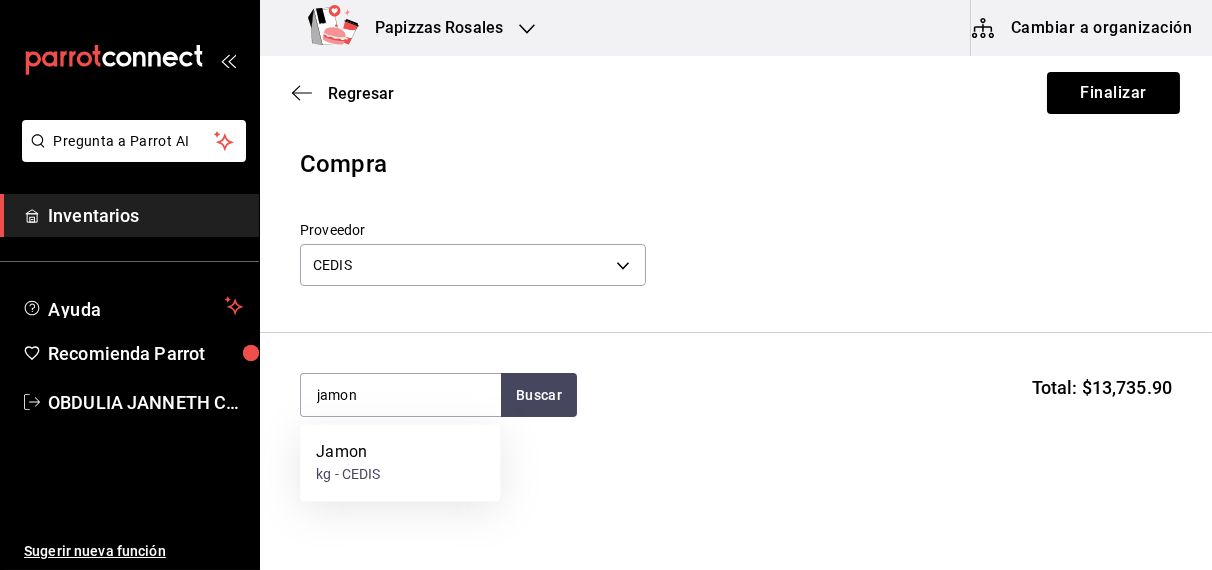 click on "Jamon kg - CEDIS" at bounding box center [400, 463] 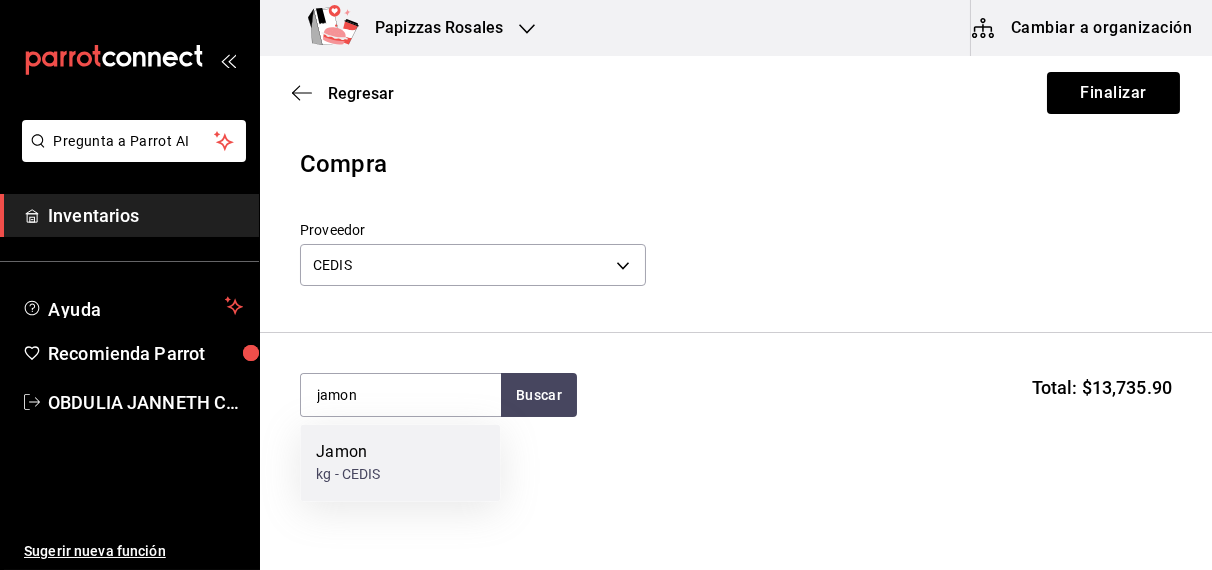 type 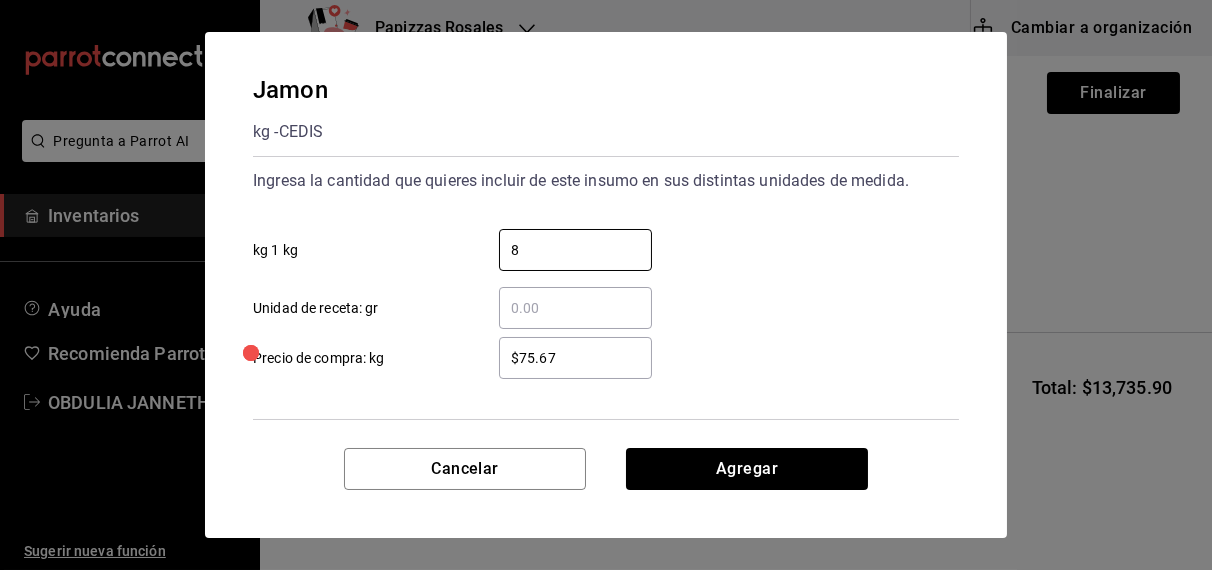 type on "8" 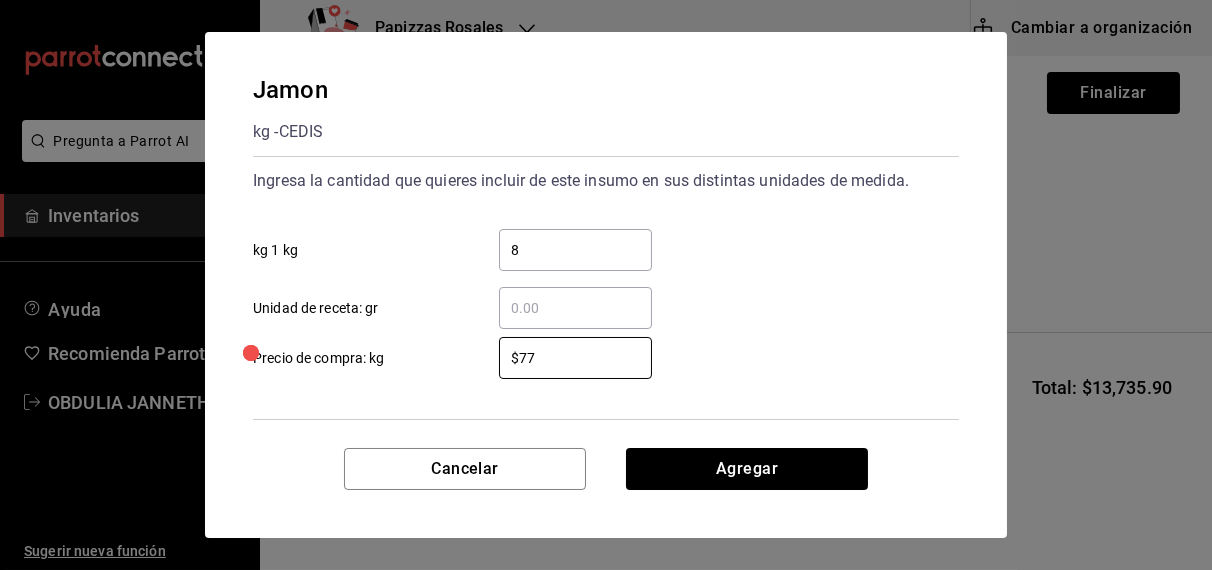 type on "$77.67" 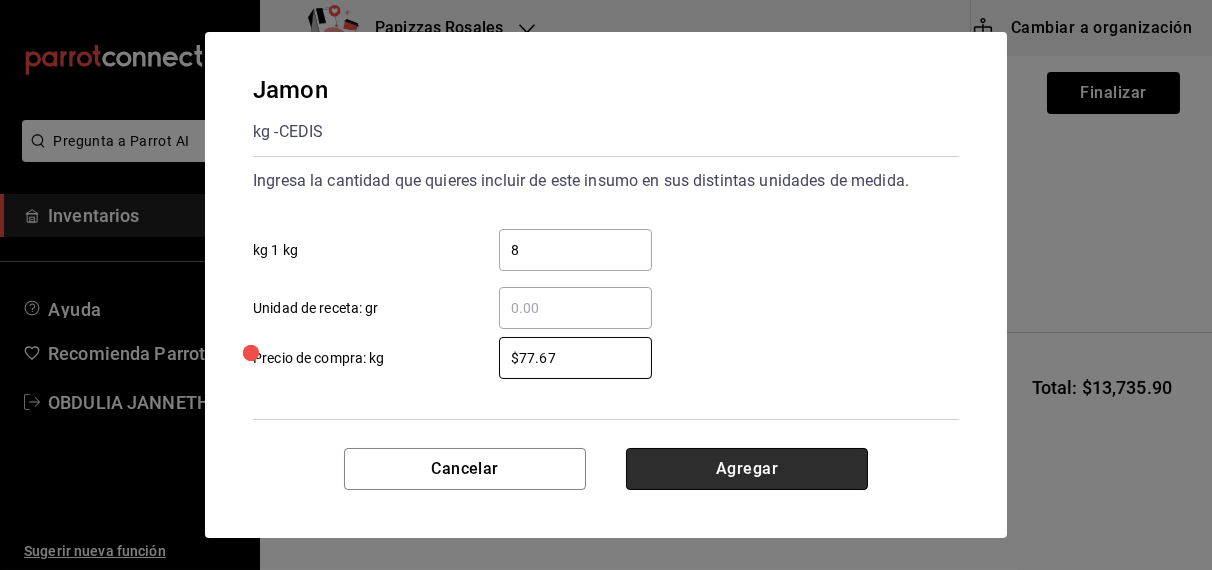 click on "Agregar" at bounding box center (747, 469) 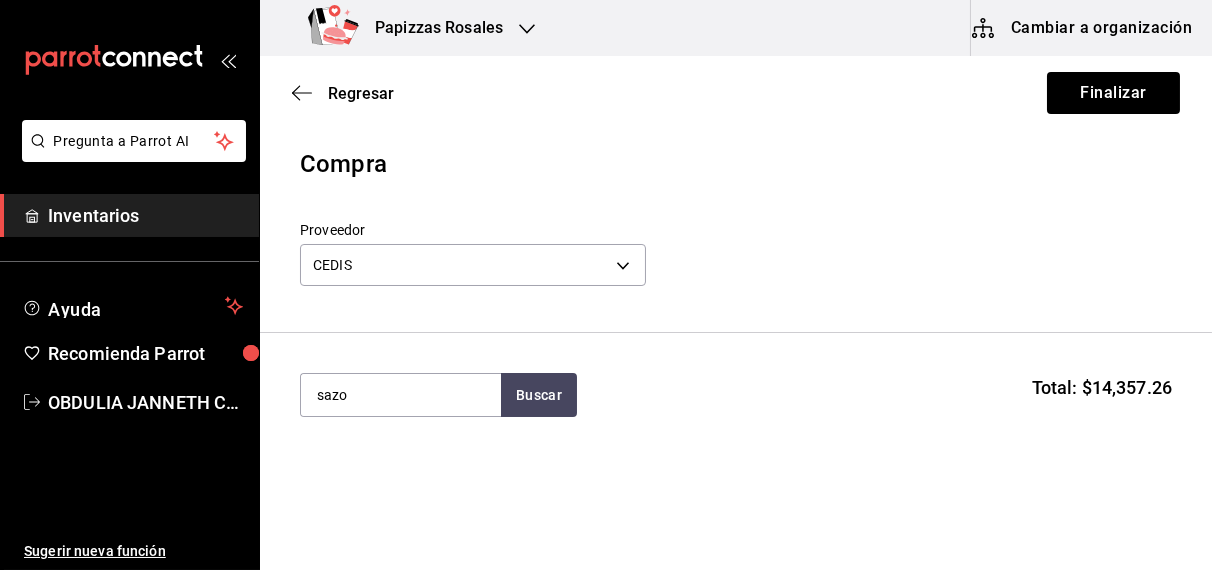 type on "sazo" 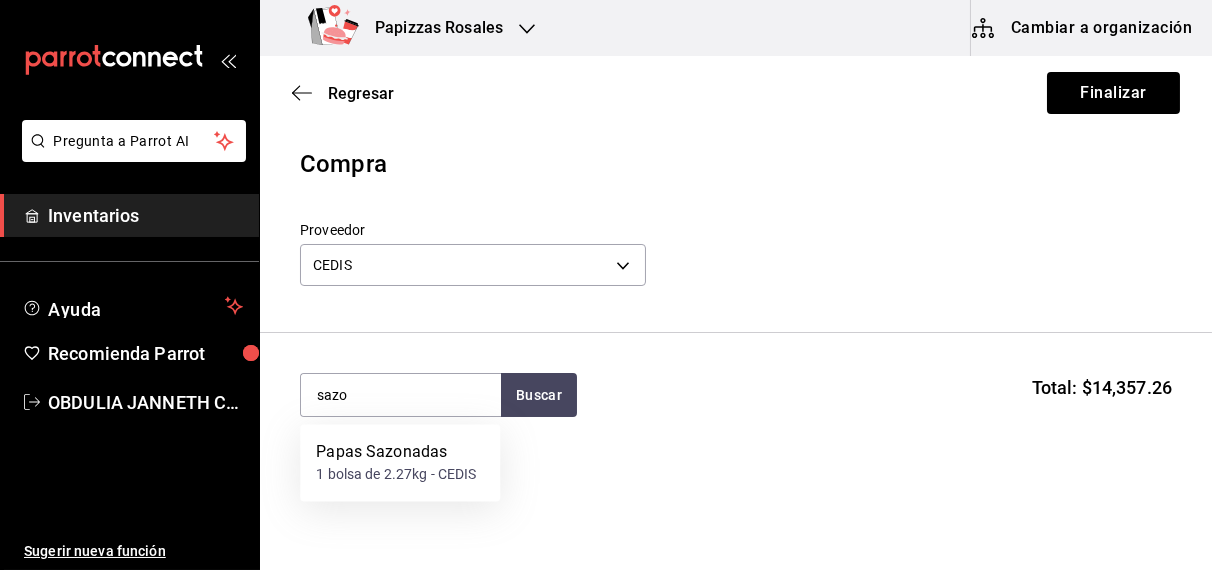 click on "1 bolsa de 2.27kg - CEDIS" at bounding box center [396, 475] 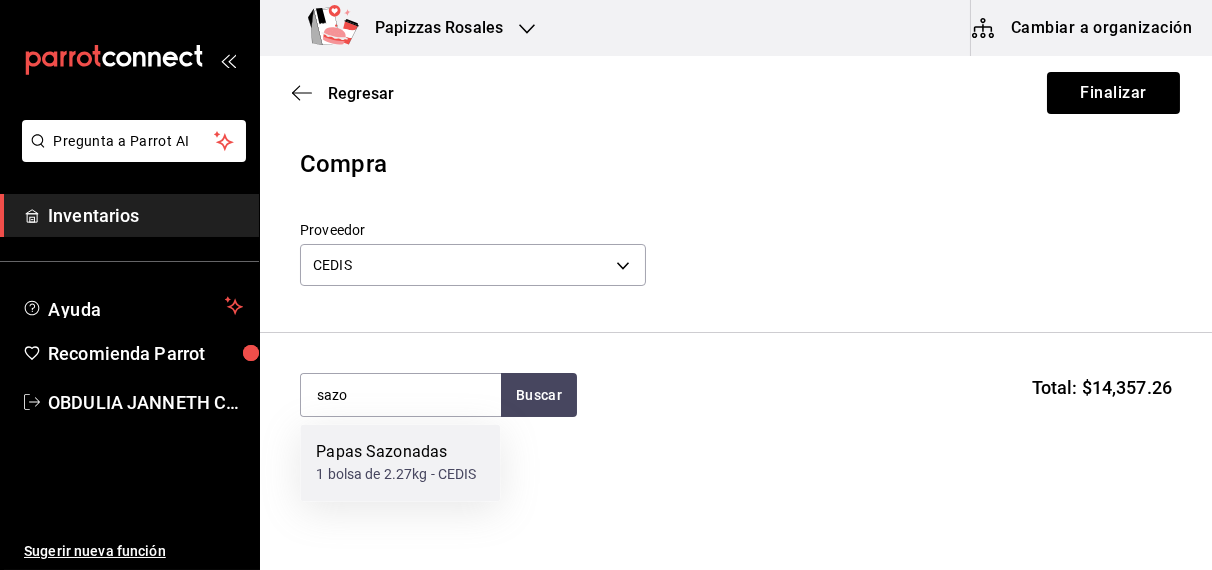 type 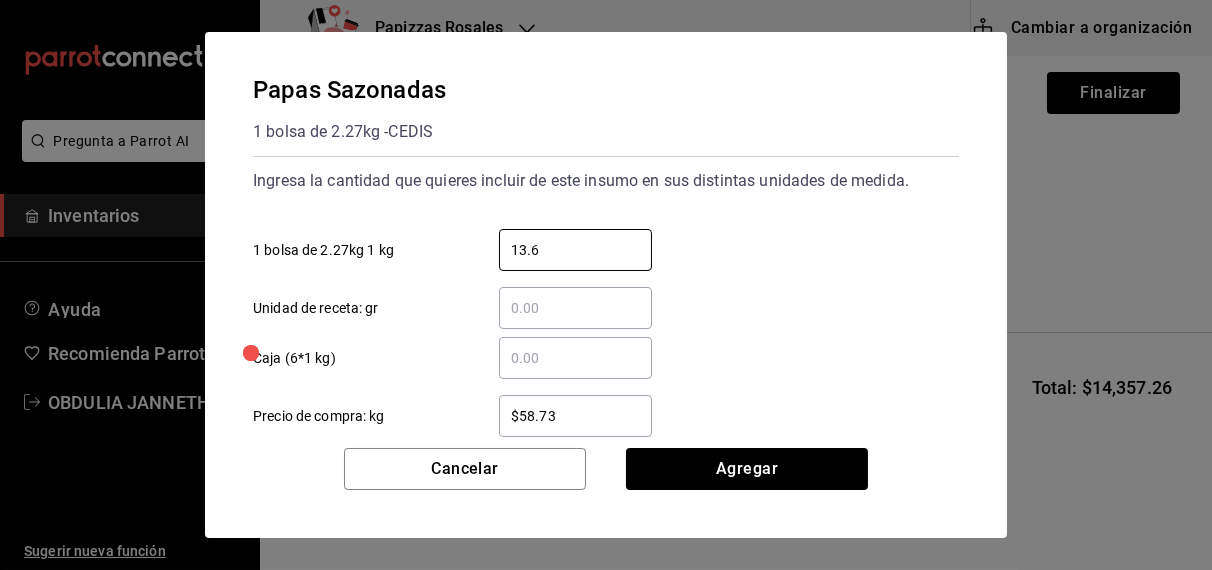 type on "13.62" 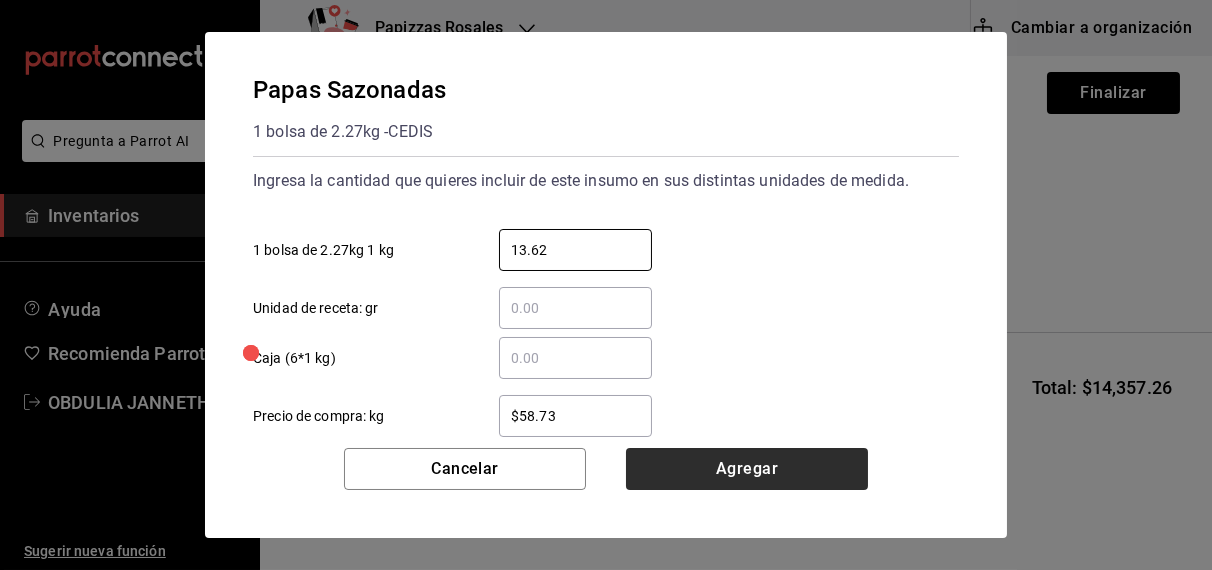 click on "Agregar" at bounding box center (747, 469) 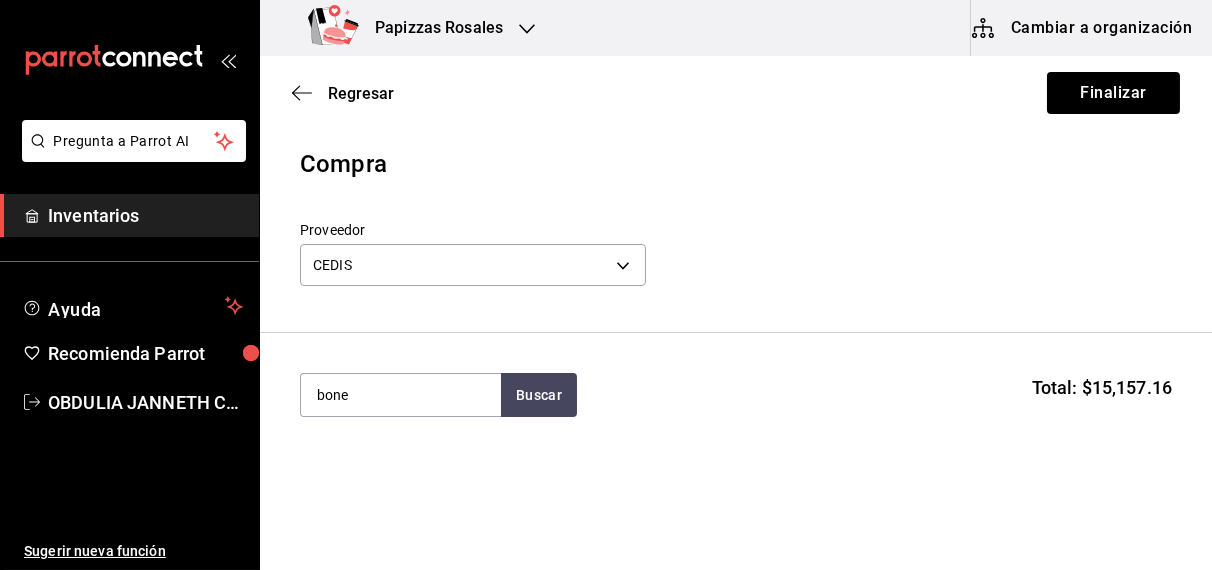 type on "bone" 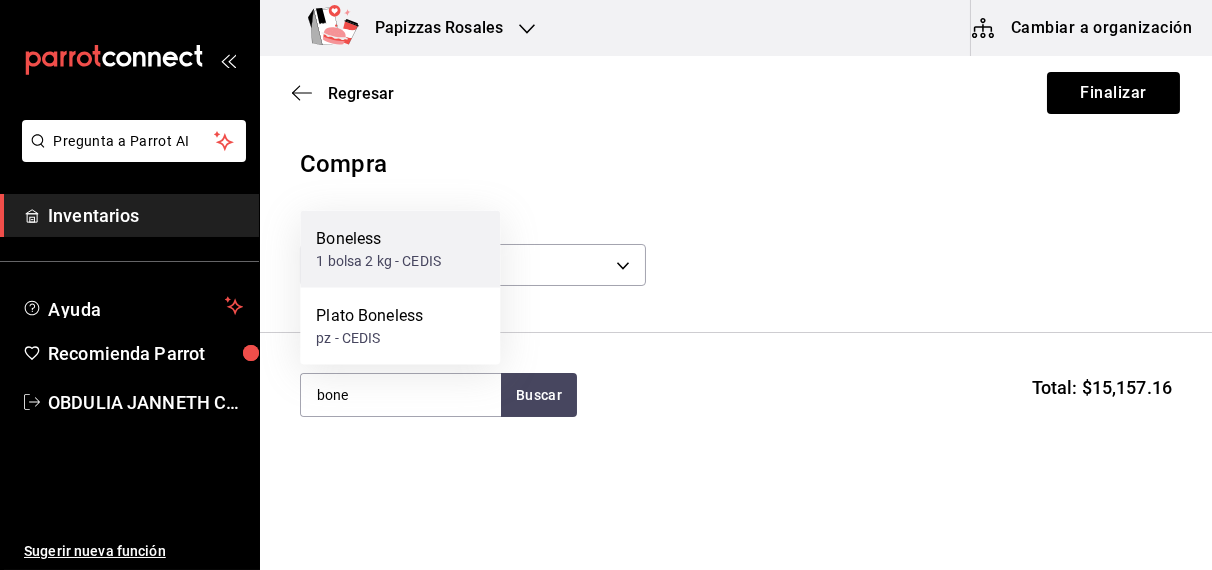 click on "1 bolsa 2 kg - CEDIS" at bounding box center [378, 261] 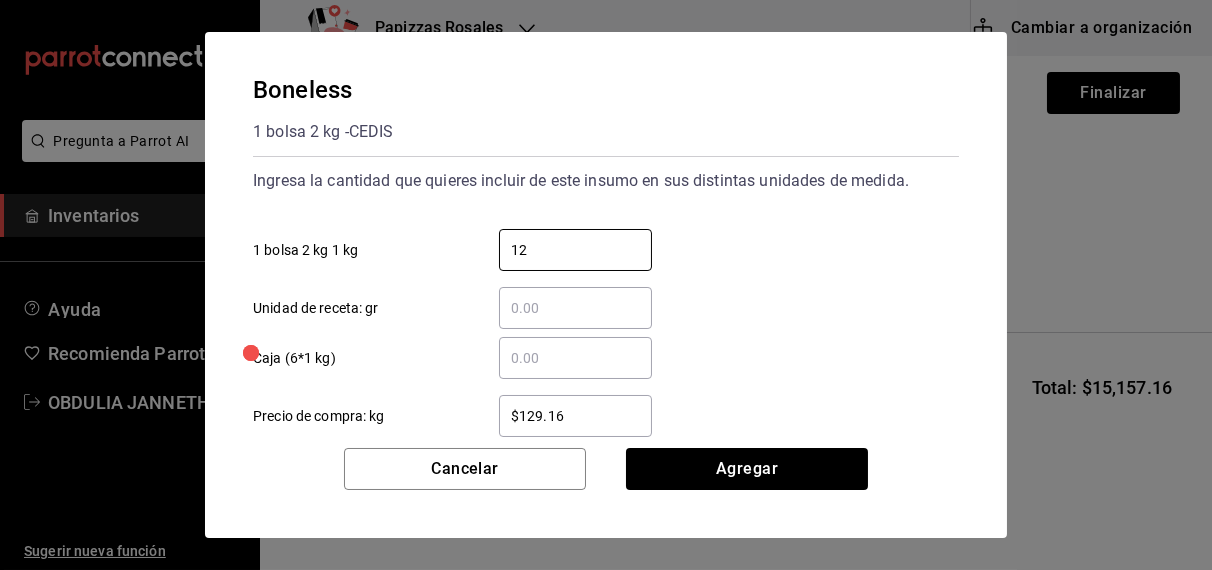 type on "12" 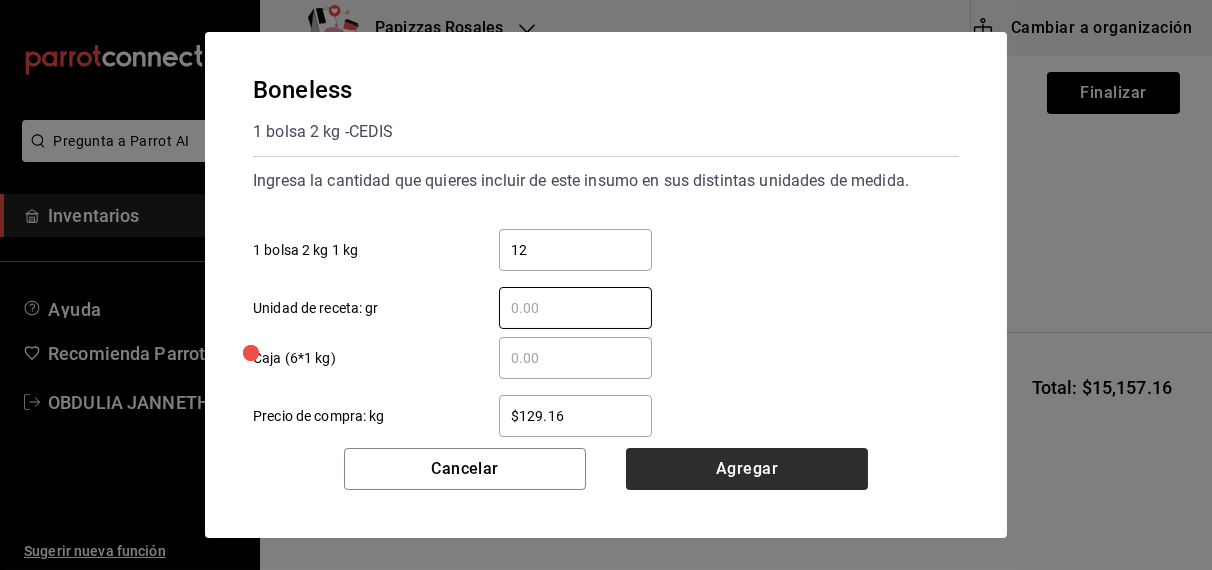 click on "Agregar" at bounding box center [747, 469] 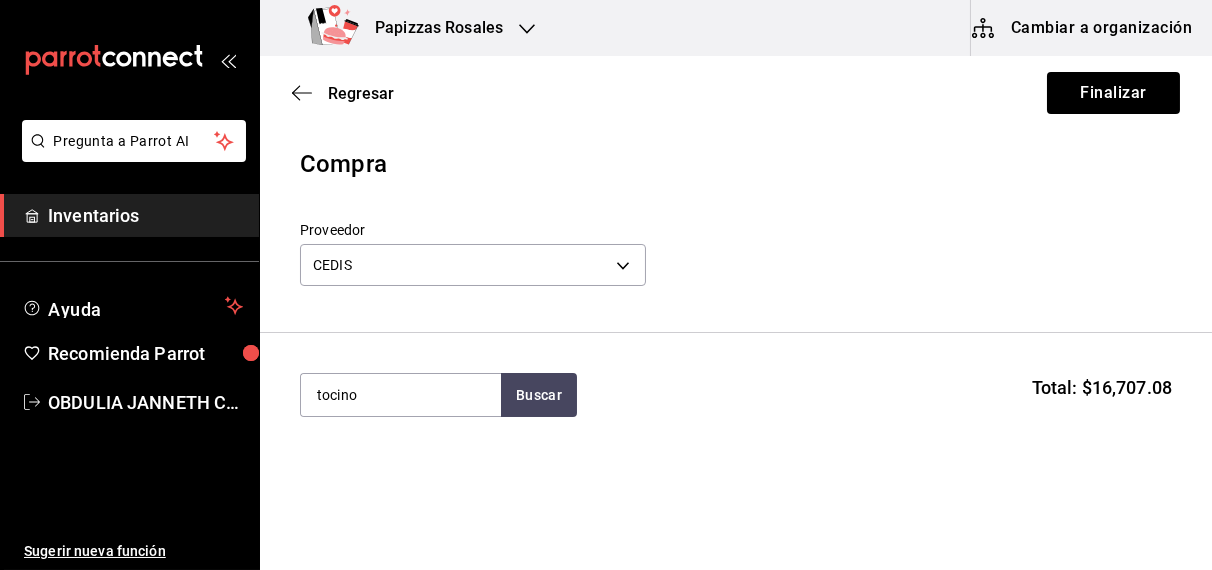 type on "tocino" 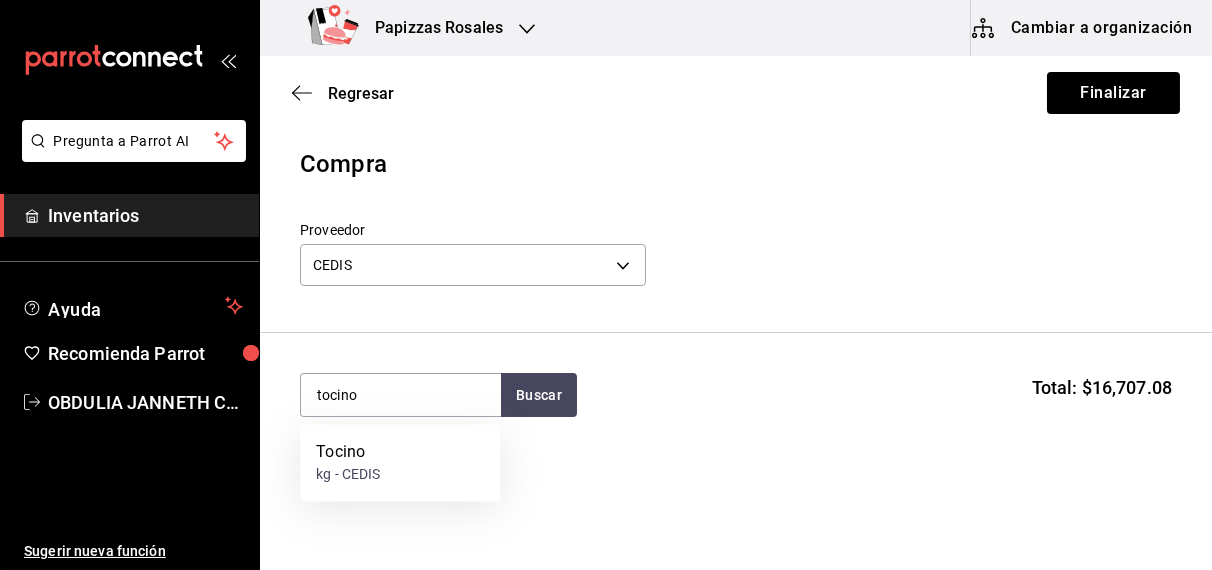 click on "kg - CEDIS" at bounding box center [348, 475] 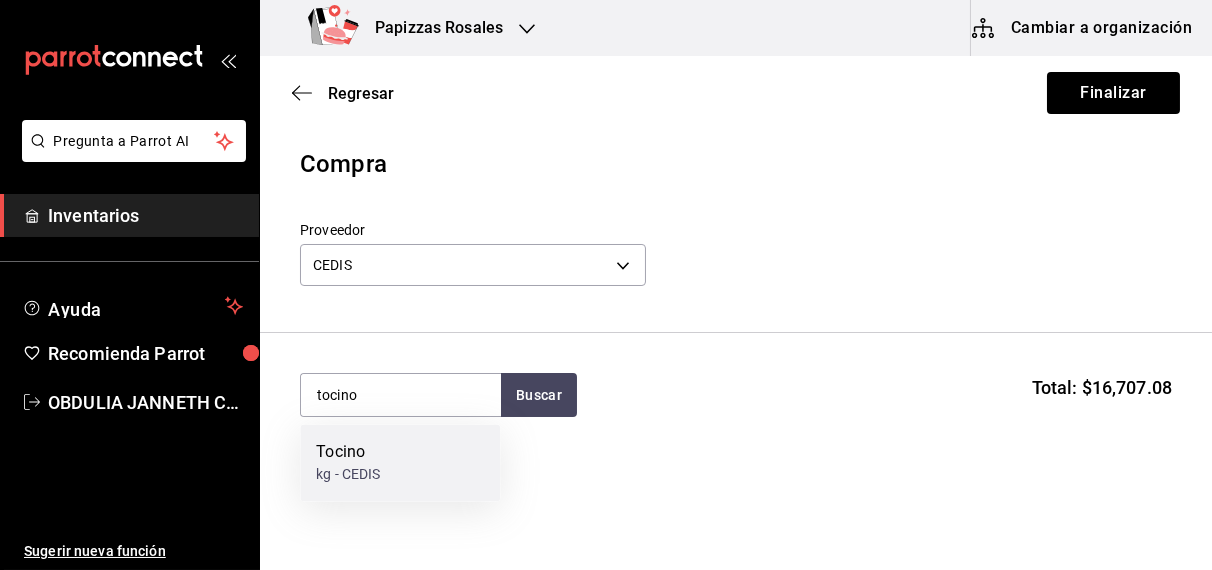 type 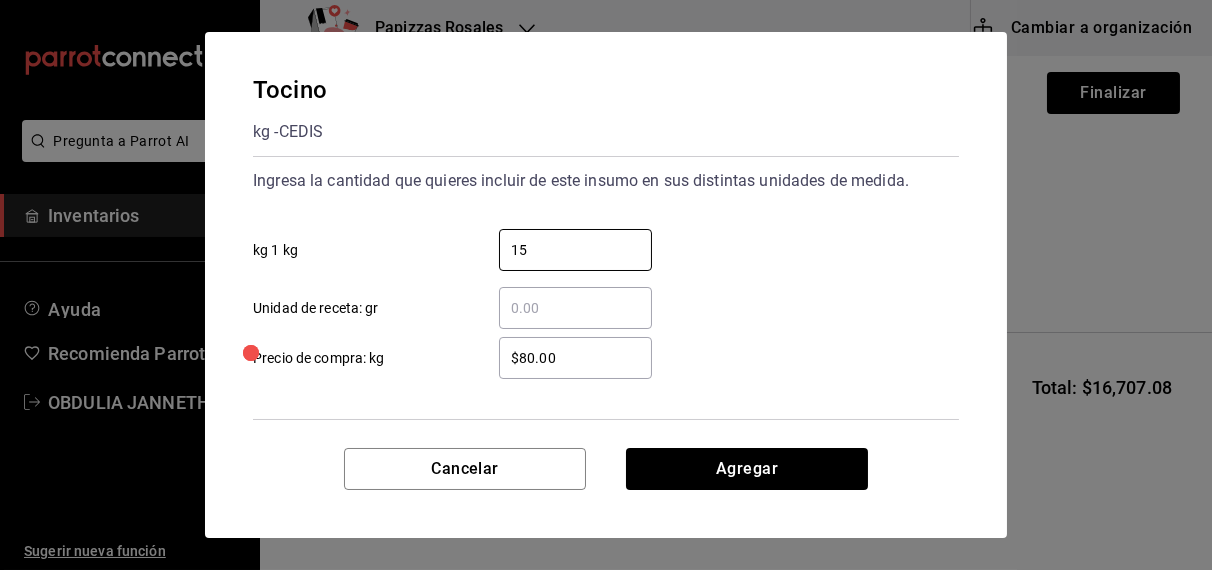 type on "15" 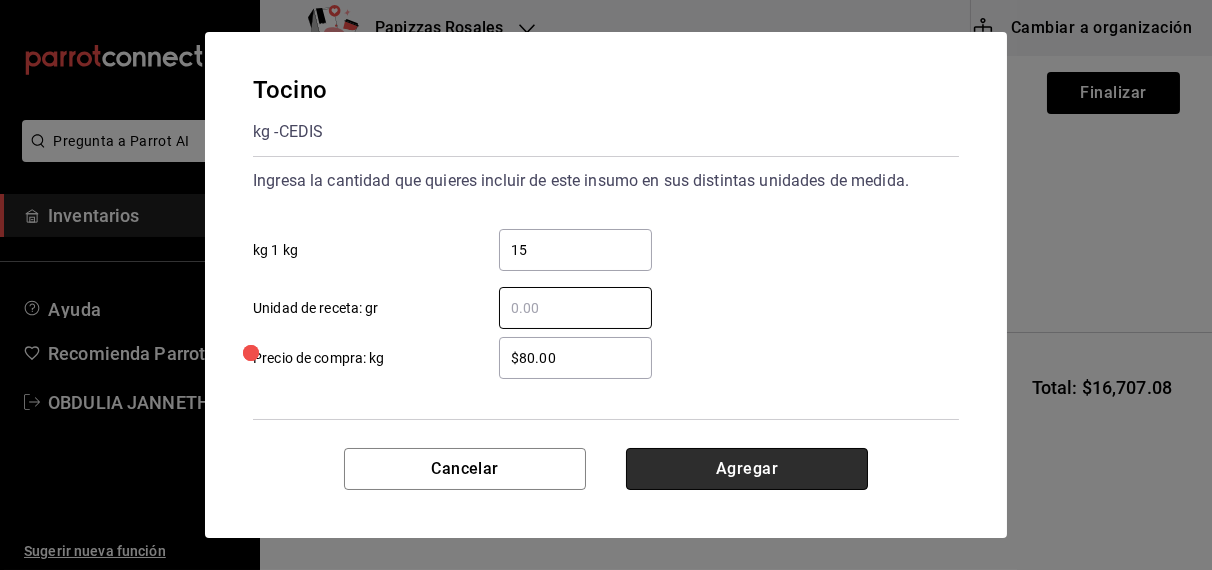 click on "Agregar" at bounding box center [747, 469] 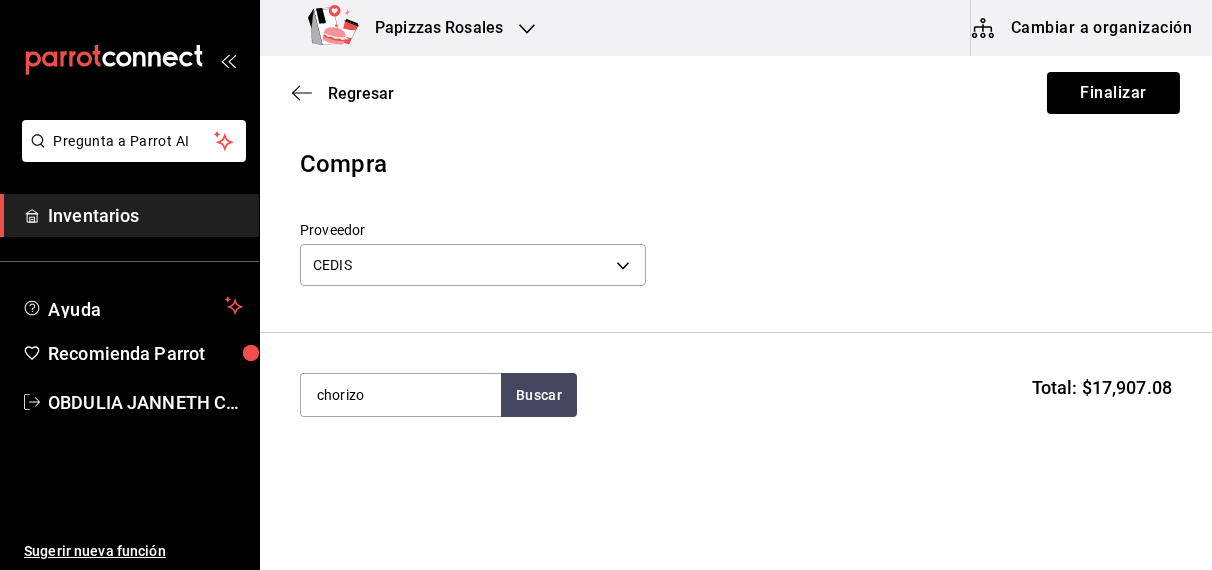 type on "chorizo" 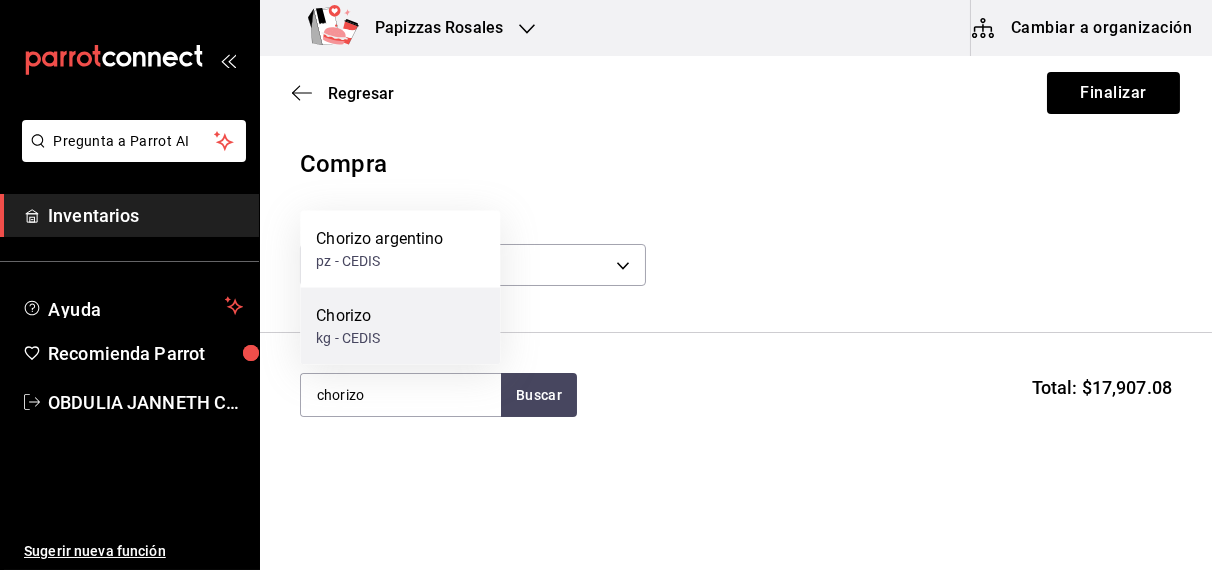 click on "kg - CEDIS" at bounding box center [348, 338] 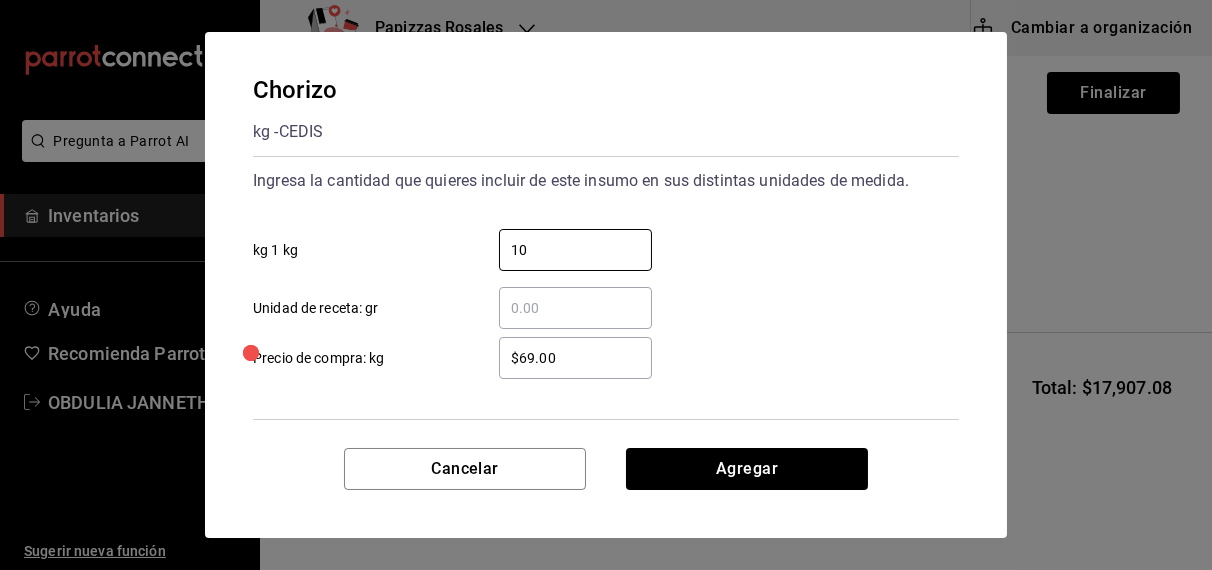 type on "10" 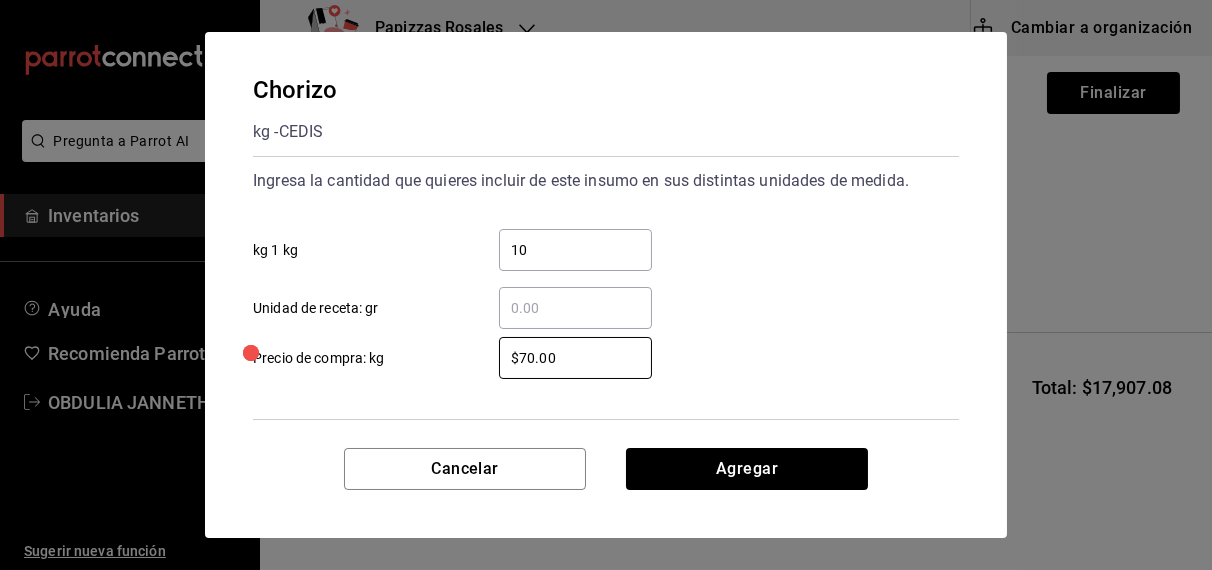 type on "$70.00" 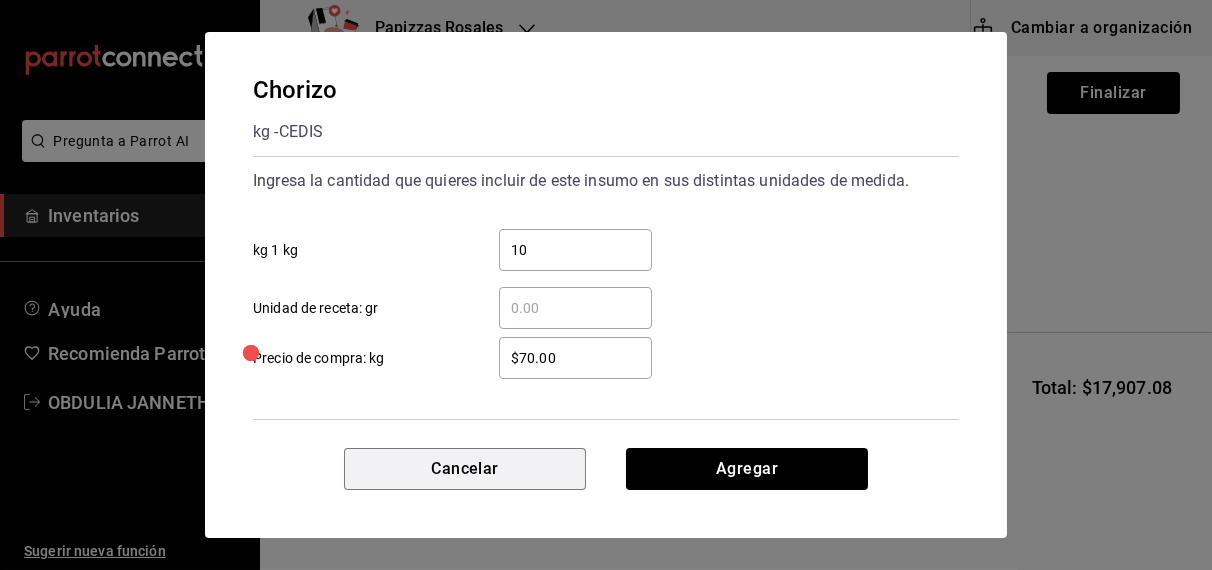type 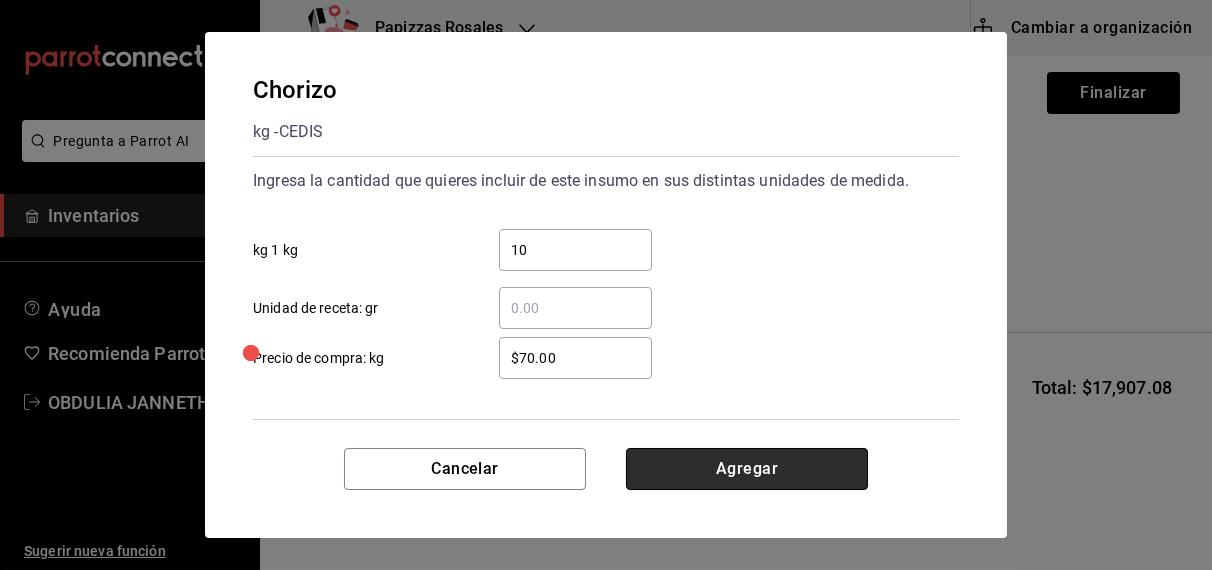 click on "Agregar" at bounding box center [747, 469] 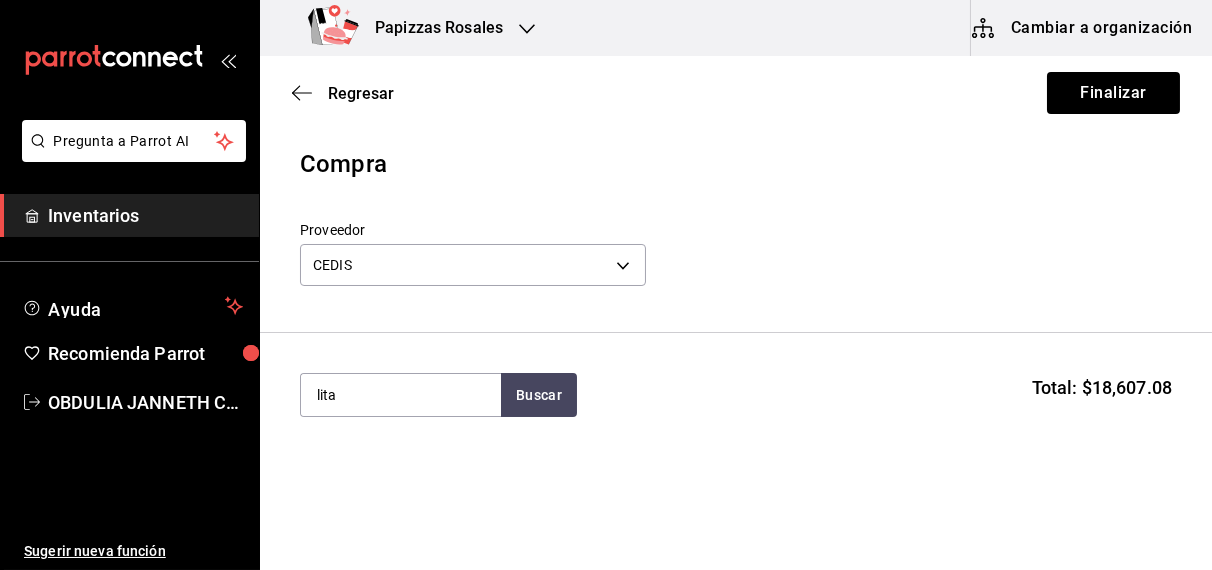 type on "lita" 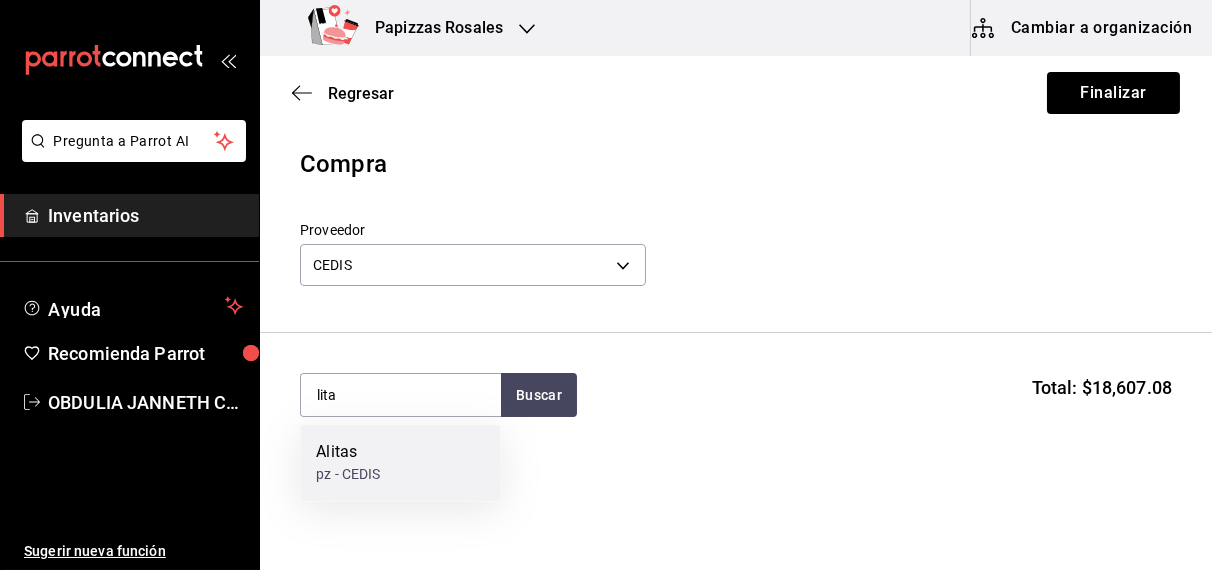 click on "pz - CEDIS" at bounding box center (348, 475) 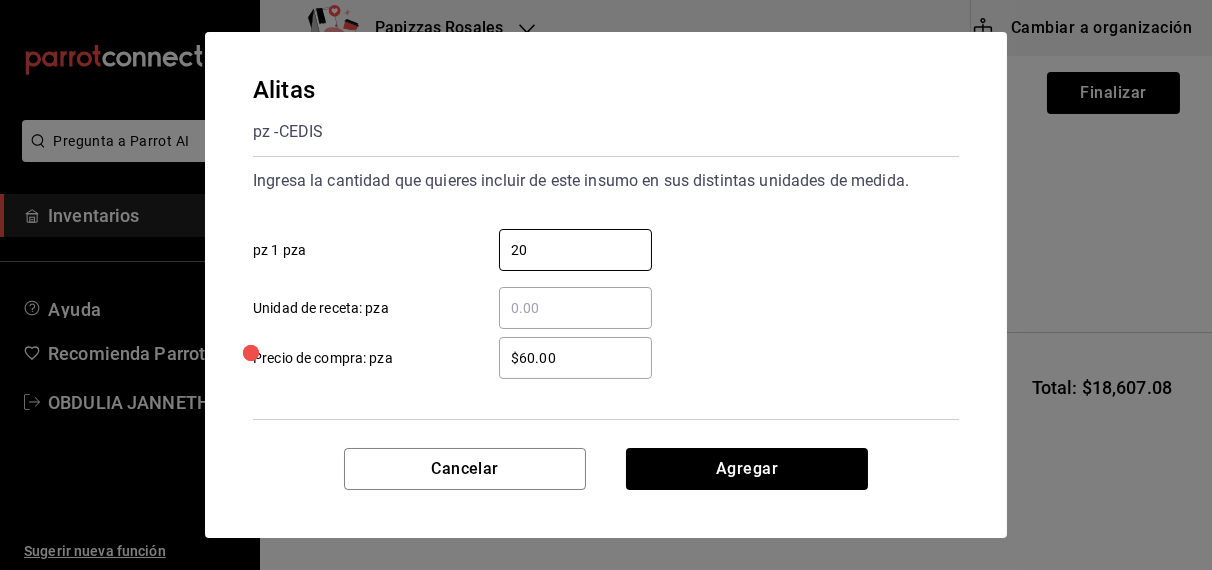 type on "20" 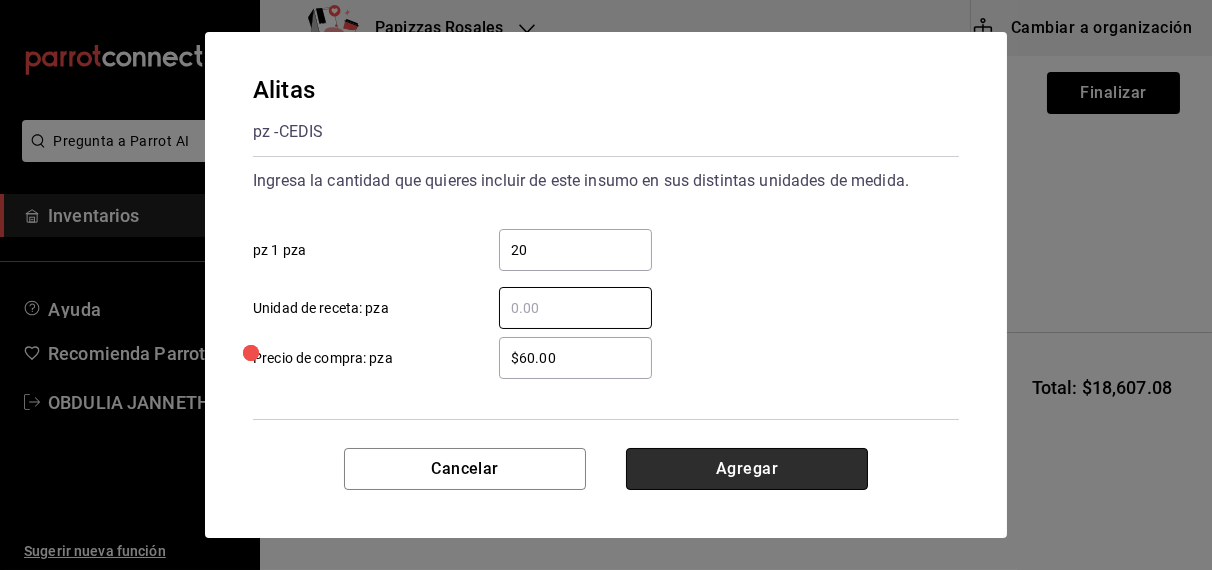 click on "Agregar" at bounding box center [747, 469] 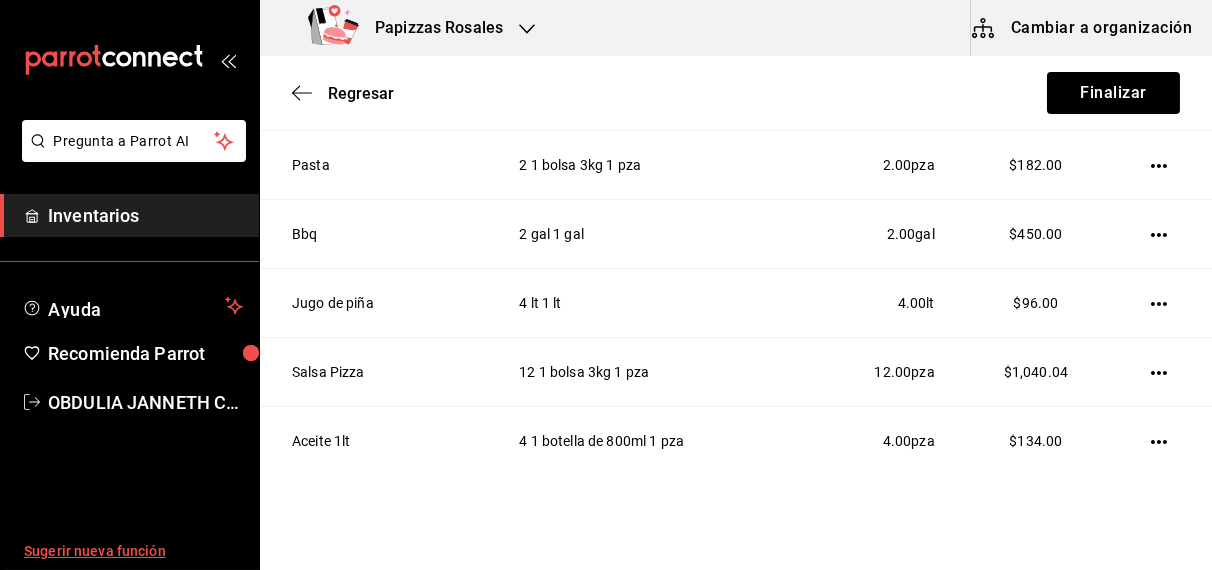 scroll, scrollTop: 641, scrollLeft: 0, axis: vertical 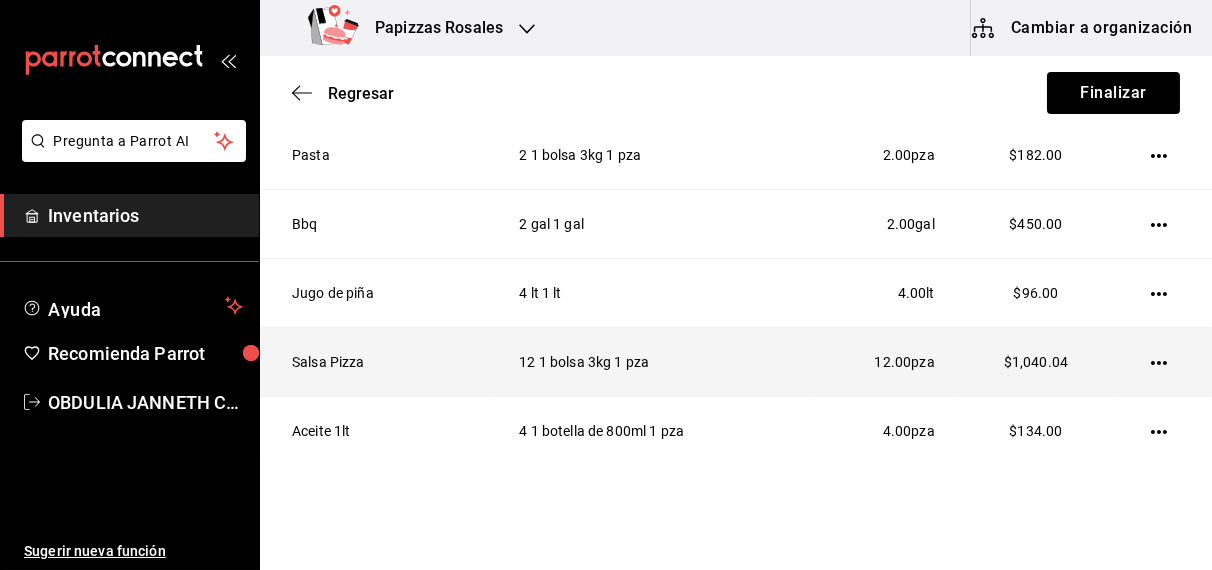 click 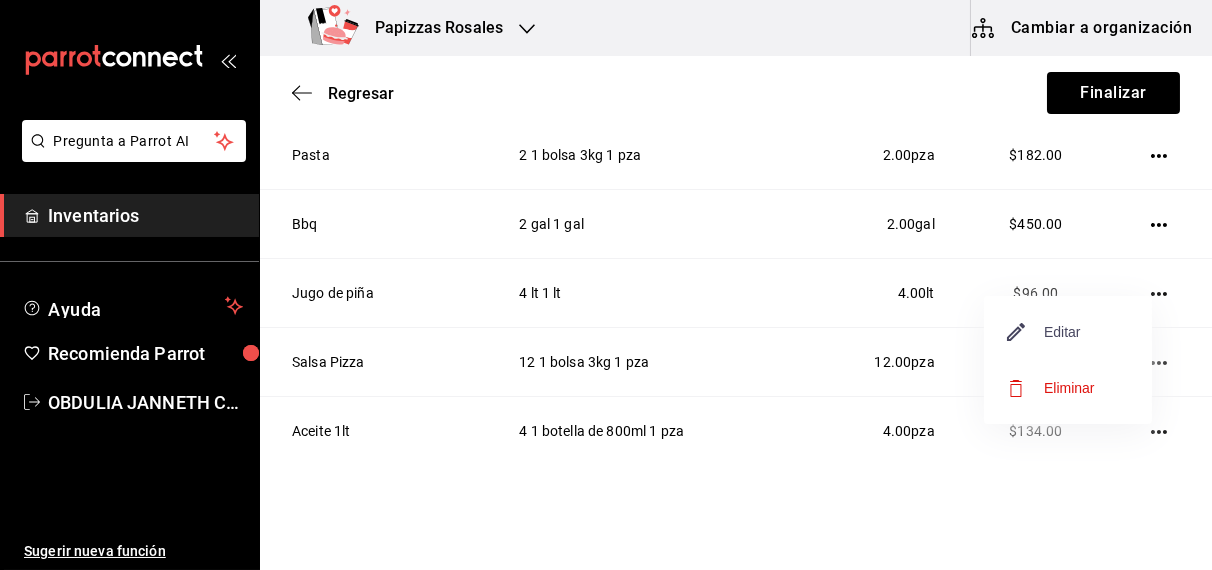 click on "Editar" at bounding box center (1044, 332) 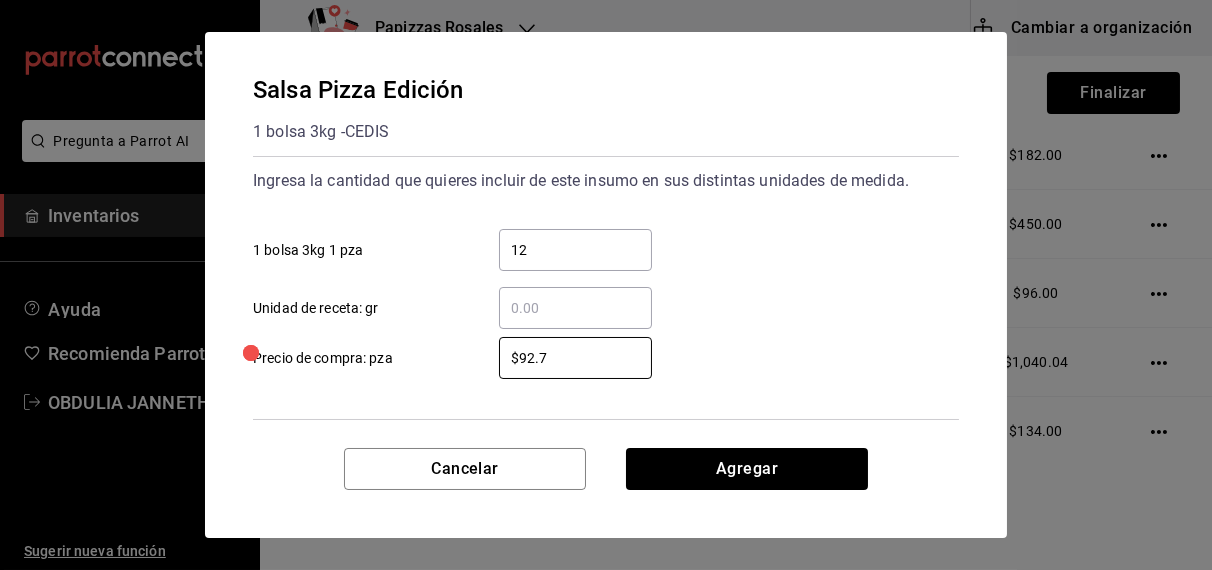 type on "$92.75" 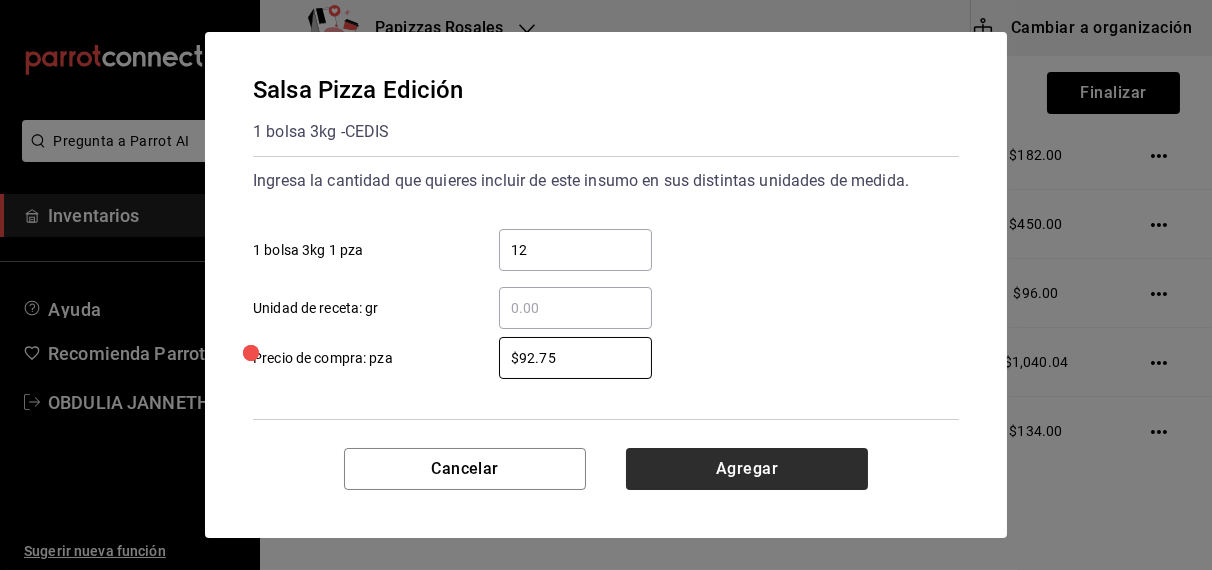 click on "Agregar" at bounding box center [747, 469] 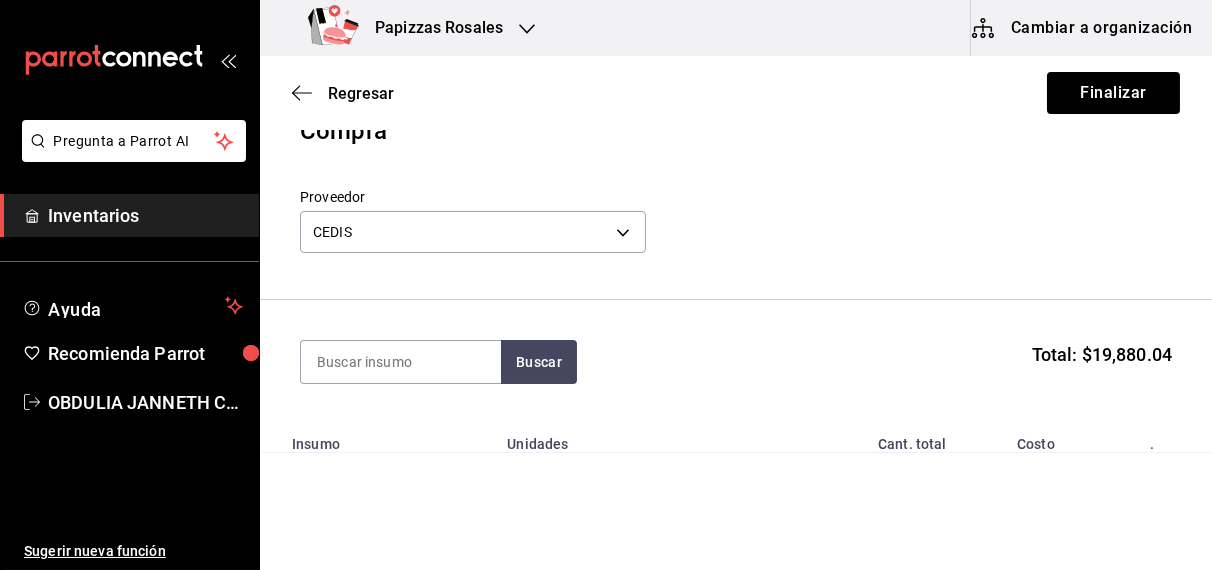 scroll, scrollTop: 0, scrollLeft: 0, axis: both 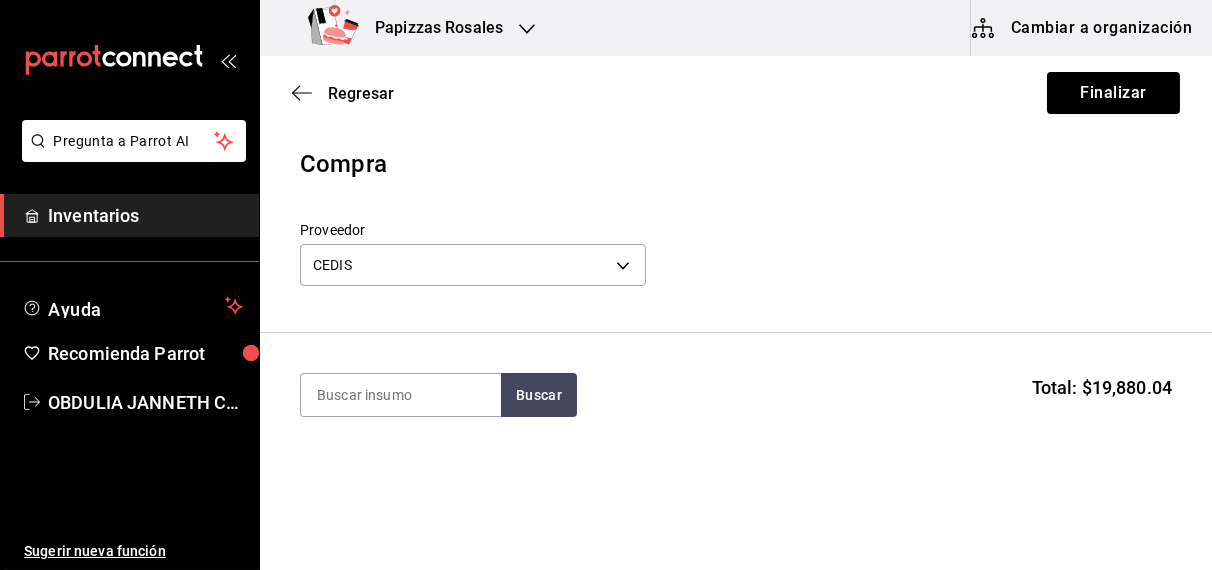 type 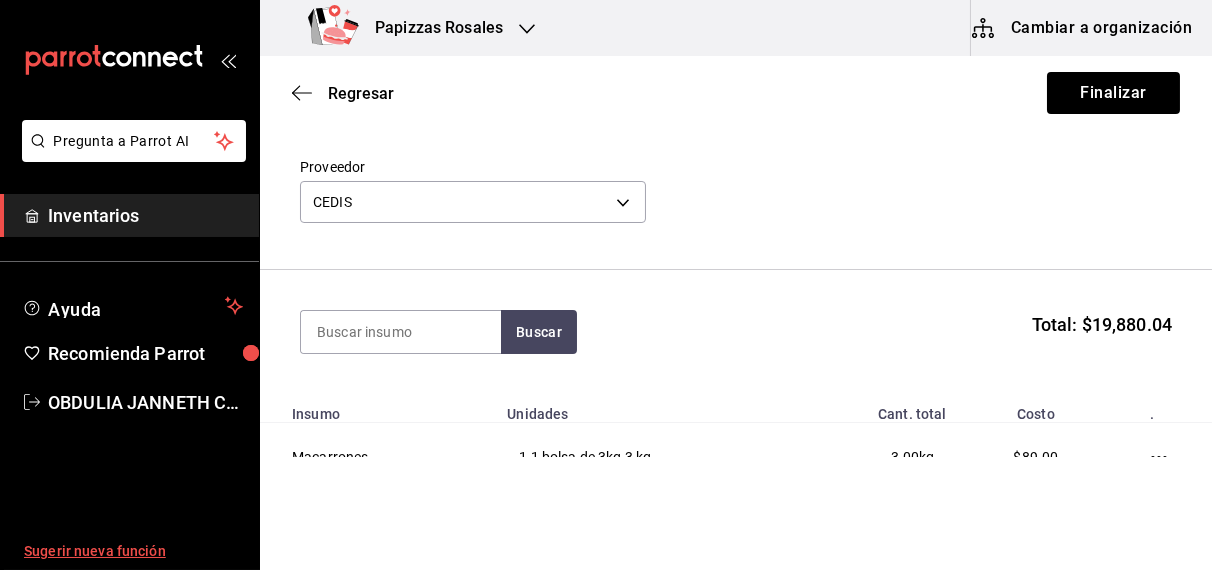scroll, scrollTop: 0, scrollLeft: 0, axis: both 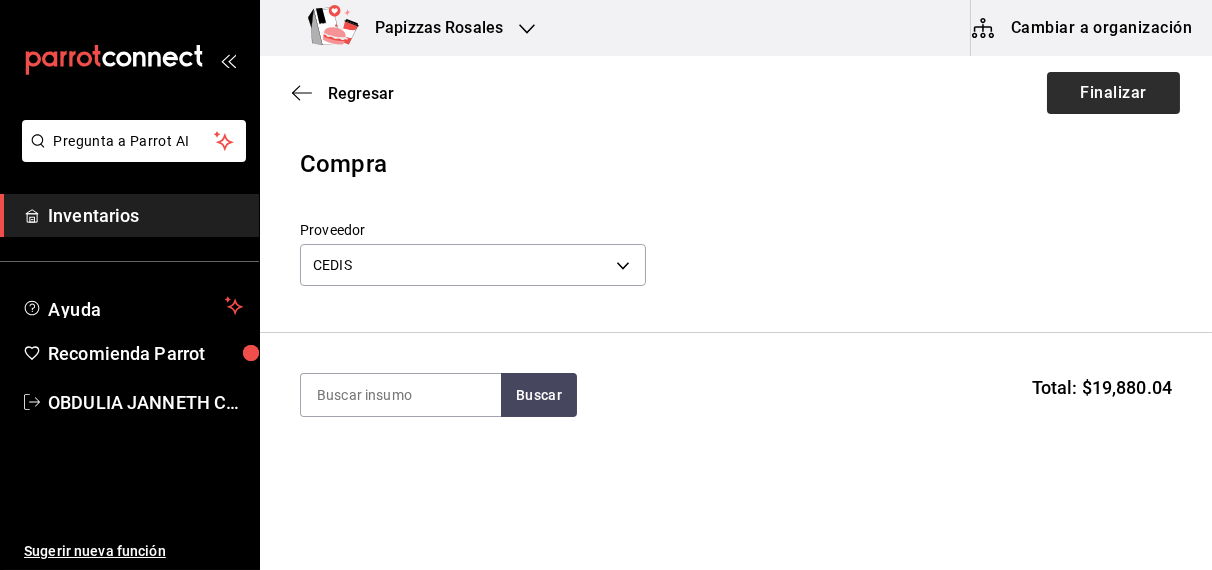 click on "Finalizar" at bounding box center (1113, 93) 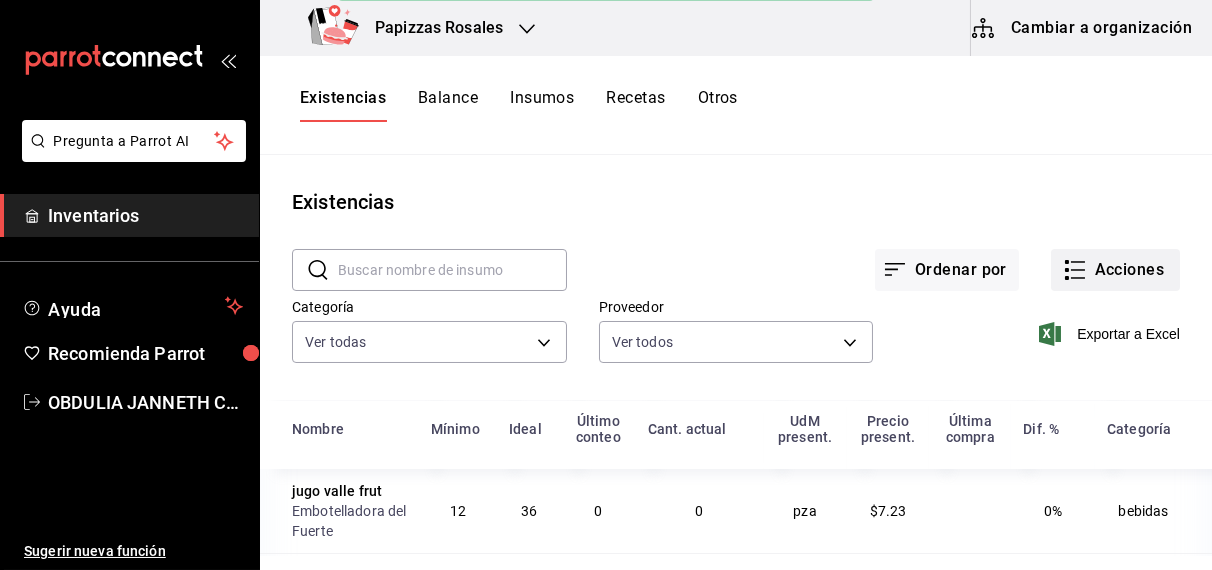 click on "Acciones" at bounding box center [1115, 270] 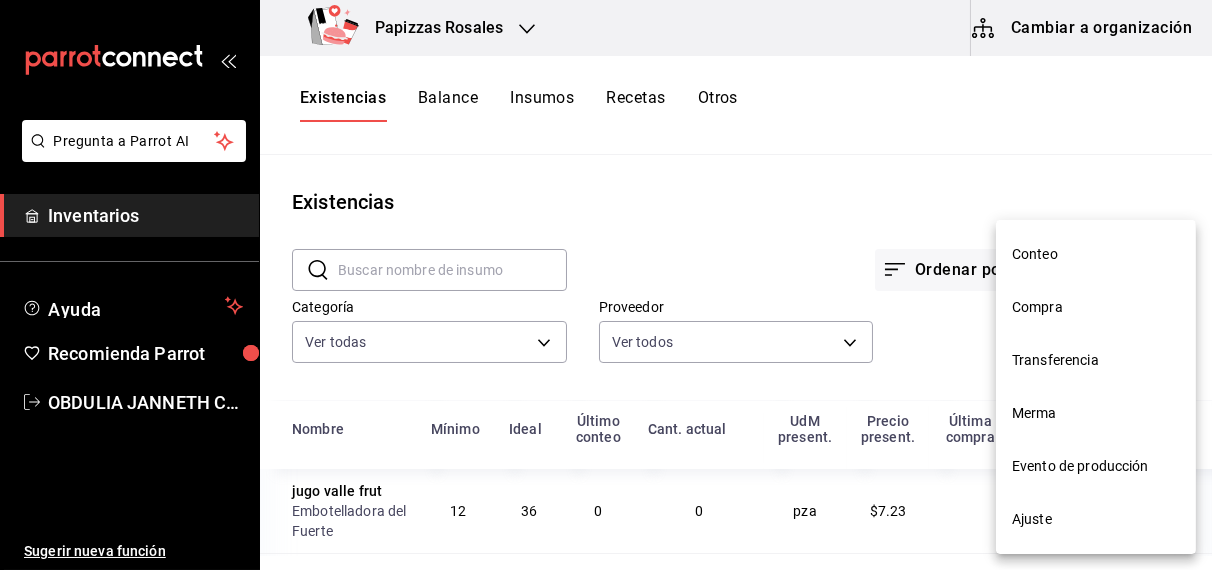 click on "Compra" at bounding box center (1096, 307) 